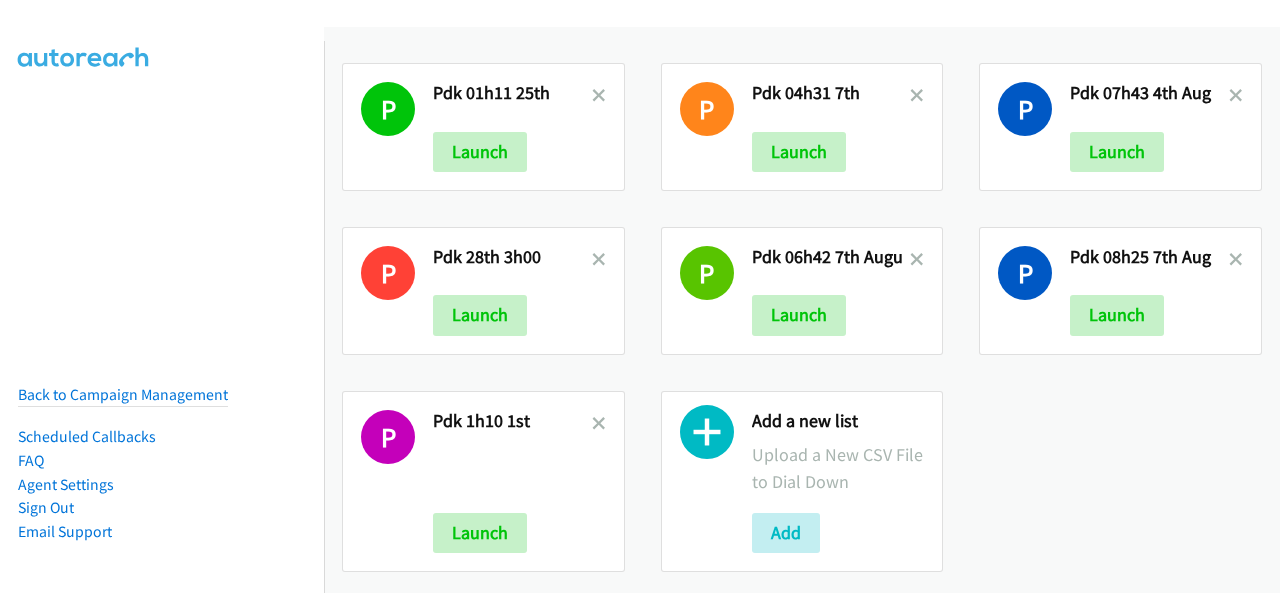 scroll, scrollTop: 0, scrollLeft: 0, axis: both 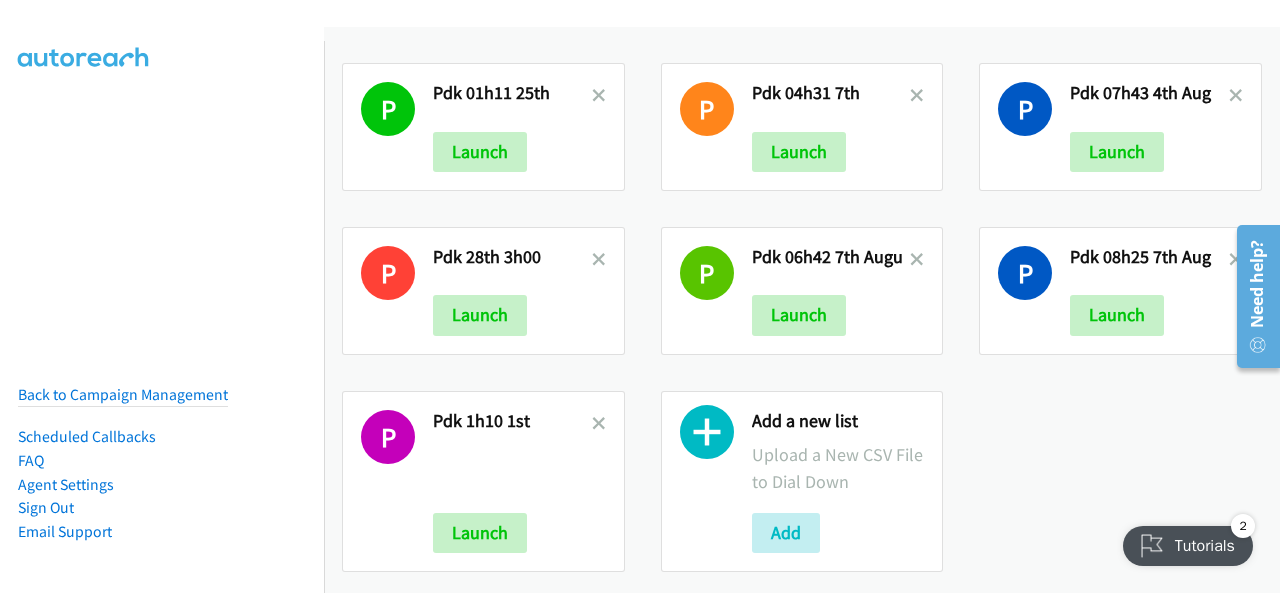 click on "Back to Campaign Management
Scheduled Callbacks
FAQ
Agent Settings
Sign Out
Compact View
Email Support" at bounding box center (162, 337) 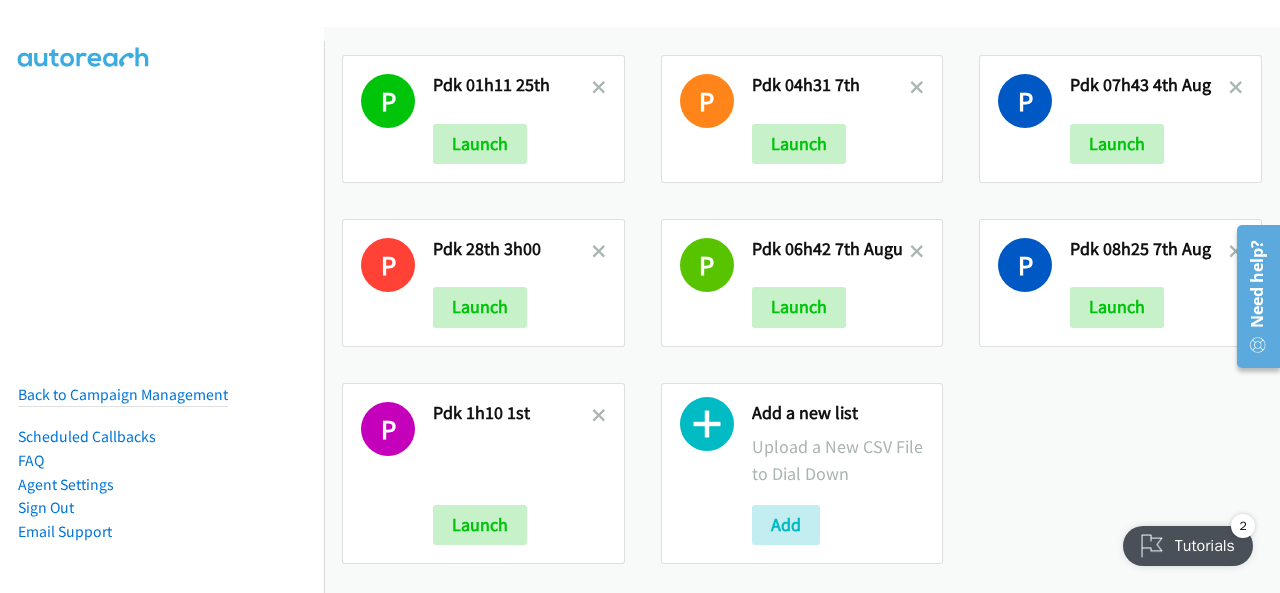 scroll, scrollTop: 26, scrollLeft: 0, axis: vertical 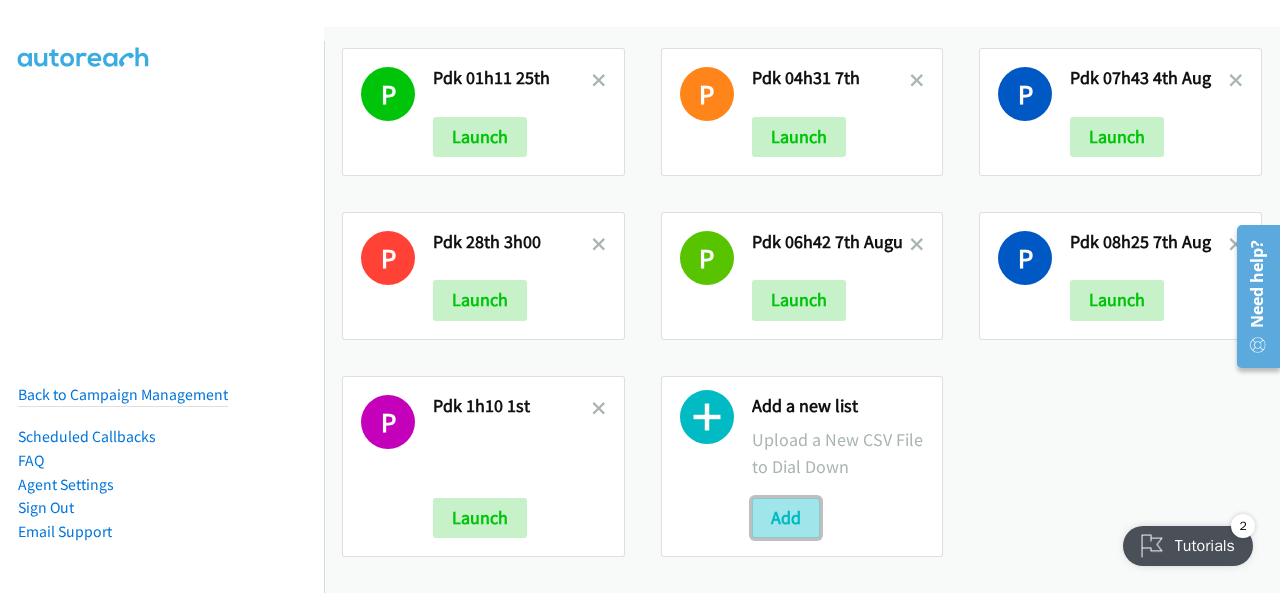 click on "Add" at bounding box center [786, 518] 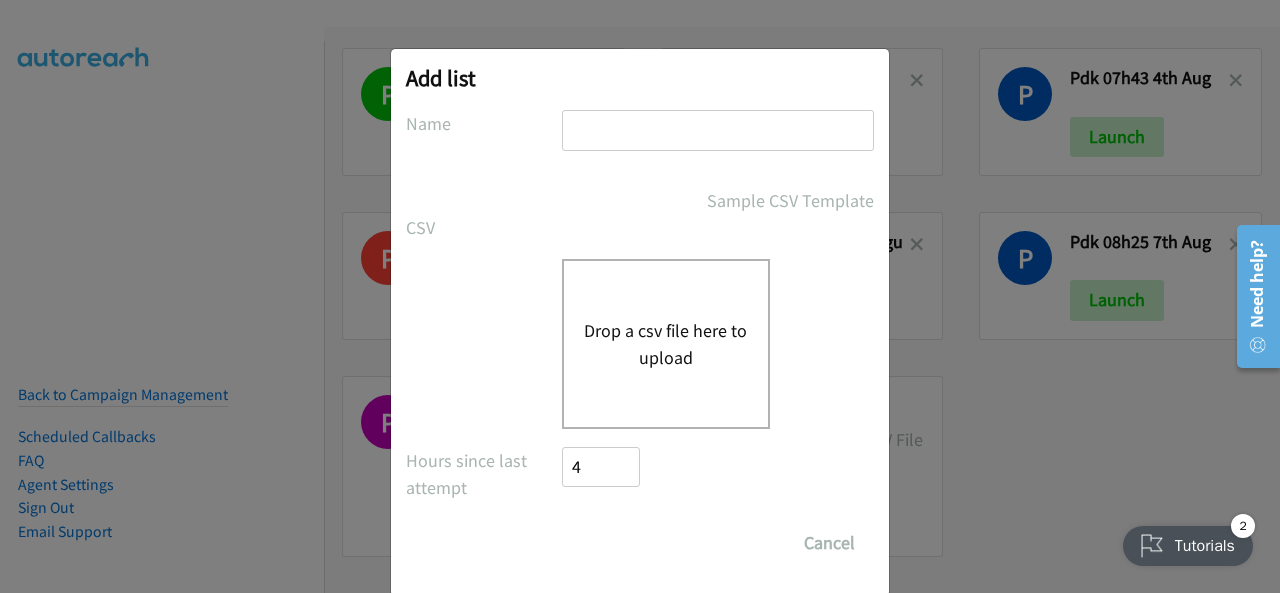 click on "Add list
No phone fields were returned for that Report or List View
Please upload a csv or excel file and try again
This Report doesn't contain an Id field. Please add an Id field to the Report and try again
This Report or List View is no longer available and/or you no longer have permissions to access this list. Please try again with a different list.
The selected report isn't one of the account owner's enabled salesforce objects
There was an error processing the uploading spreadsheet, please try again
Name
Sample CSV Template
CSV
Existing List
Add to List
New List
Drop a csv file here to upload
All Phones
New csv
Append to csv
Uploaded file
Hours since last attempt
4
Show Call Attempts from Other Reps
Save List
Cancel" at bounding box center (640, 305) 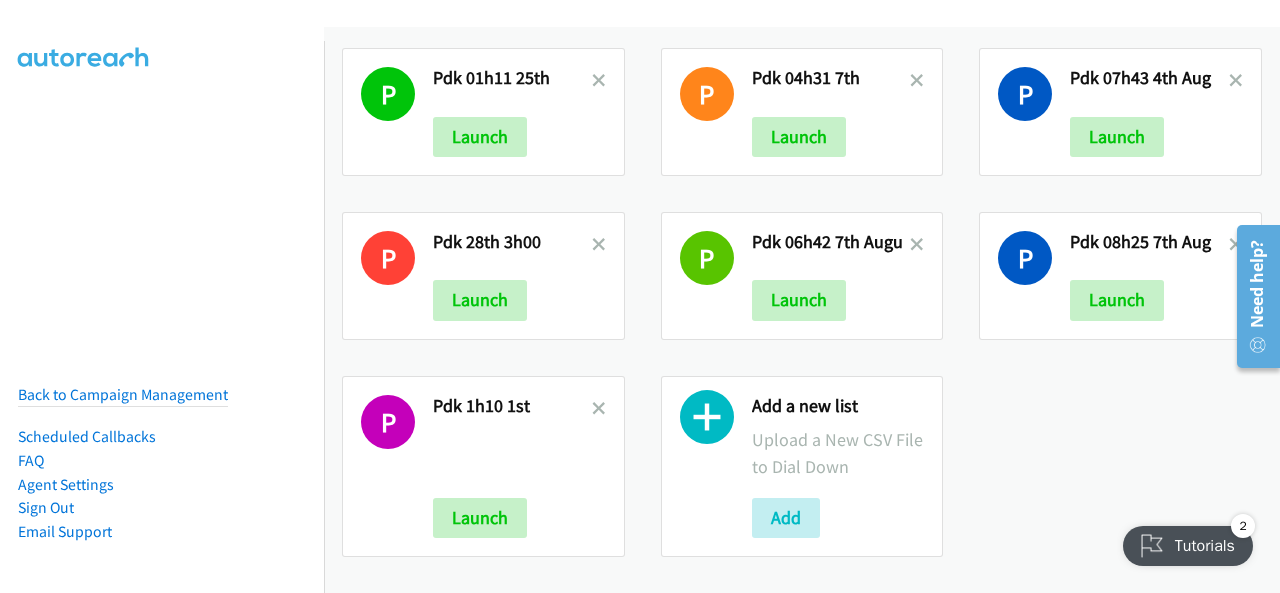 click on "Back to Campaign Management
Scheduled Callbacks
FAQ
Agent Settings
Sign Out
Compact View
Email Support" at bounding box center [162, 337] 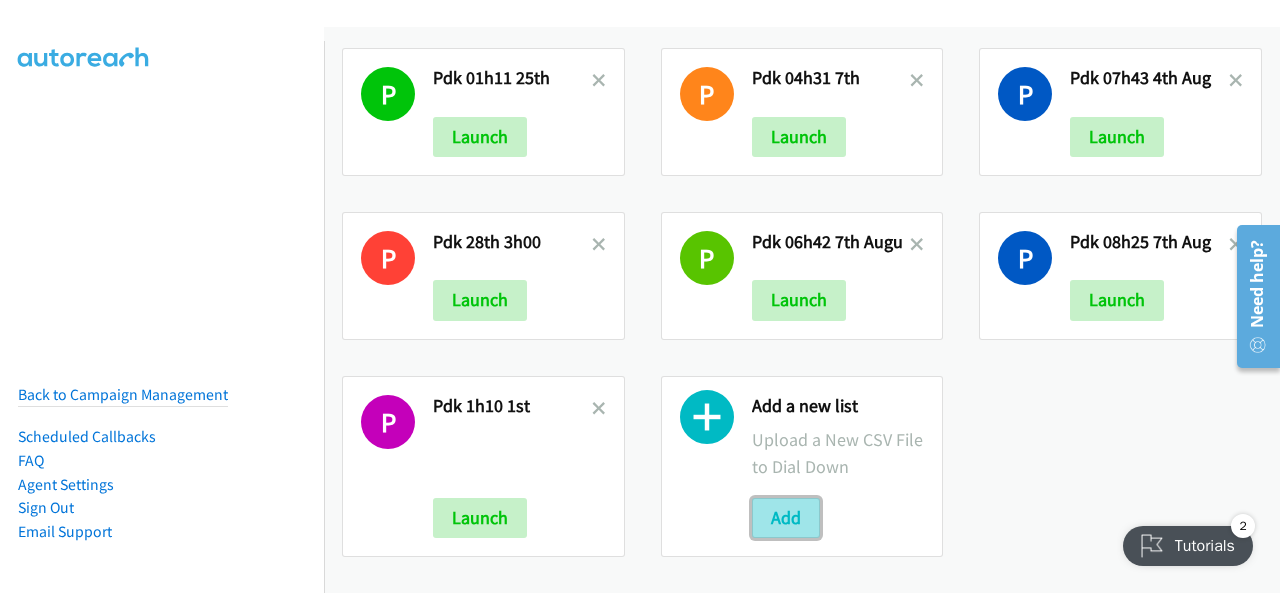 click on "Add" at bounding box center (786, 518) 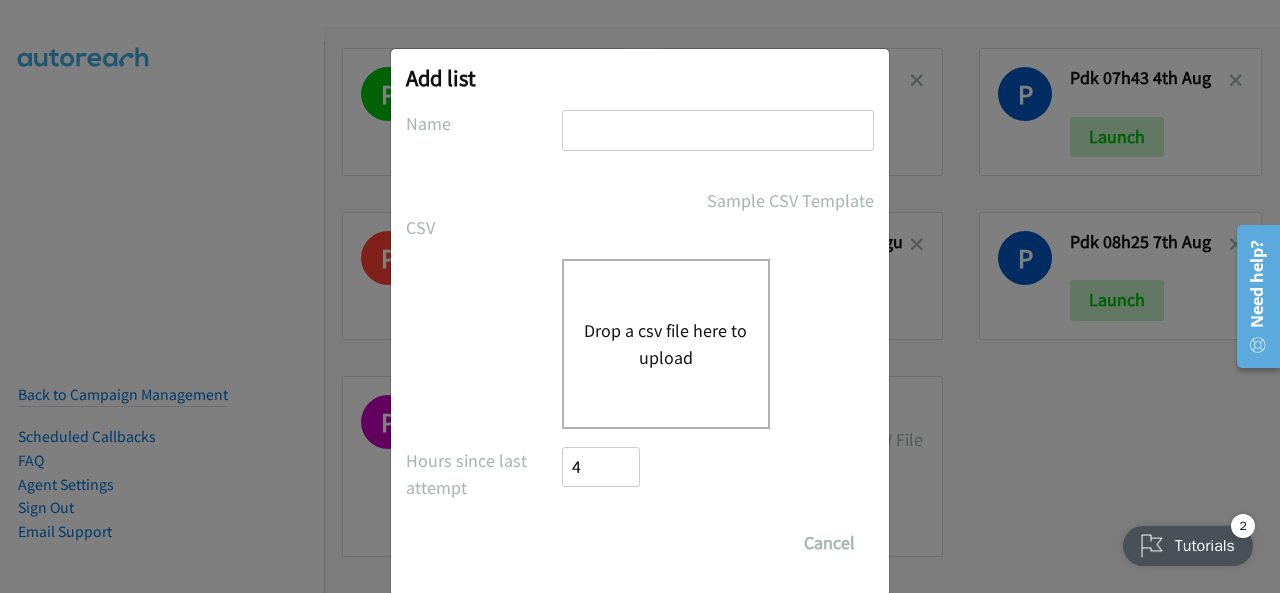 click at bounding box center (718, 130) 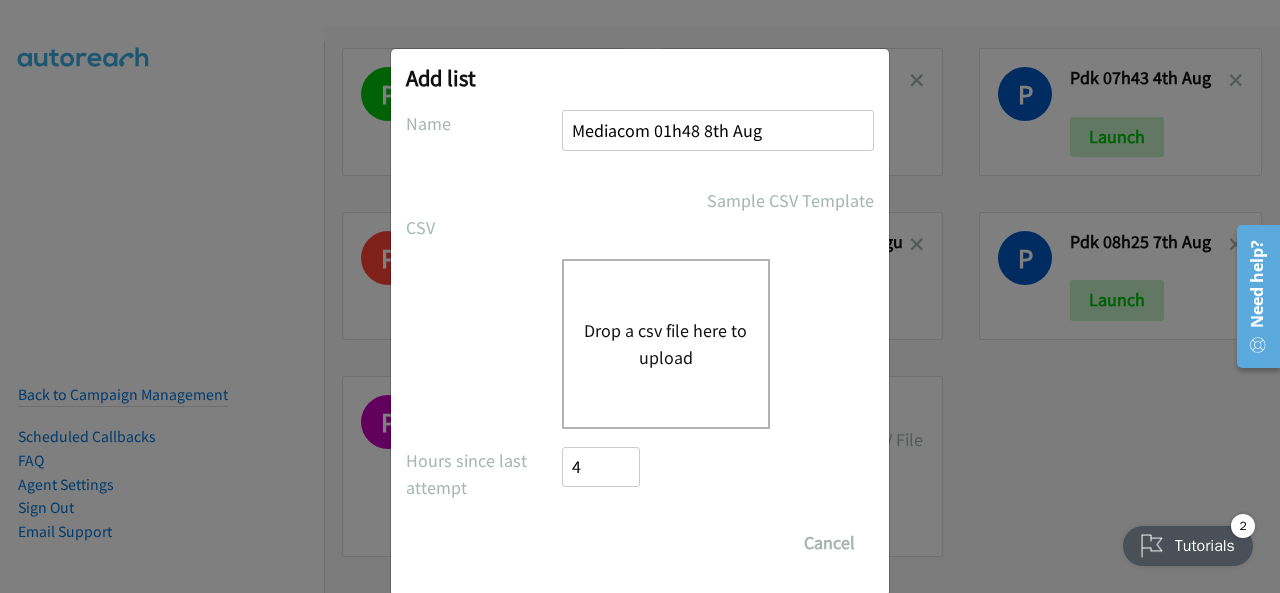 type on "Mediacom 01h48 8th Aug" 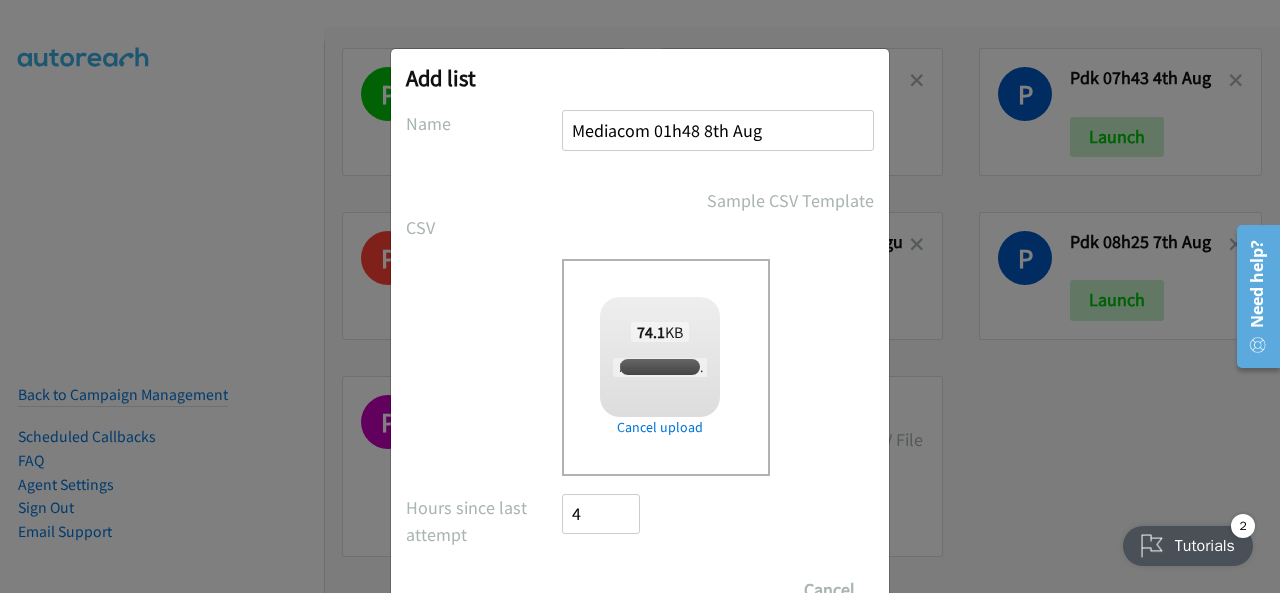 checkbox on "true" 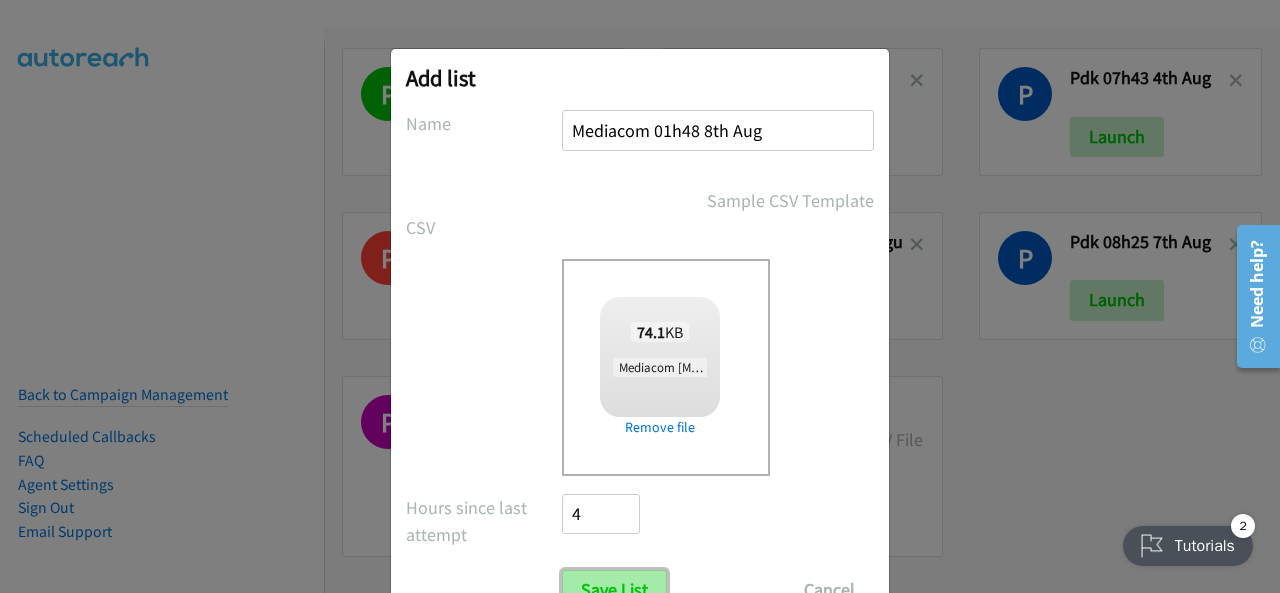 click on "Save List" at bounding box center [614, 590] 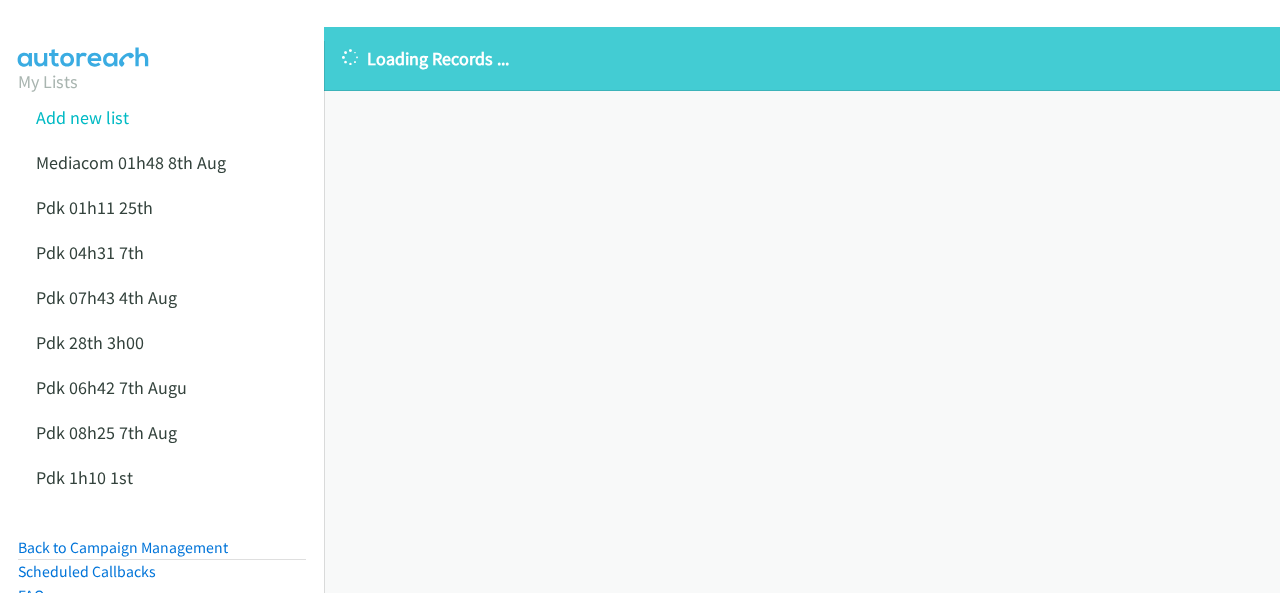 scroll, scrollTop: 0, scrollLeft: 0, axis: both 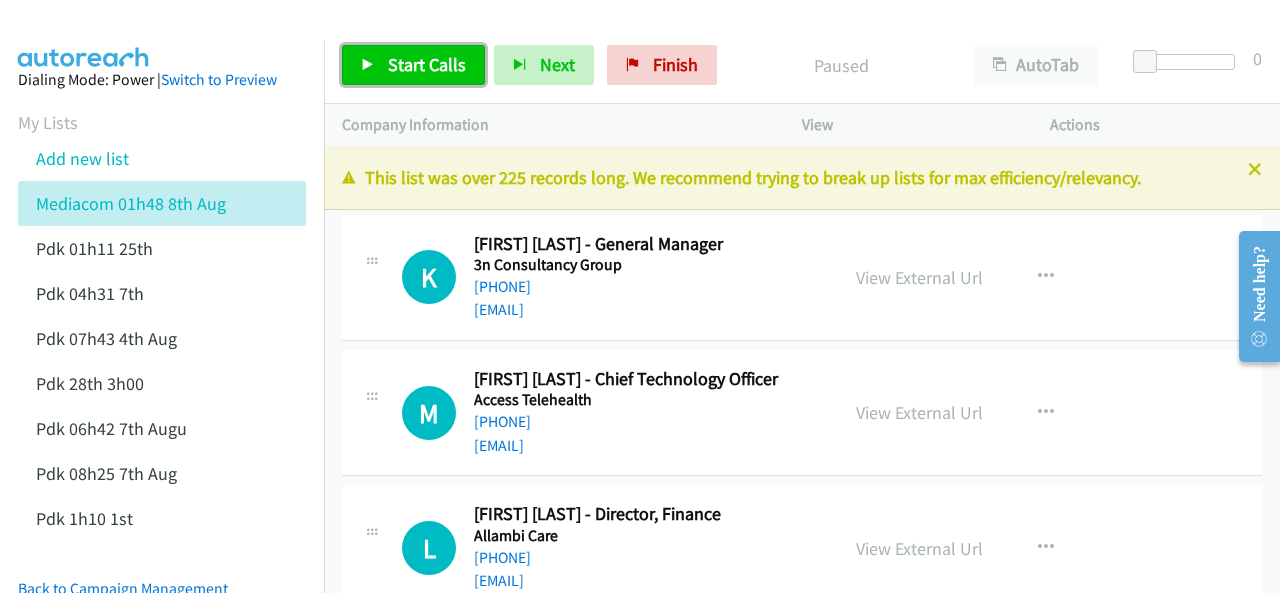 drag, startPoint x: 387, startPoint y: 59, endPoint x: 393, endPoint y: 71, distance: 13.416408 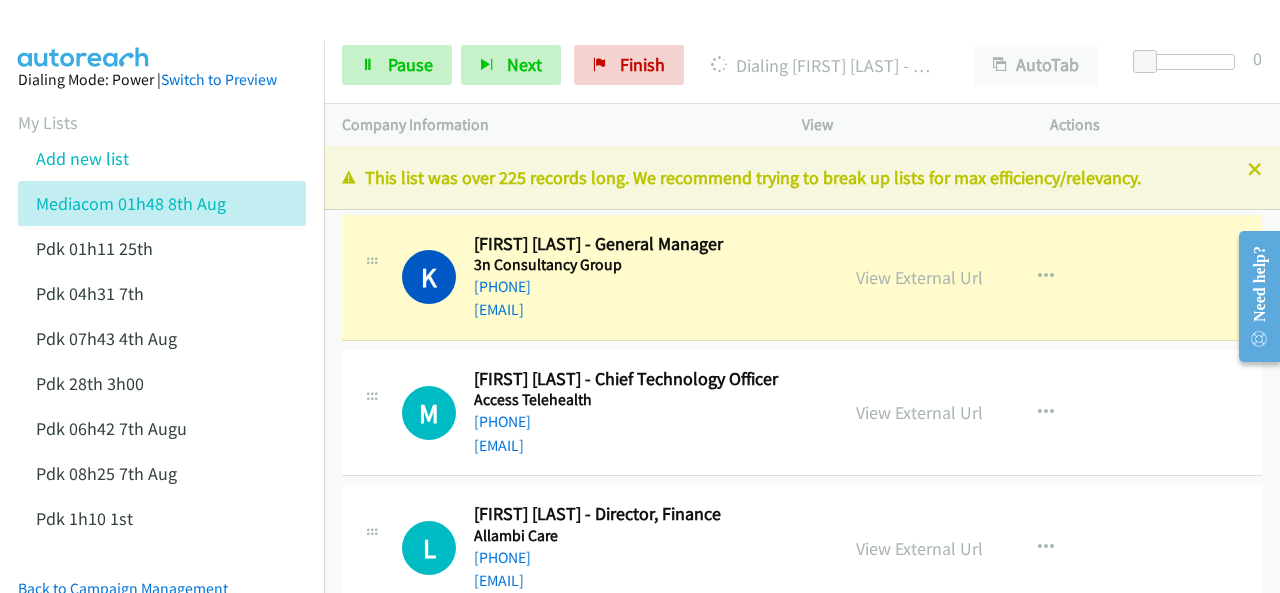 click at bounding box center (84, 35) 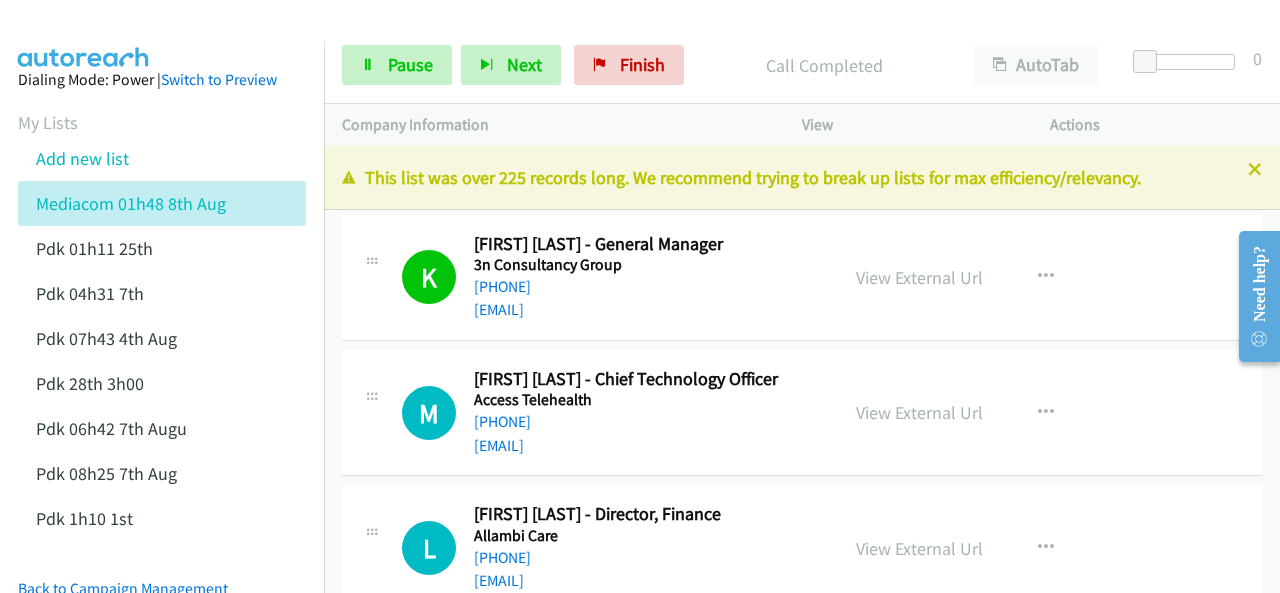 scroll, scrollTop: 100, scrollLeft: 0, axis: vertical 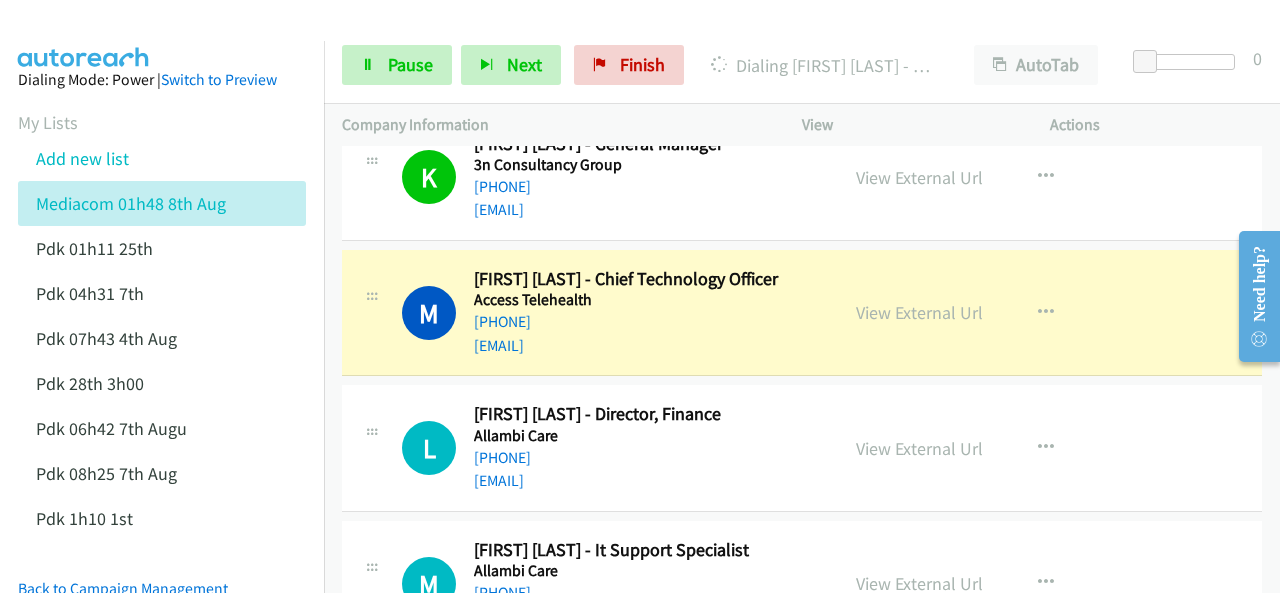 click at bounding box center [84, 35] 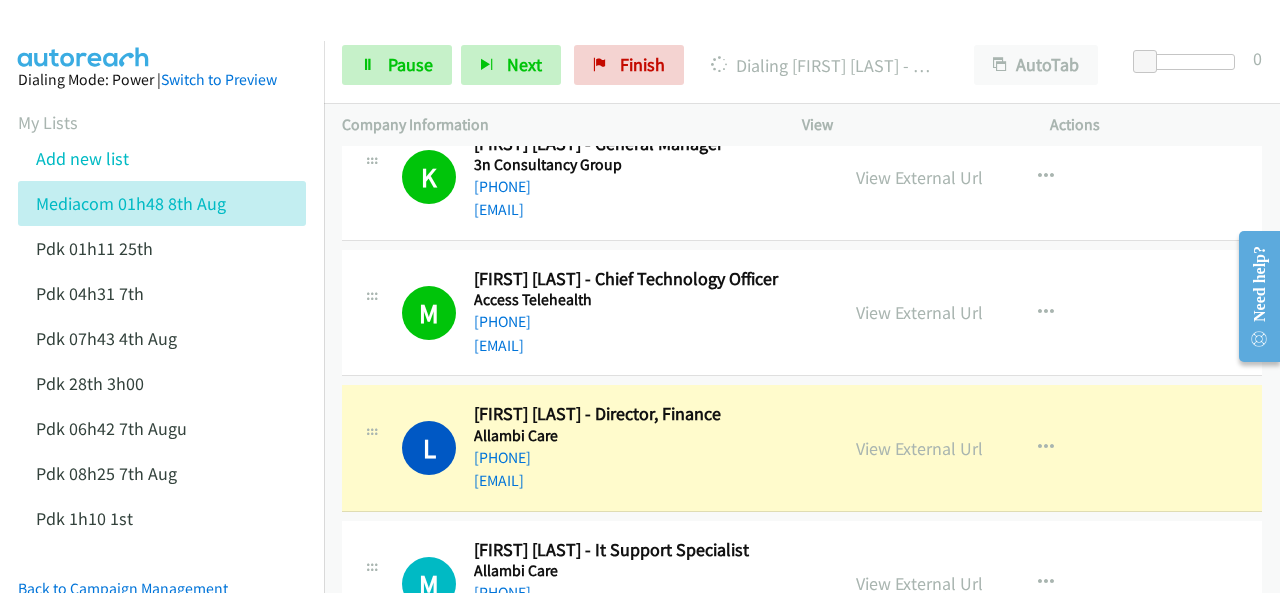 click at bounding box center (84, 35) 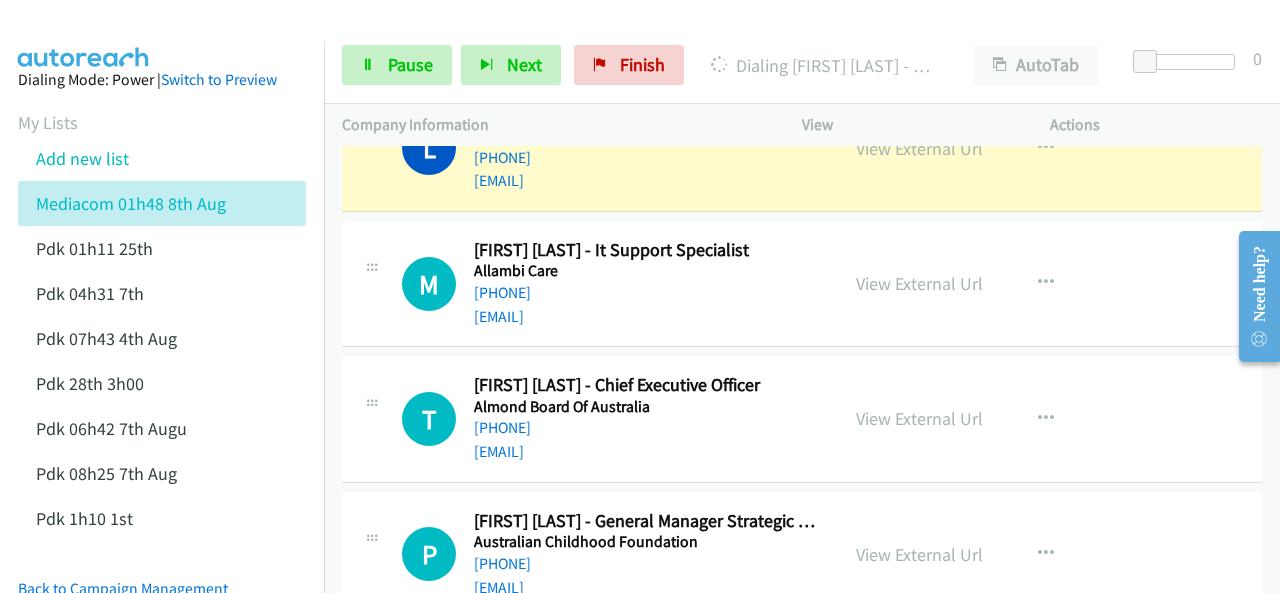 scroll, scrollTop: 300, scrollLeft: 0, axis: vertical 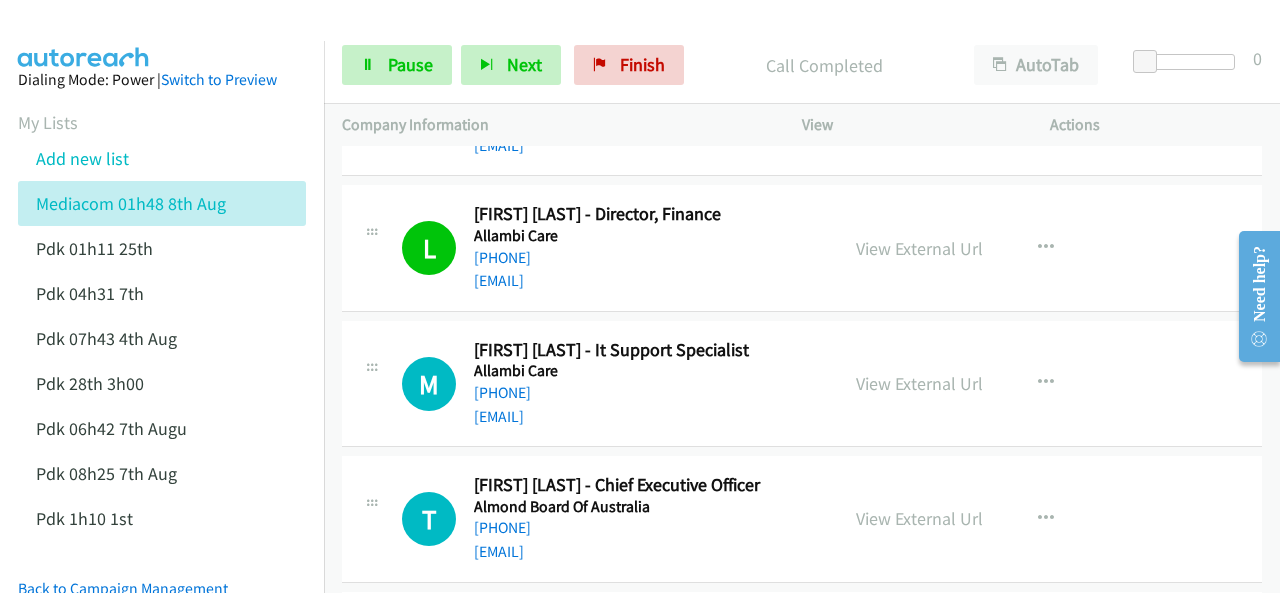 click at bounding box center [84, 35] 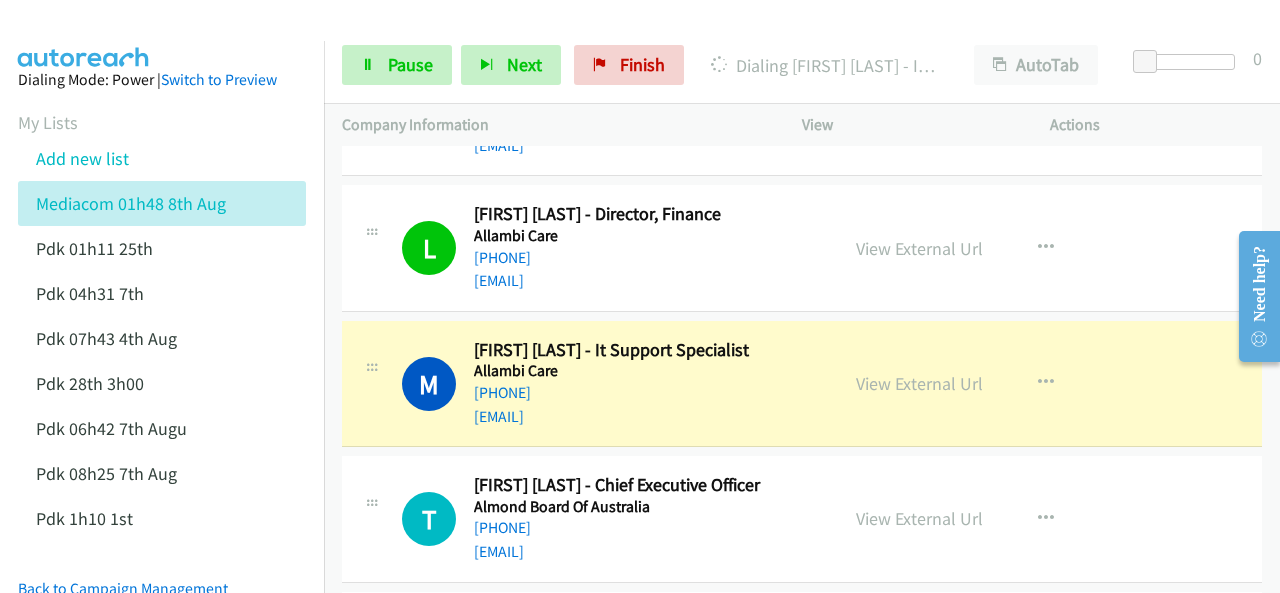 click at bounding box center (84, 35) 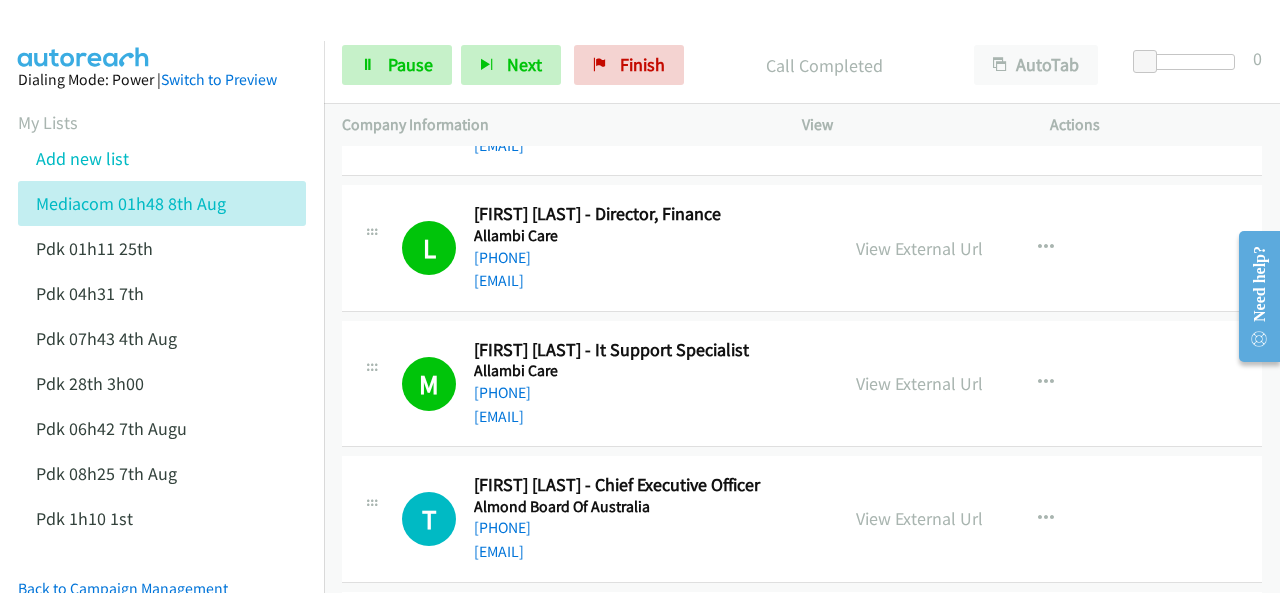 click at bounding box center (84, 35) 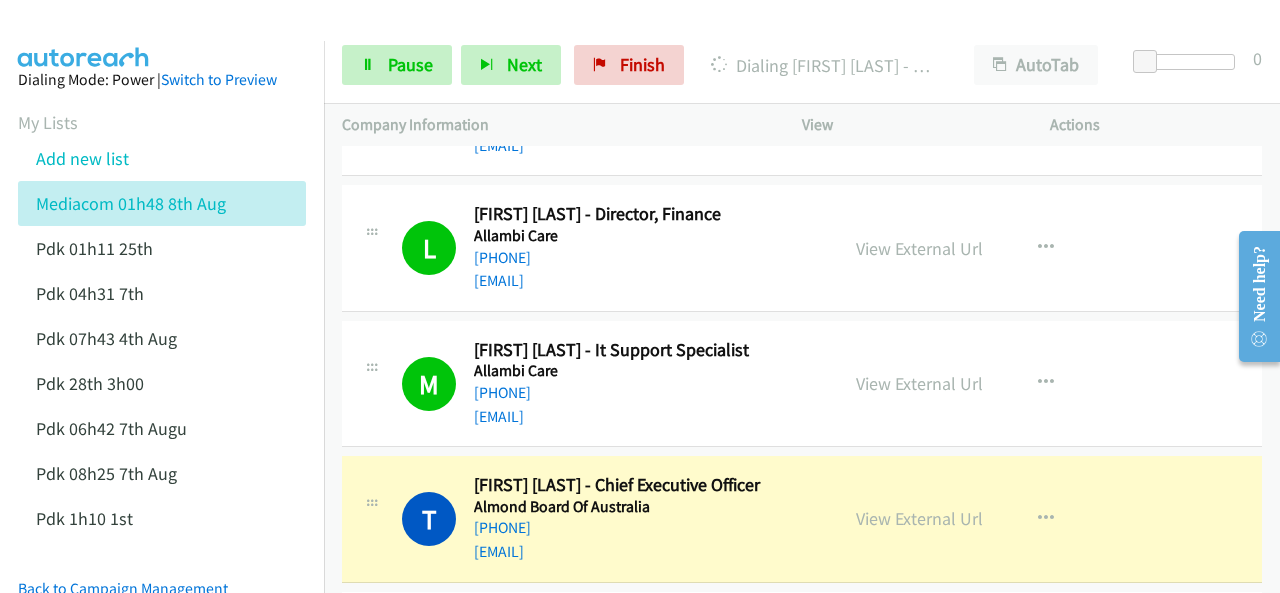 click at bounding box center [84, 35] 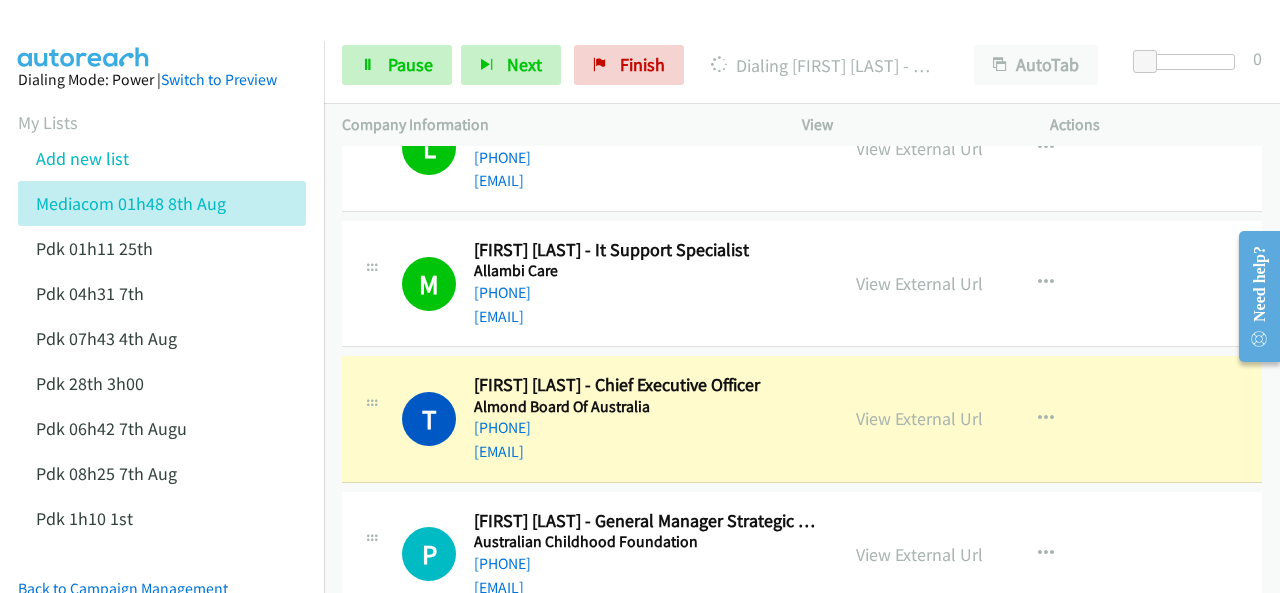 scroll, scrollTop: 600, scrollLeft: 0, axis: vertical 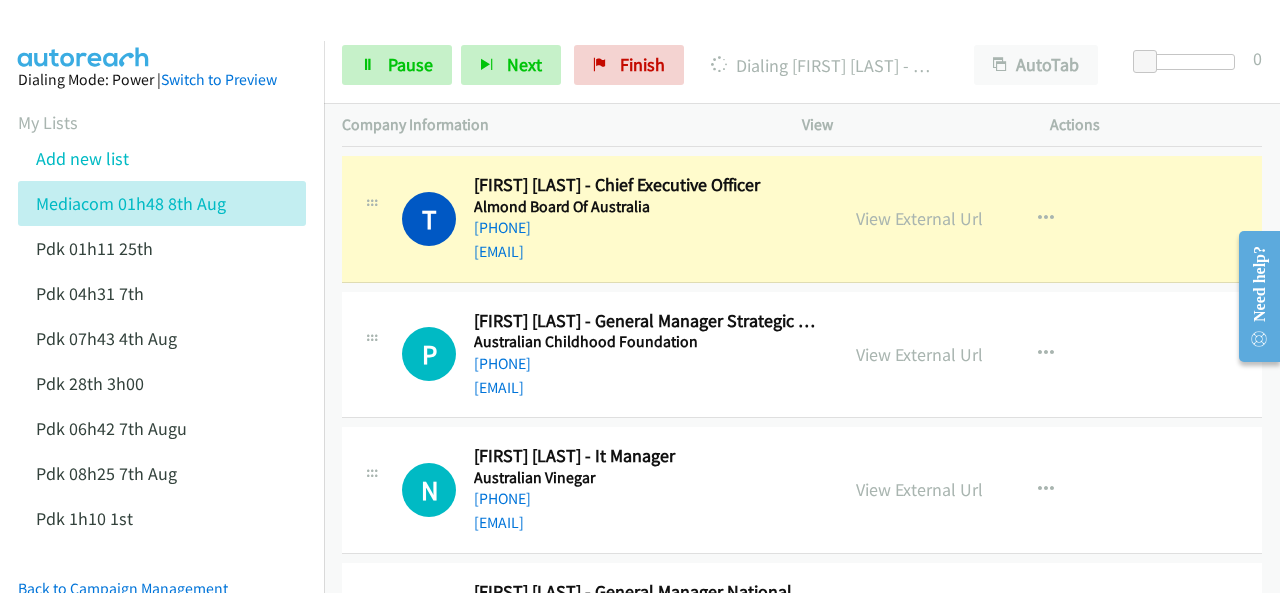 drag, startPoint x: 107, startPoint y: 31, endPoint x: 136, endPoint y: 28, distance: 29.15476 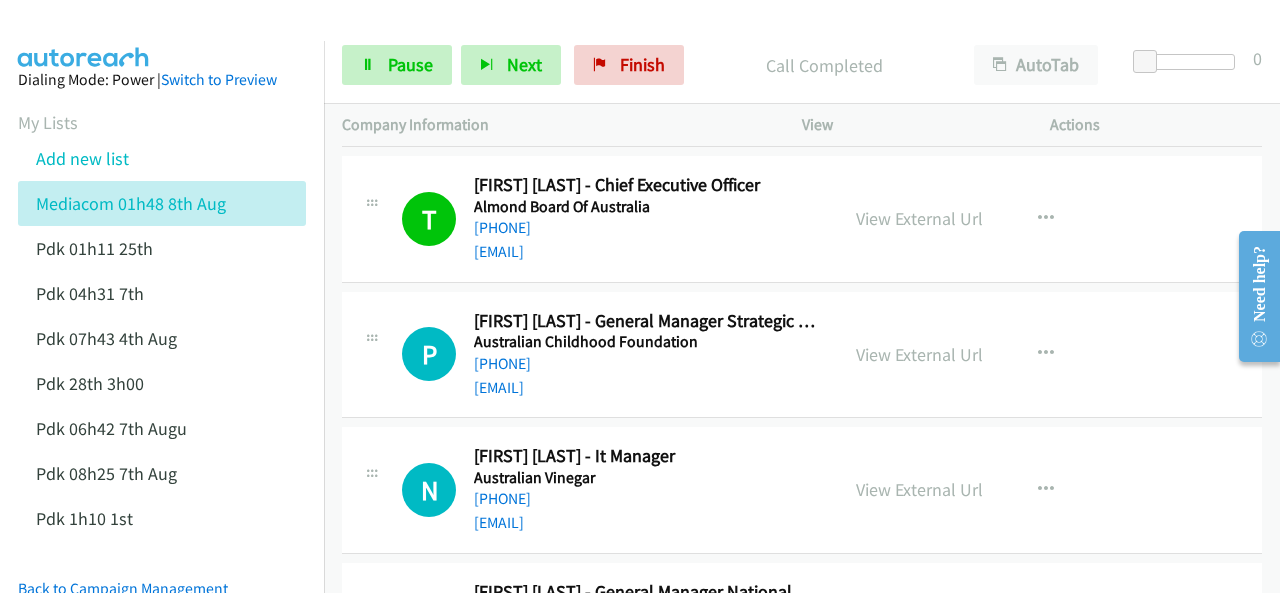 click at bounding box center [84, 35] 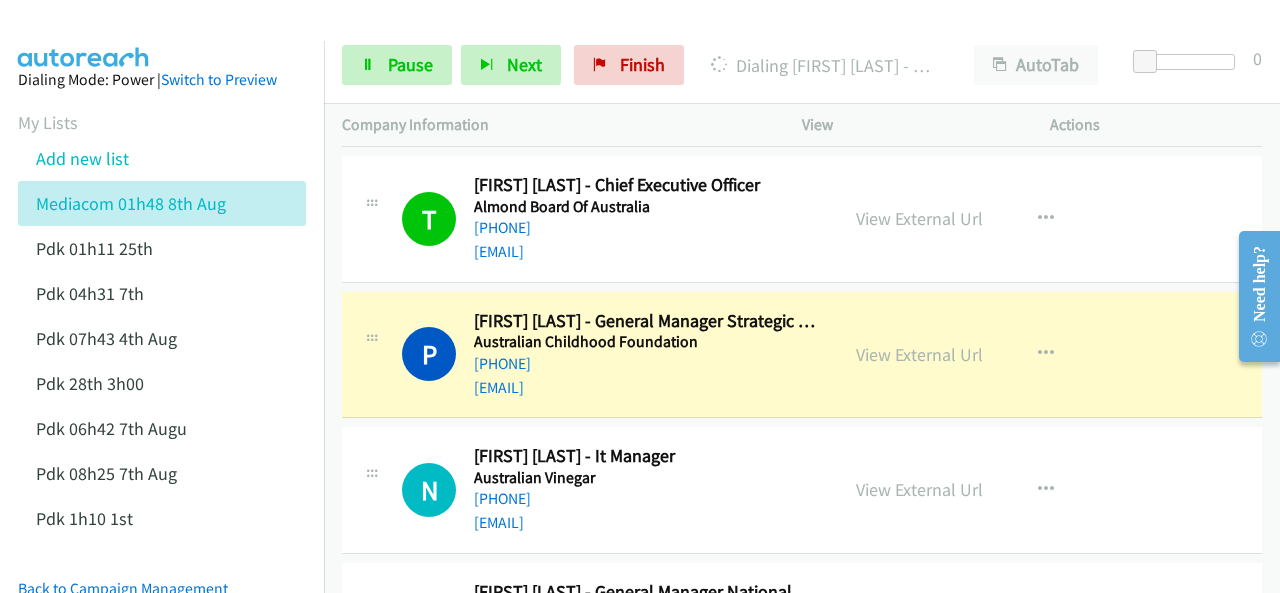 click at bounding box center (84, 35) 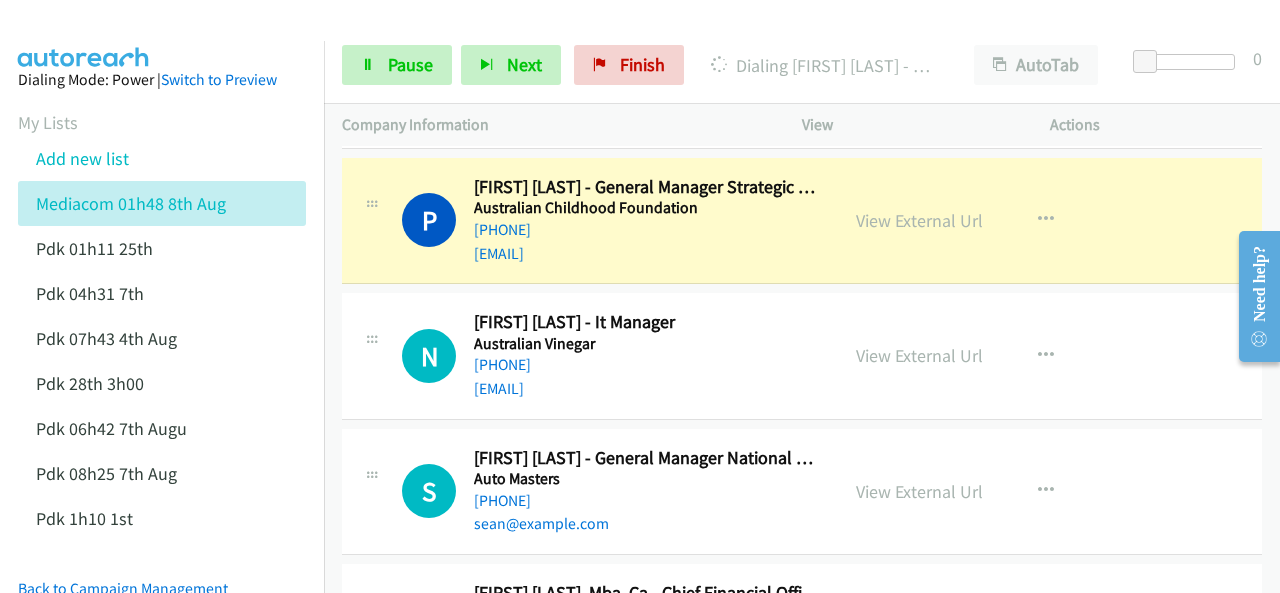 scroll, scrollTop: 700, scrollLeft: 0, axis: vertical 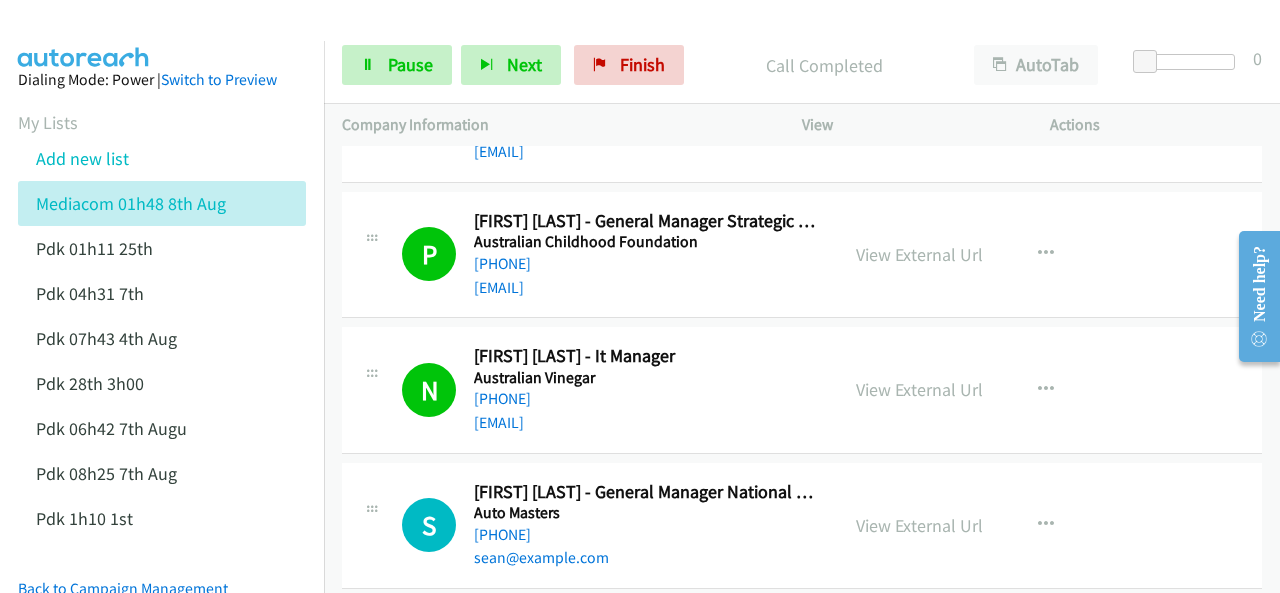 click at bounding box center [84, 35] 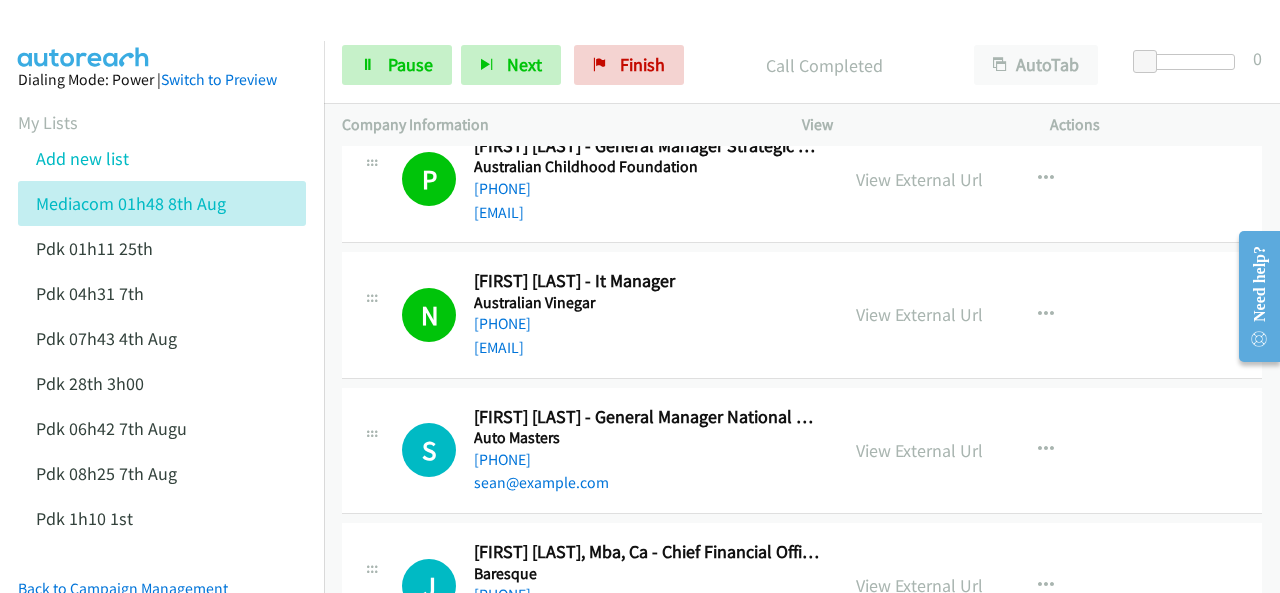 scroll, scrollTop: 800, scrollLeft: 0, axis: vertical 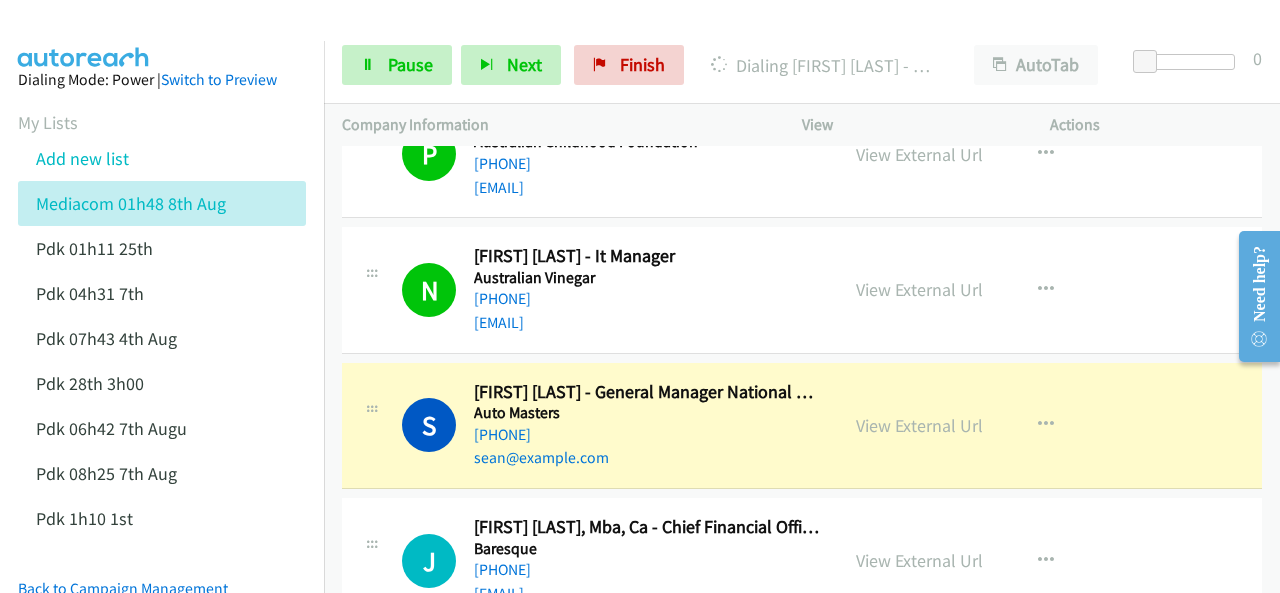 click at bounding box center (84, 35) 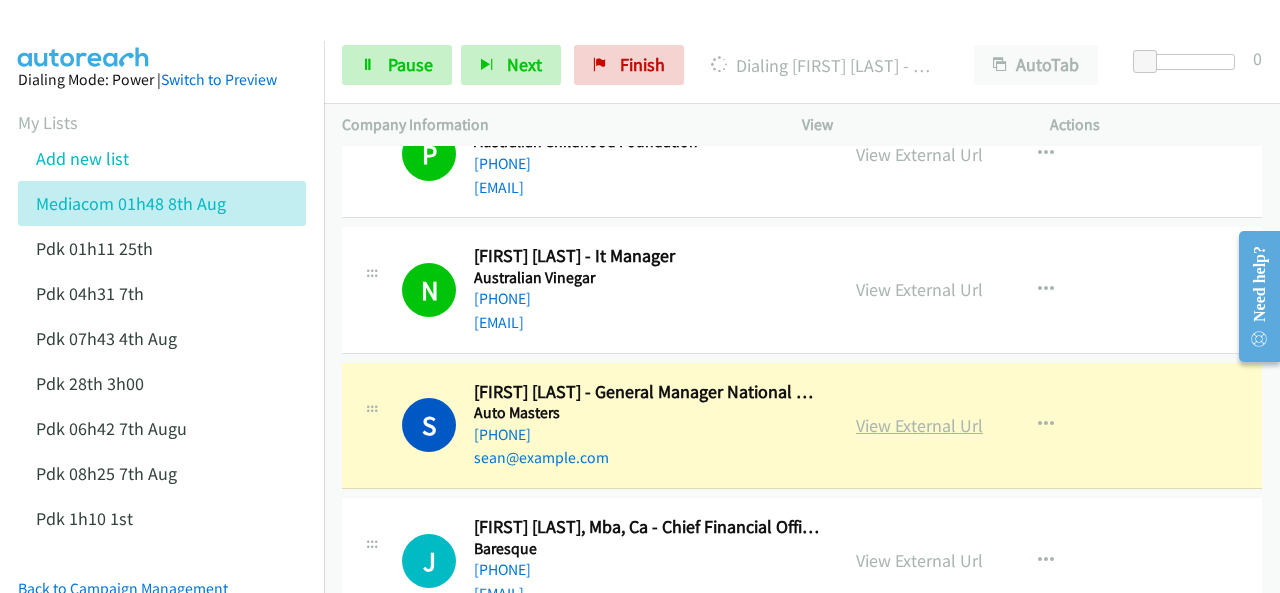 click on "View External Url" at bounding box center (919, 425) 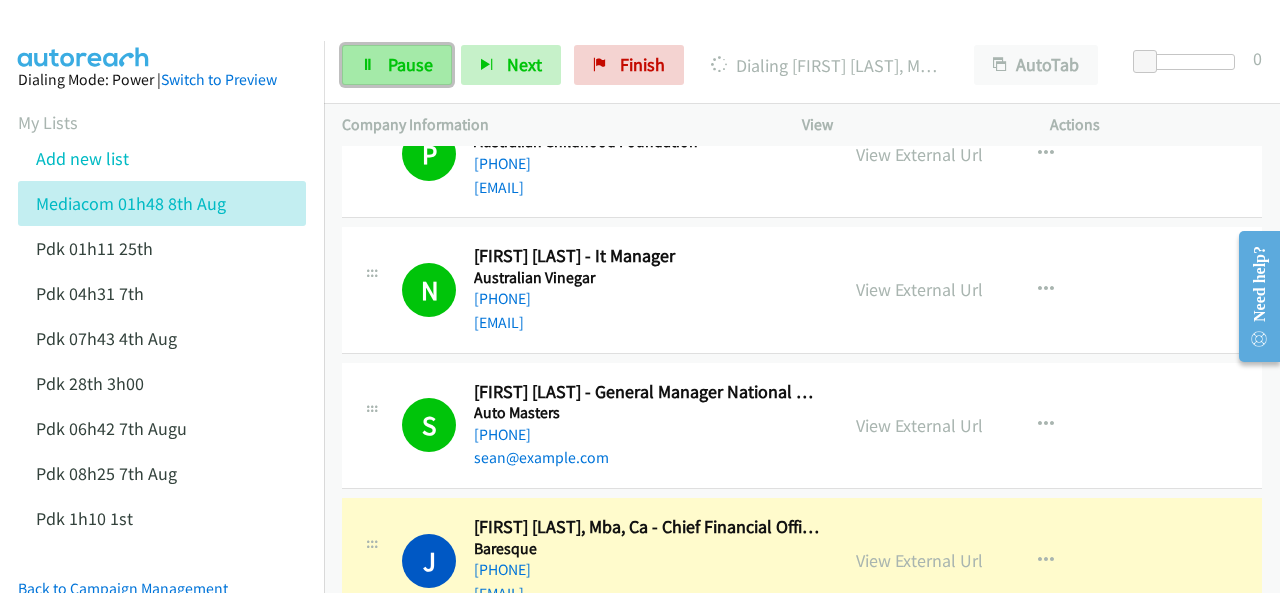 click at bounding box center (368, 66) 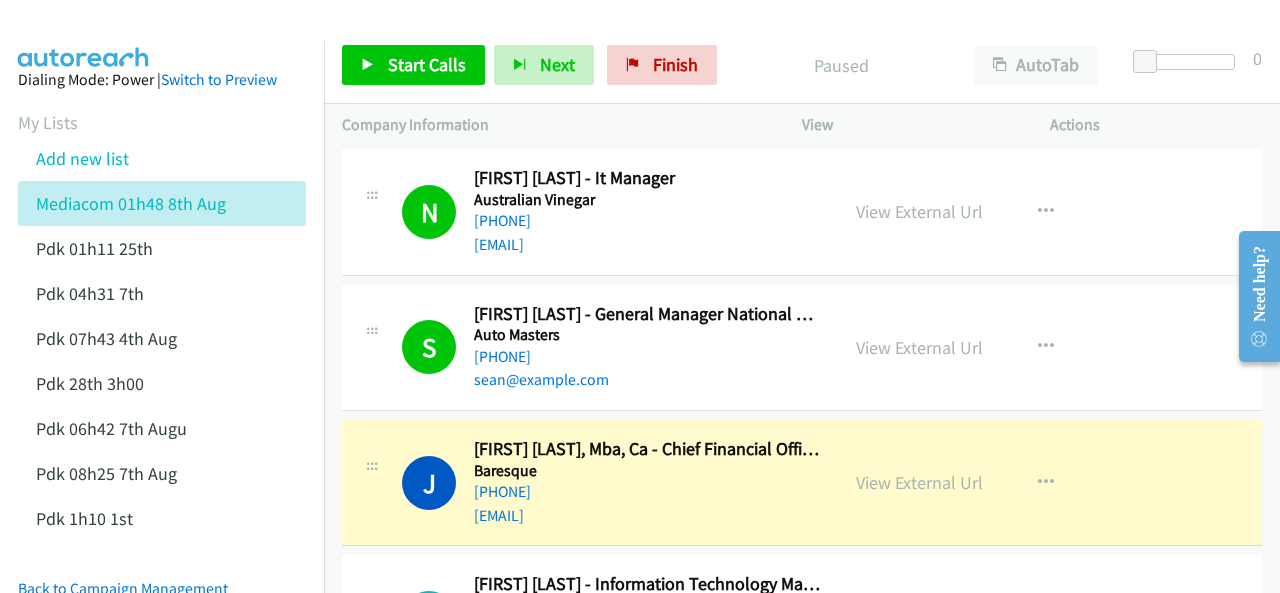 scroll, scrollTop: 900, scrollLeft: 0, axis: vertical 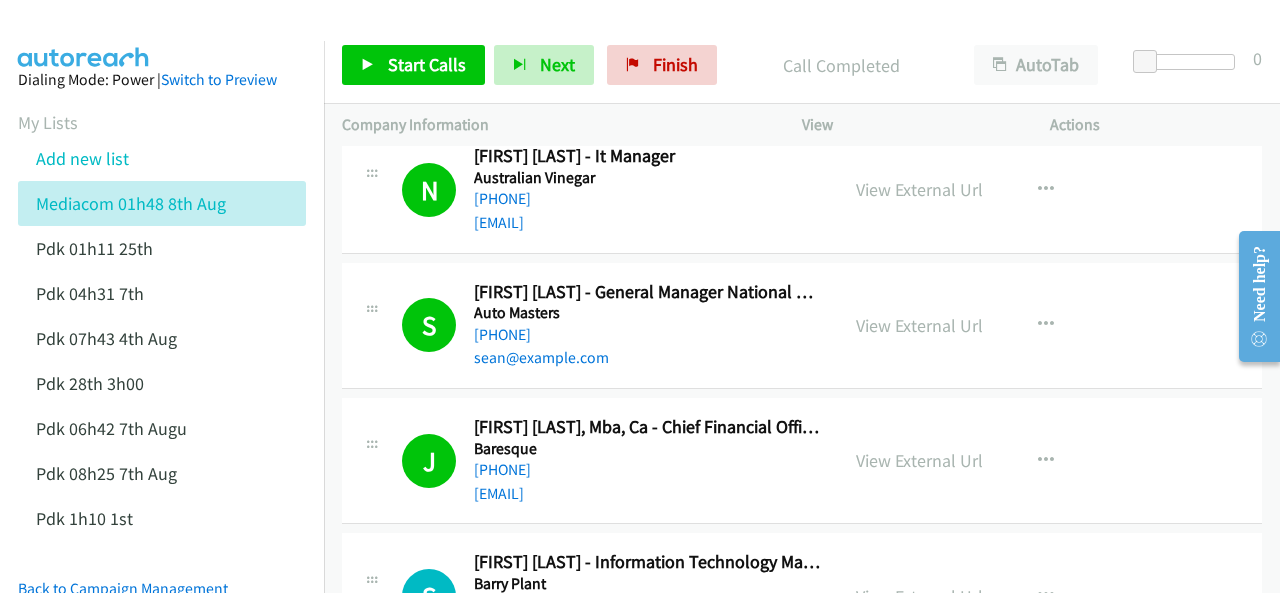 click at bounding box center [84, 35] 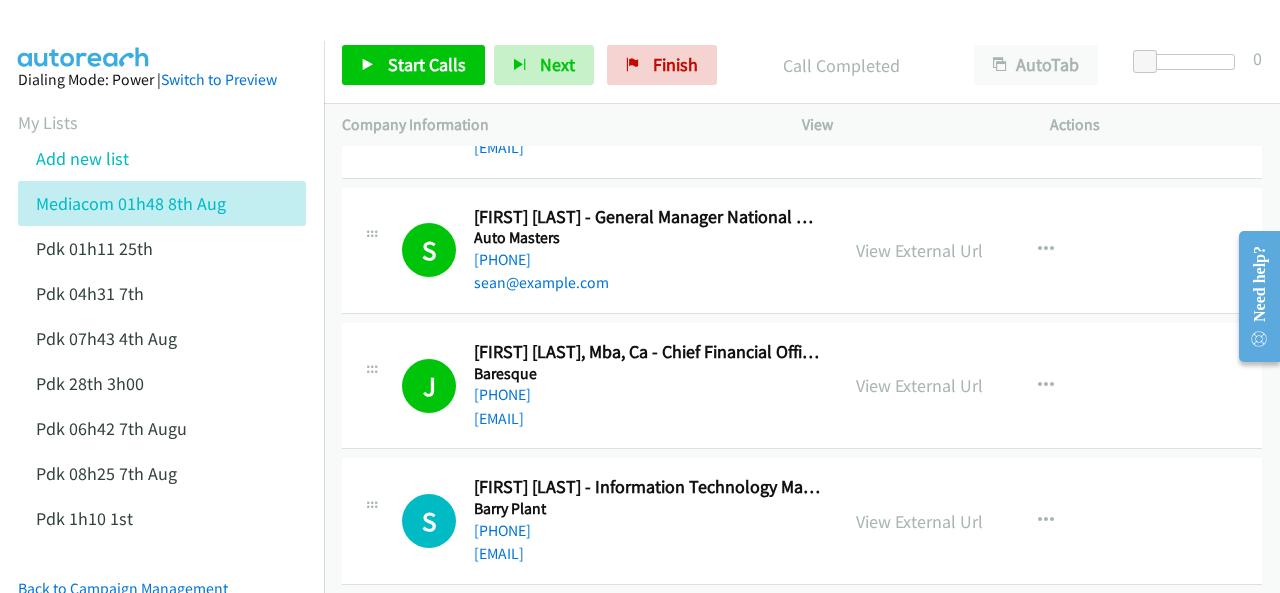 scroll, scrollTop: 1000, scrollLeft: 0, axis: vertical 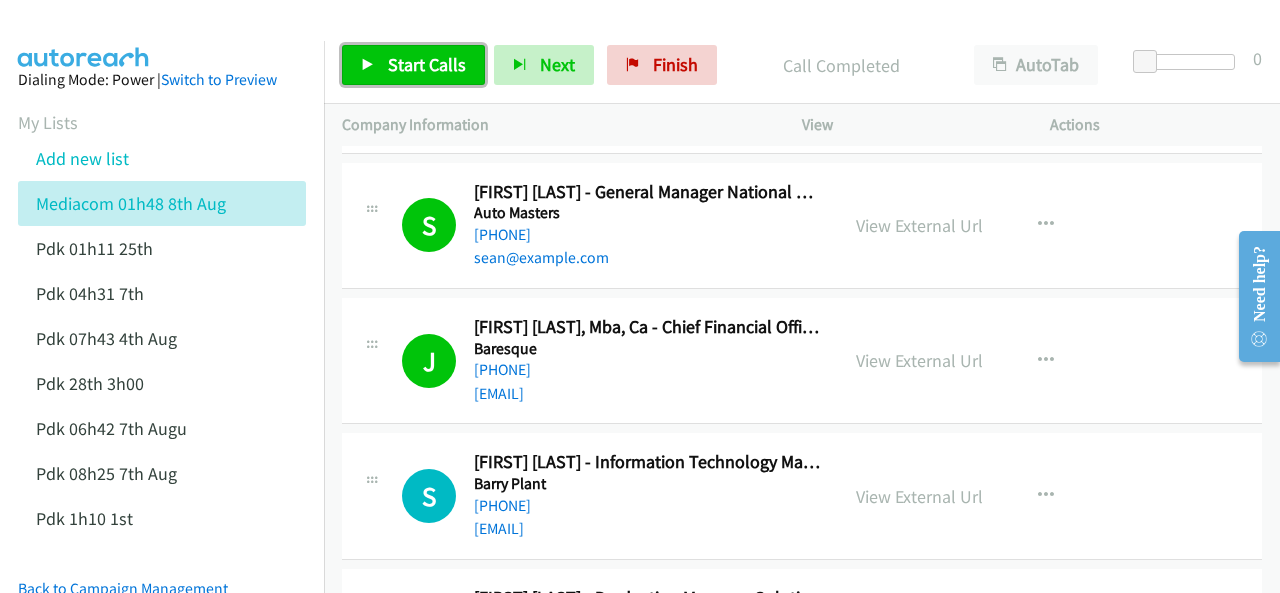 click on "Start Calls" at bounding box center [427, 64] 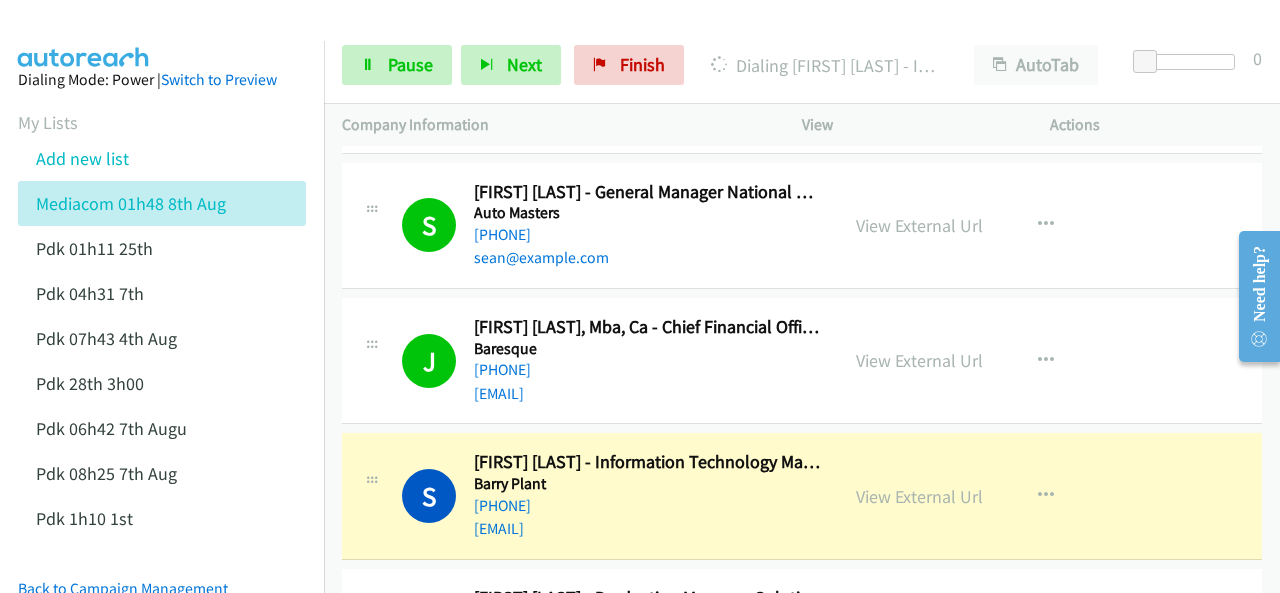 click at bounding box center [84, 35] 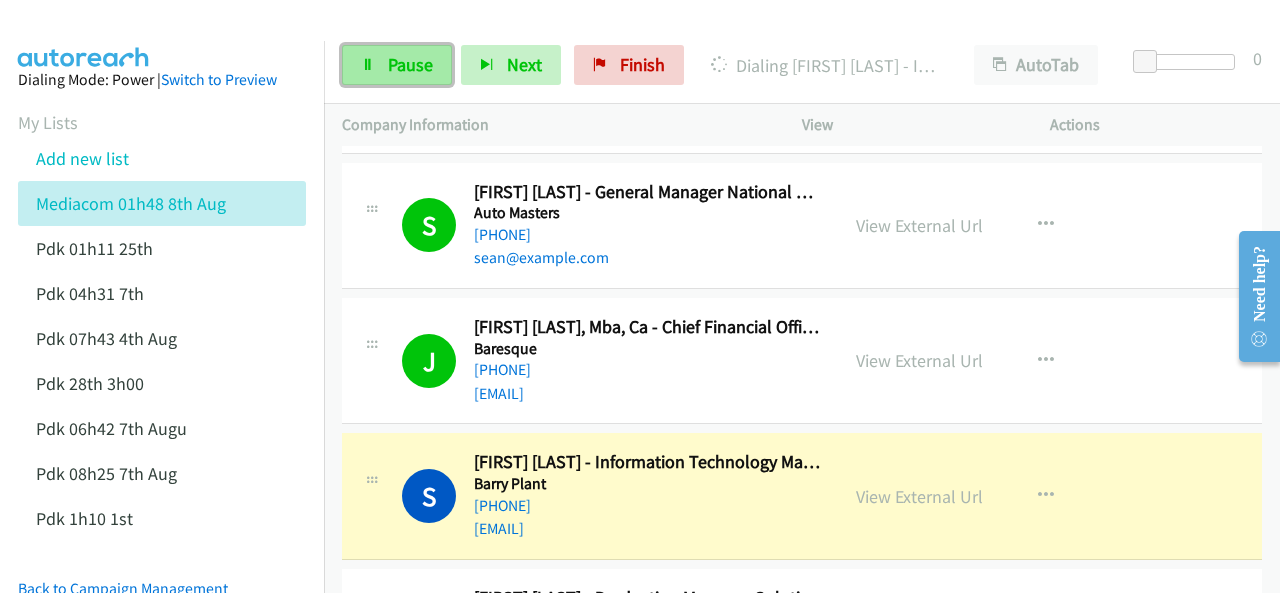 click on "Pause" at bounding box center (397, 65) 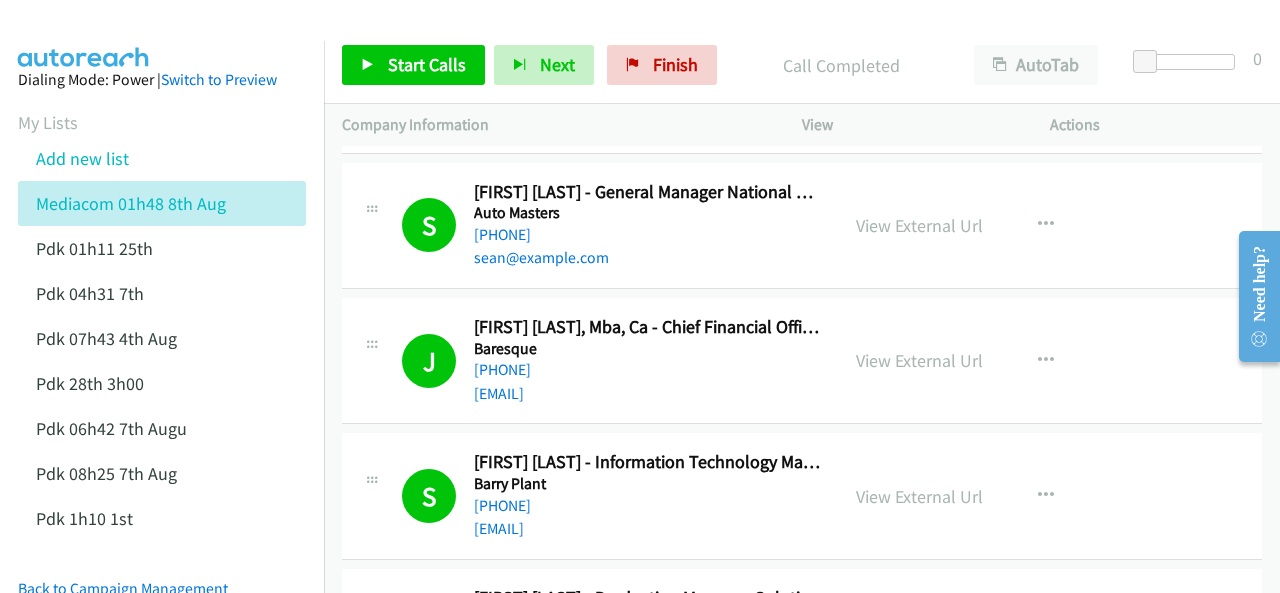 click on "Dialing Mode: Power
|
Switch to Preview
My Lists
Add new list
Mediacom 01h48 8th Aug
Pdk  01h11 25th
Pdk 04h31 7th
Pdk 07h43 4th Aug
Pdk 28th 3h00
Pdk 06h42 7th Augu
Pdk 08h25 7th Aug
Pdk 1h10 1st
Back to Campaign Management
Scheduled Callbacks
FAQ
Agent Settings
Sign Out
Compact View
Email Support" at bounding box center [162, 437] 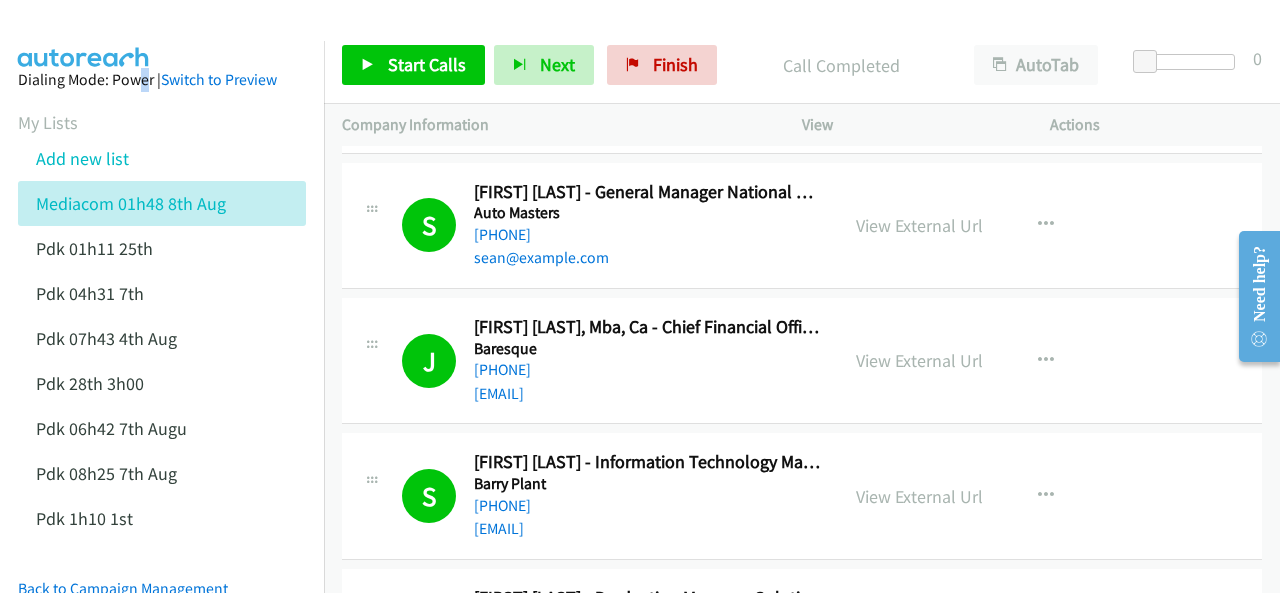 click at bounding box center (84, 35) 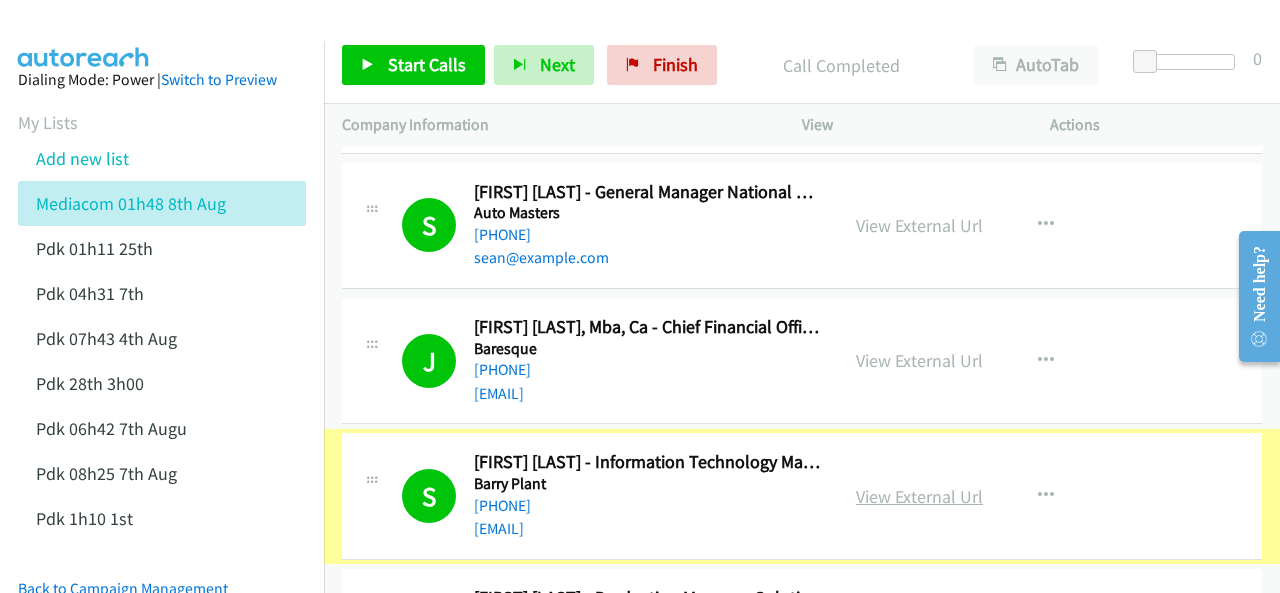 click on "View External Url" at bounding box center [919, 496] 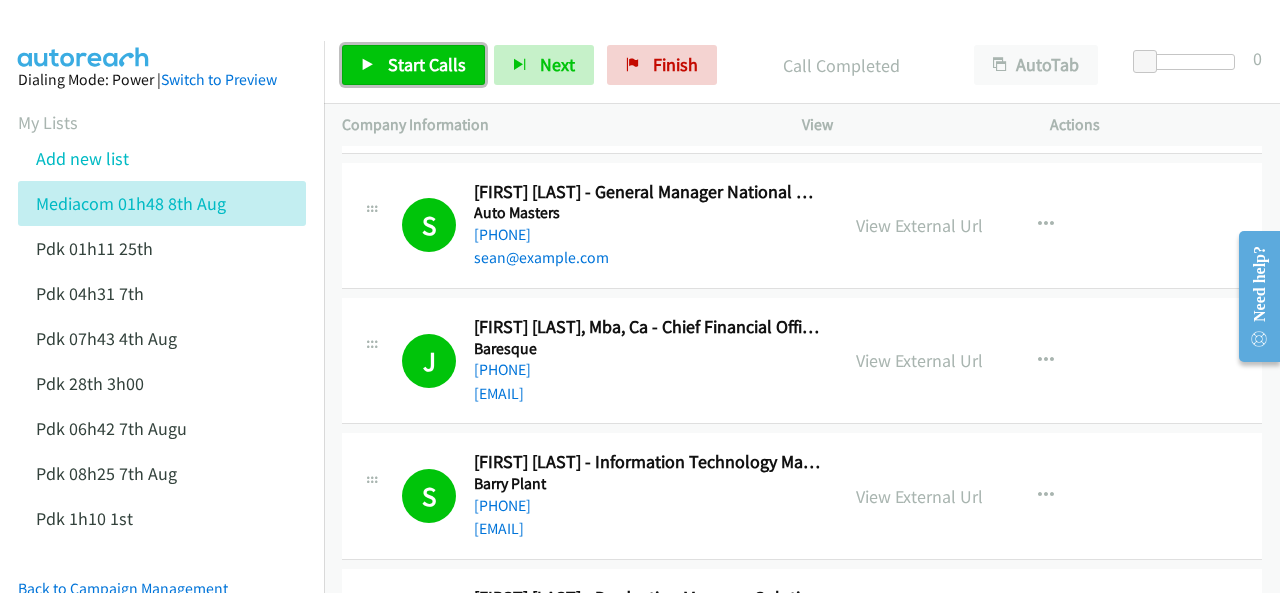 click on "Start Calls" at bounding box center (413, 65) 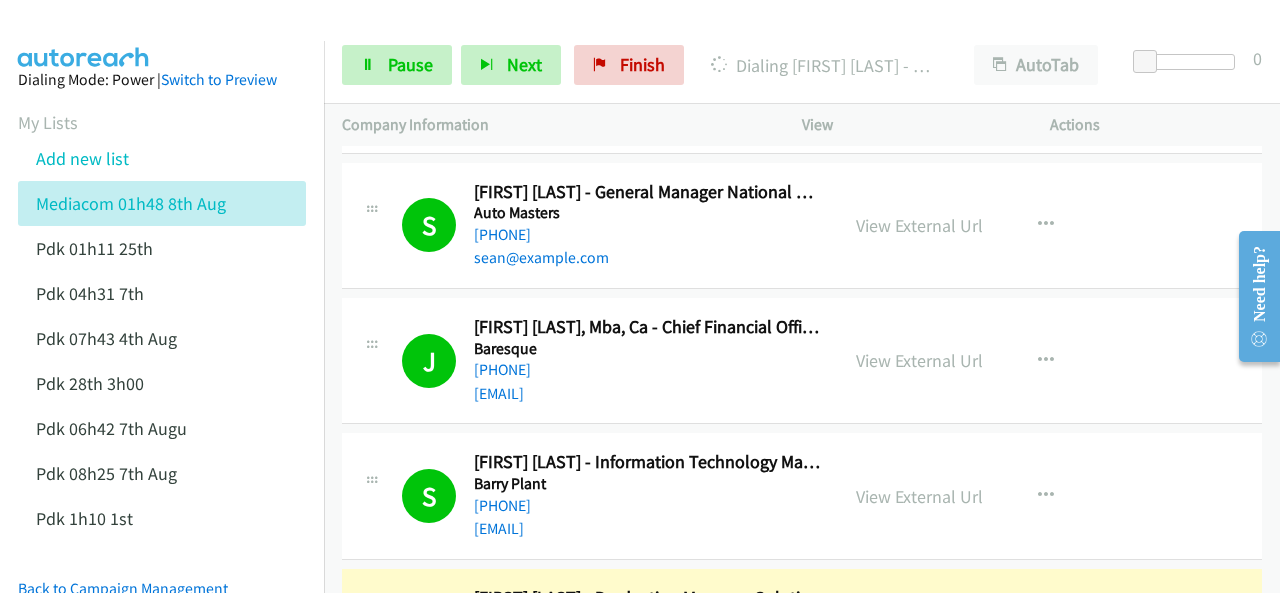 click at bounding box center (84, 35) 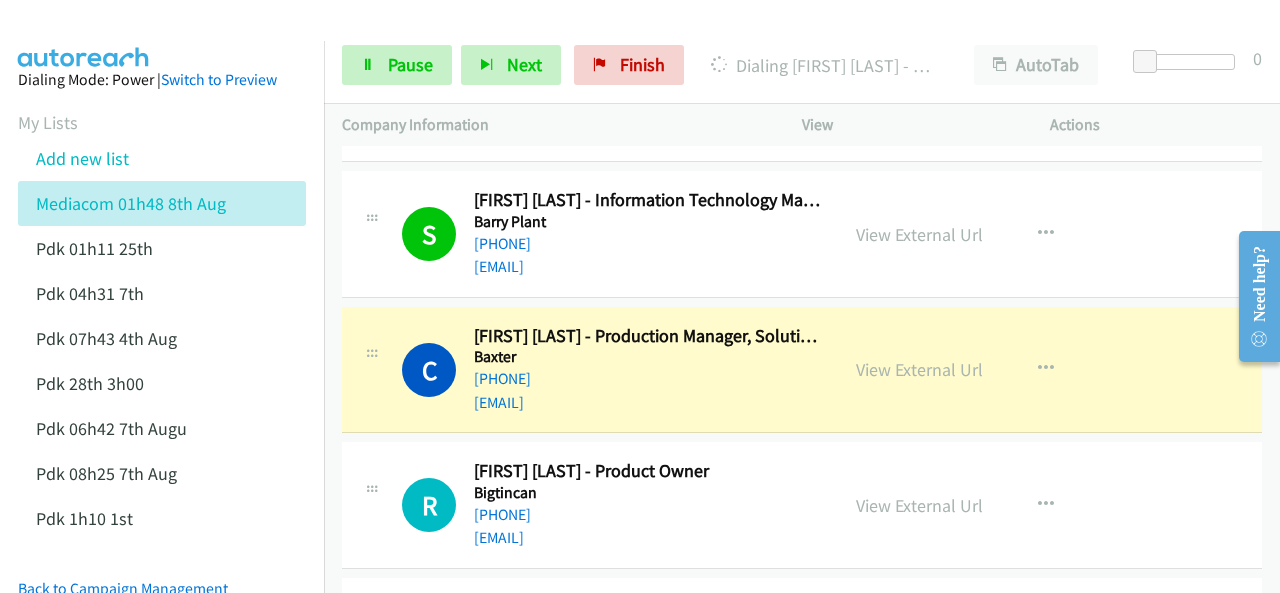 scroll, scrollTop: 1300, scrollLeft: 0, axis: vertical 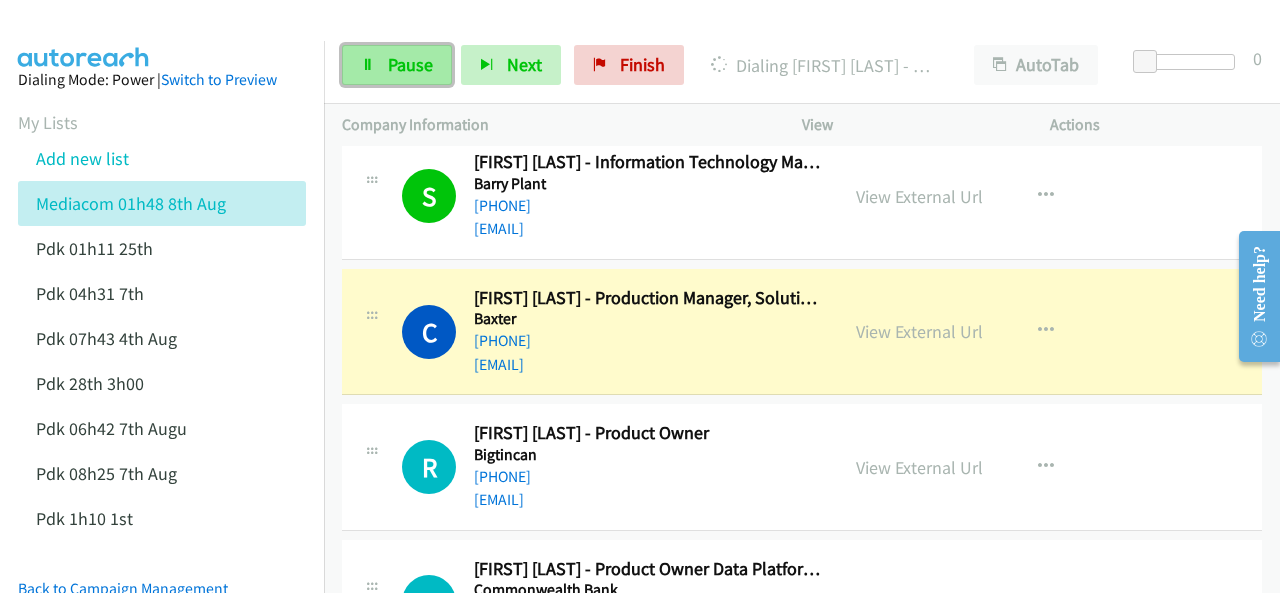 click at bounding box center (368, 66) 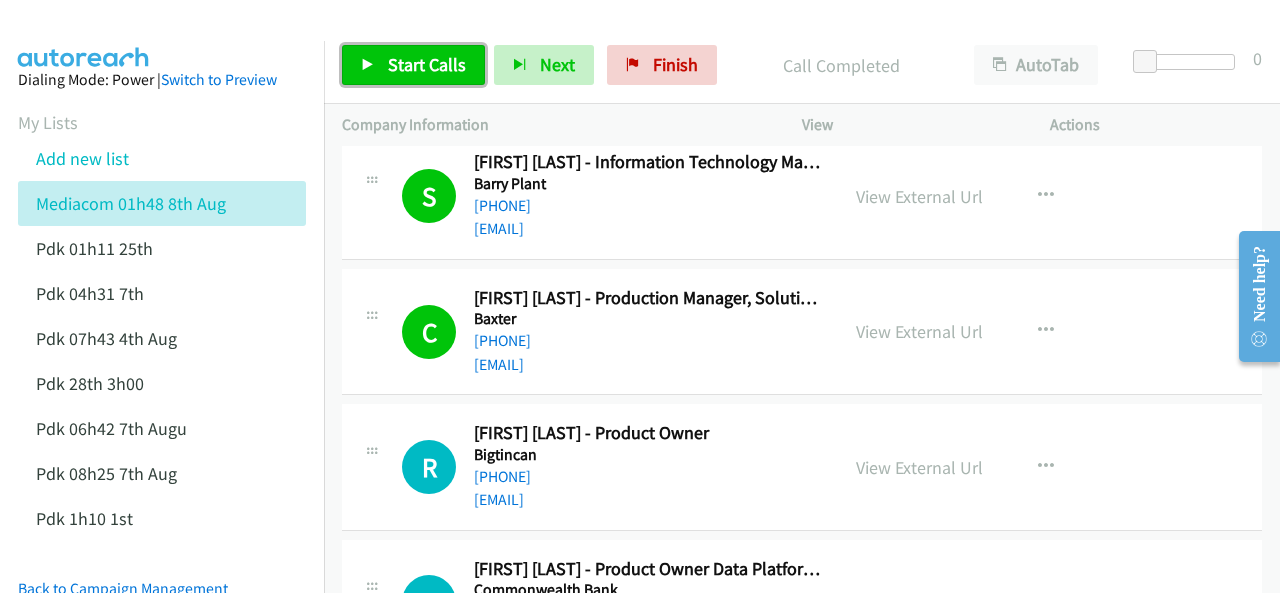 click on "Start Calls" at bounding box center (427, 64) 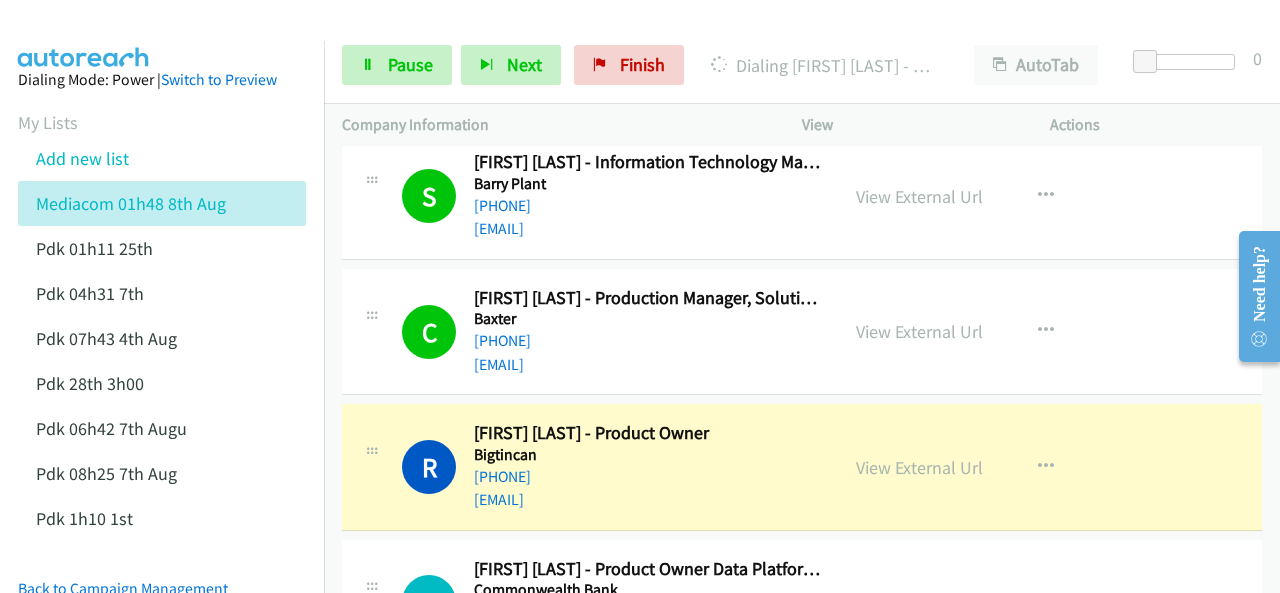 click at bounding box center [84, 35] 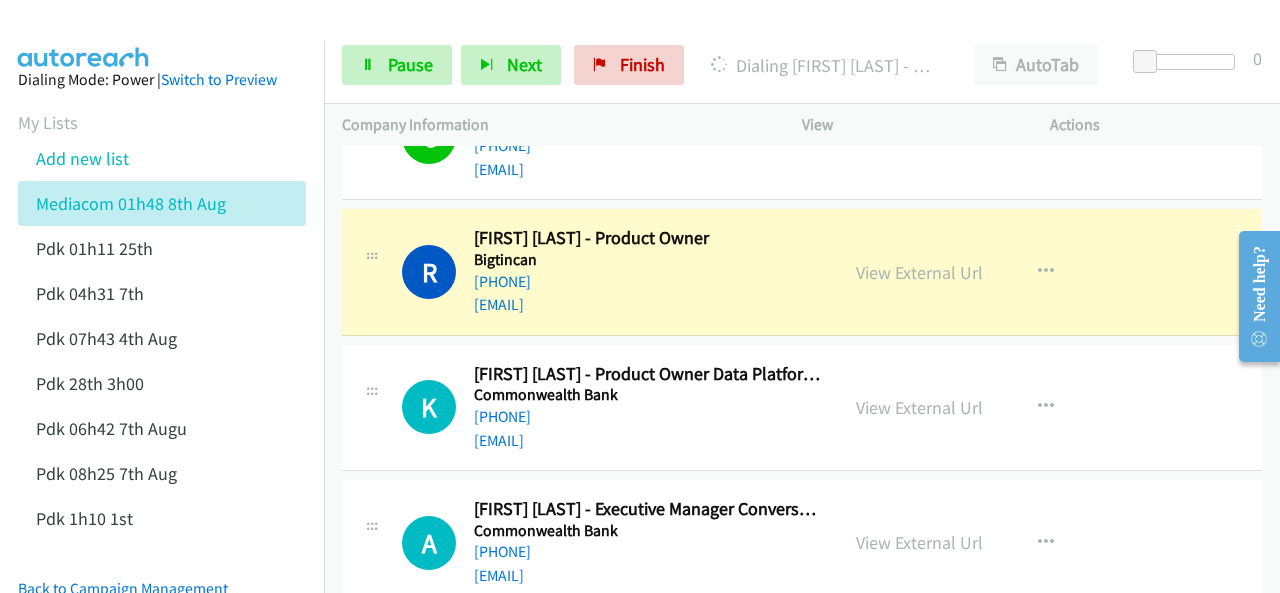 scroll, scrollTop: 1500, scrollLeft: 0, axis: vertical 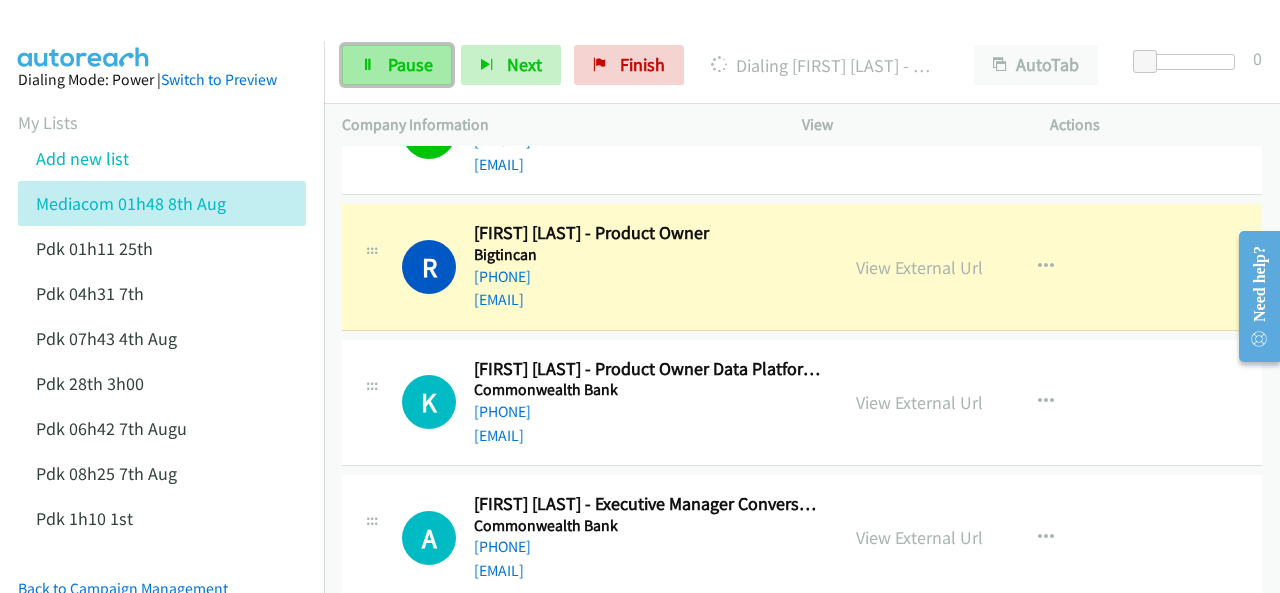 click on "Pause" at bounding box center (397, 65) 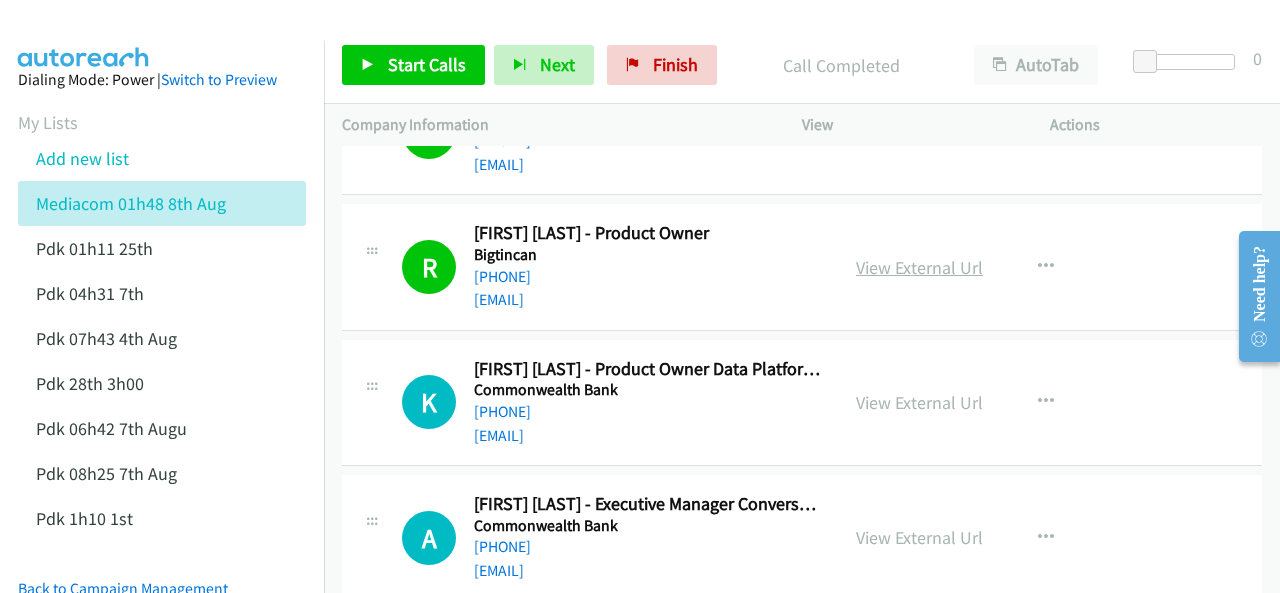 click on "View External Url" at bounding box center (919, 267) 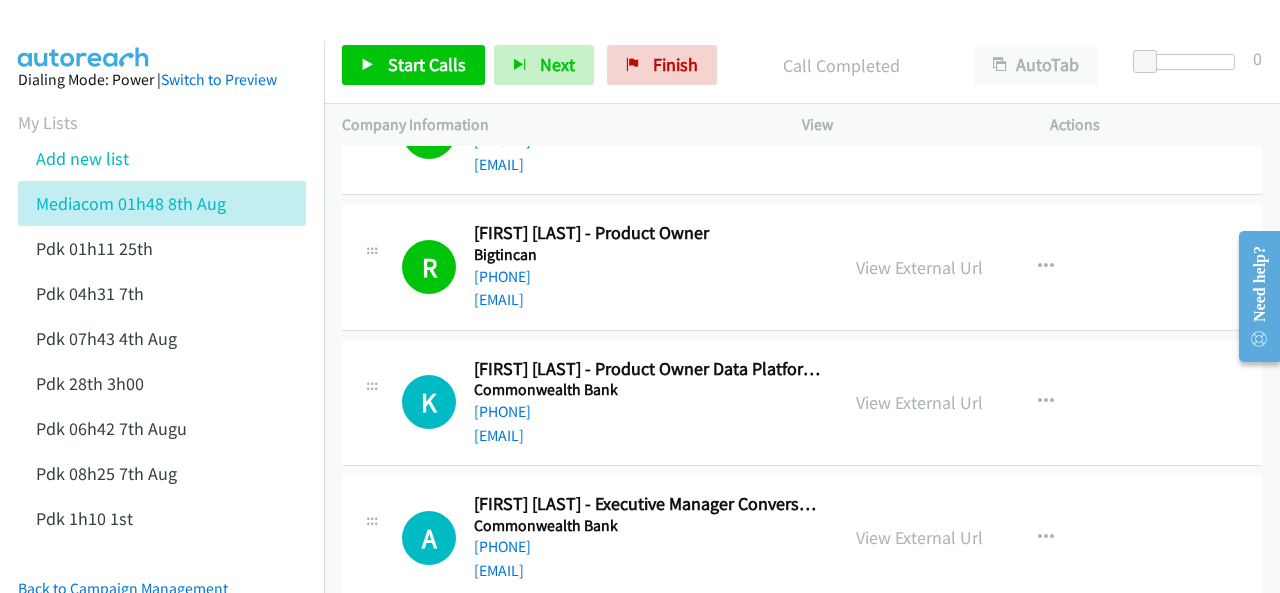 click at bounding box center [84, 35] 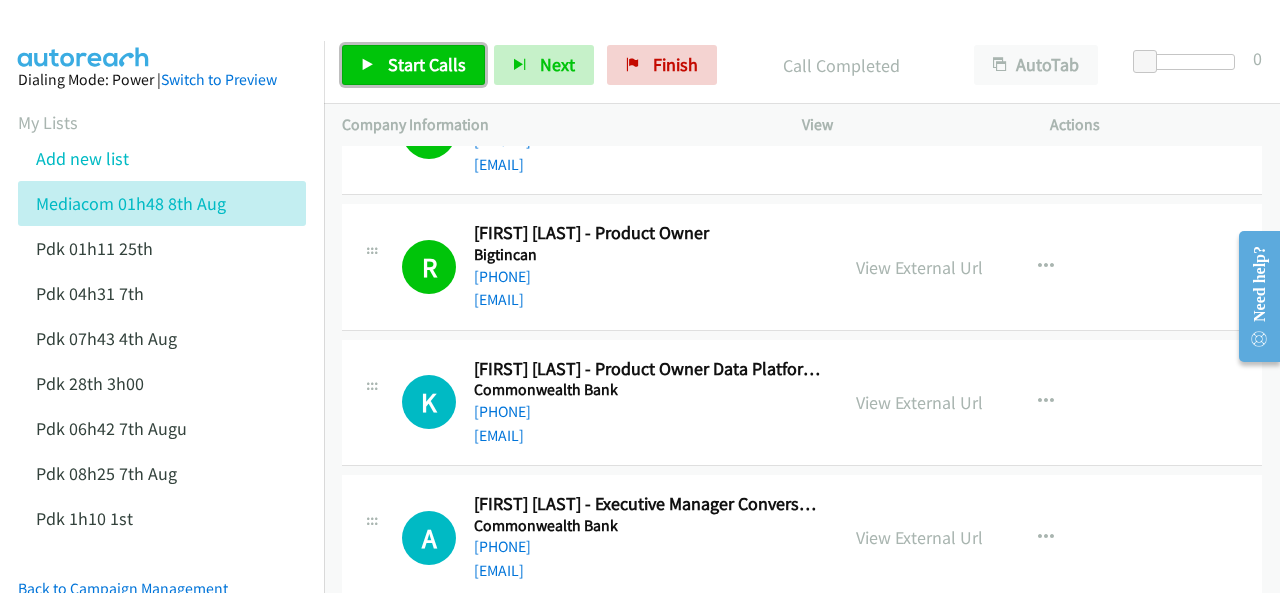 click on "Start Calls" at bounding box center [413, 65] 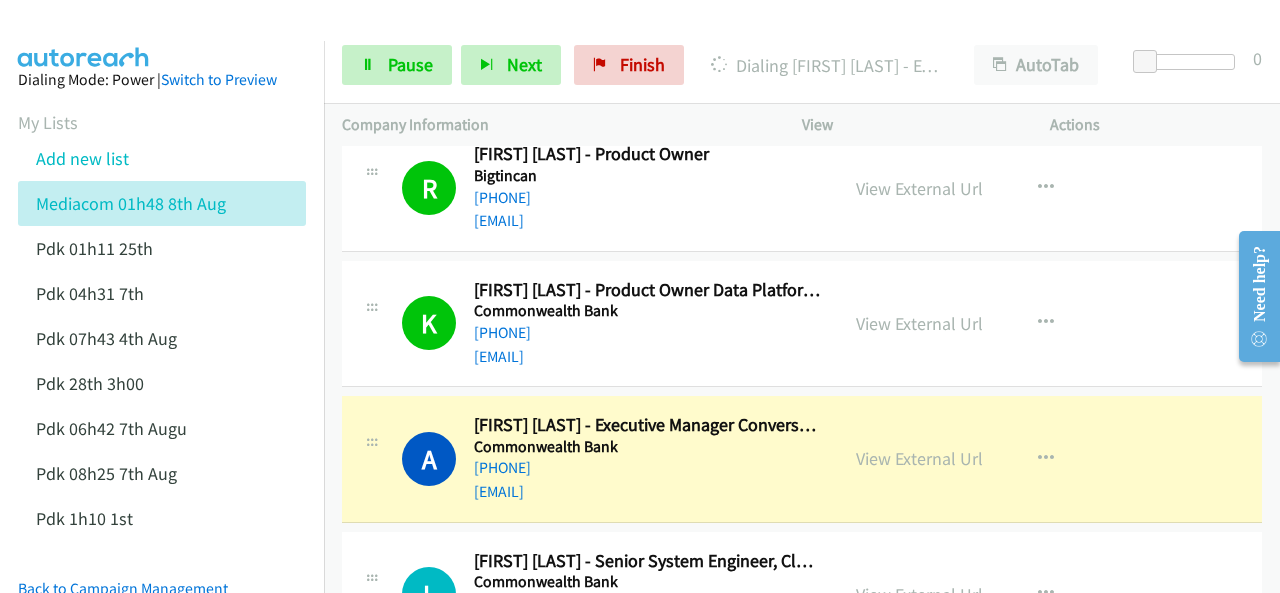scroll, scrollTop: 1700, scrollLeft: 0, axis: vertical 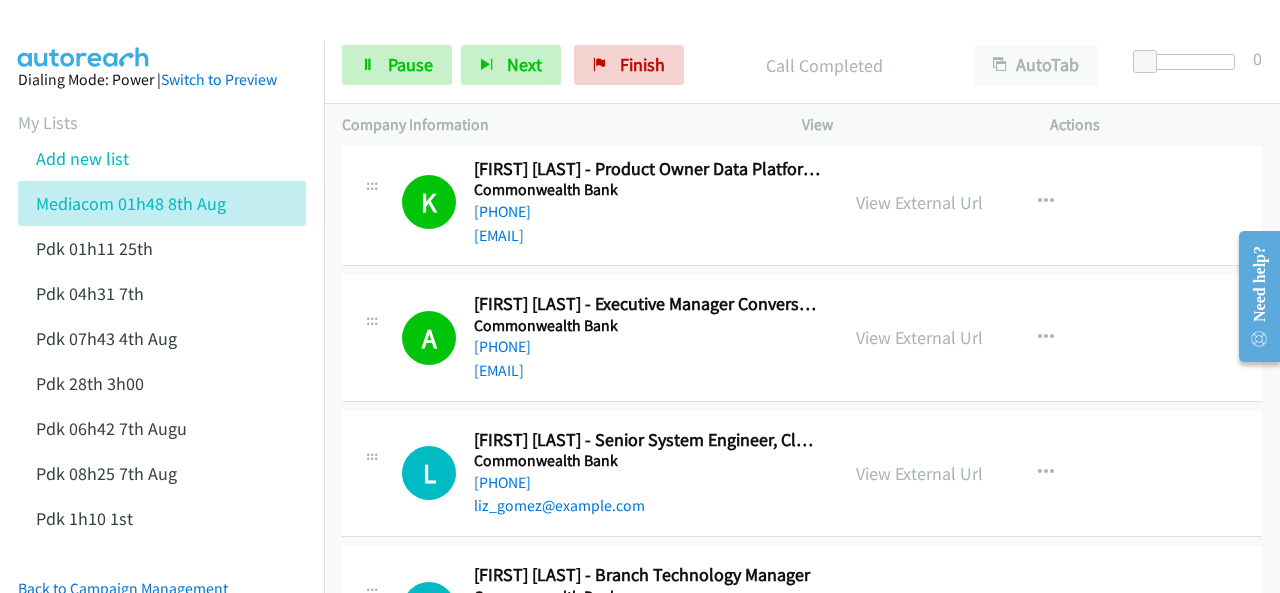 click at bounding box center (631, 38) 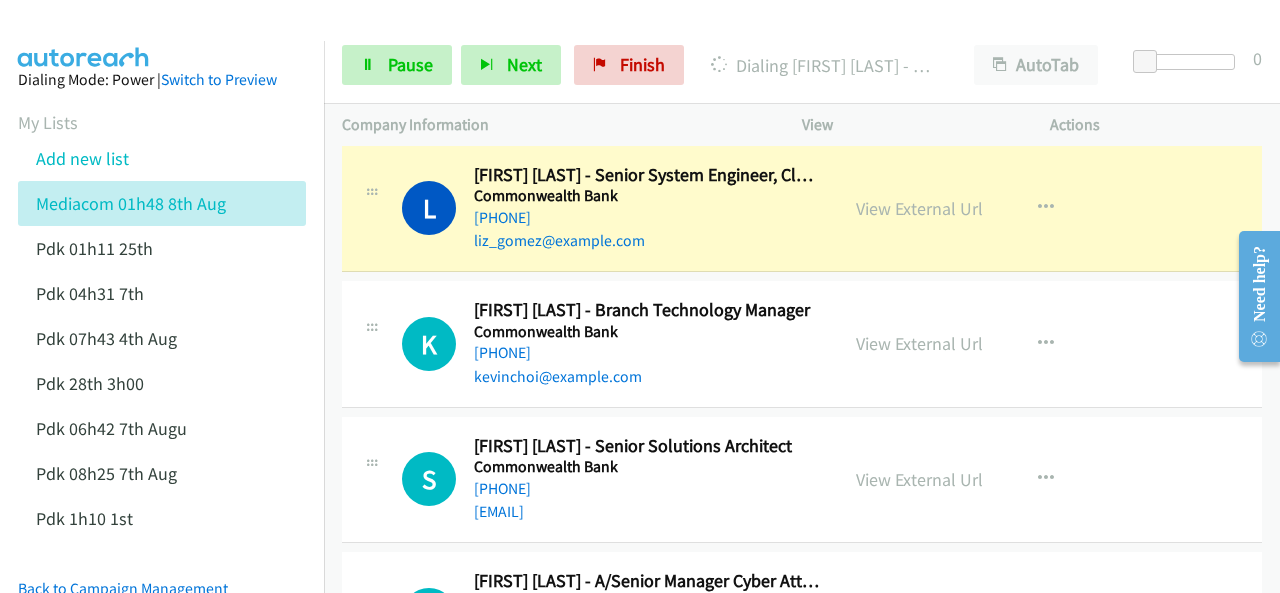 scroll, scrollTop: 1900, scrollLeft: 0, axis: vertical 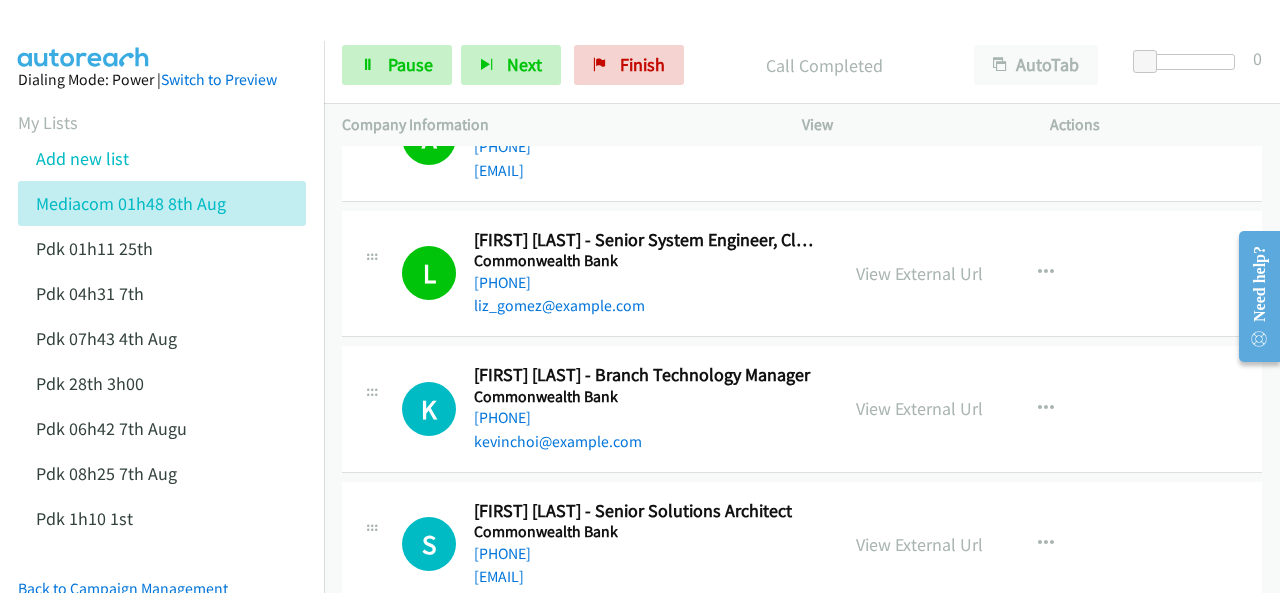 click at bounding box center [84, 35] 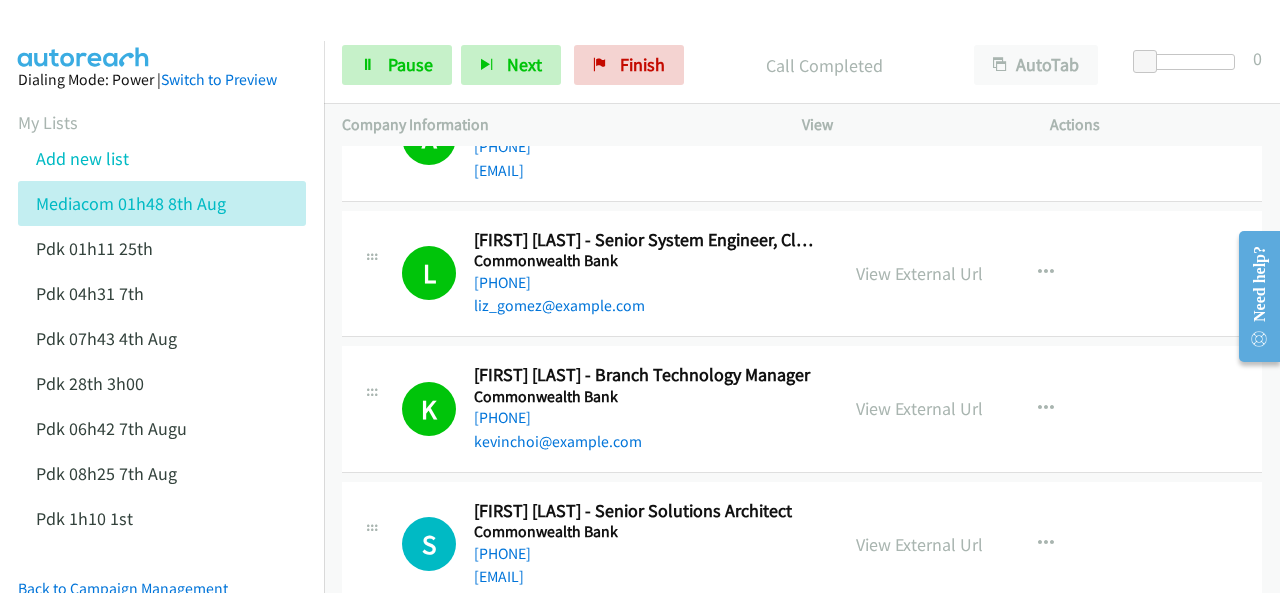 click at bounding box center [84, 35] 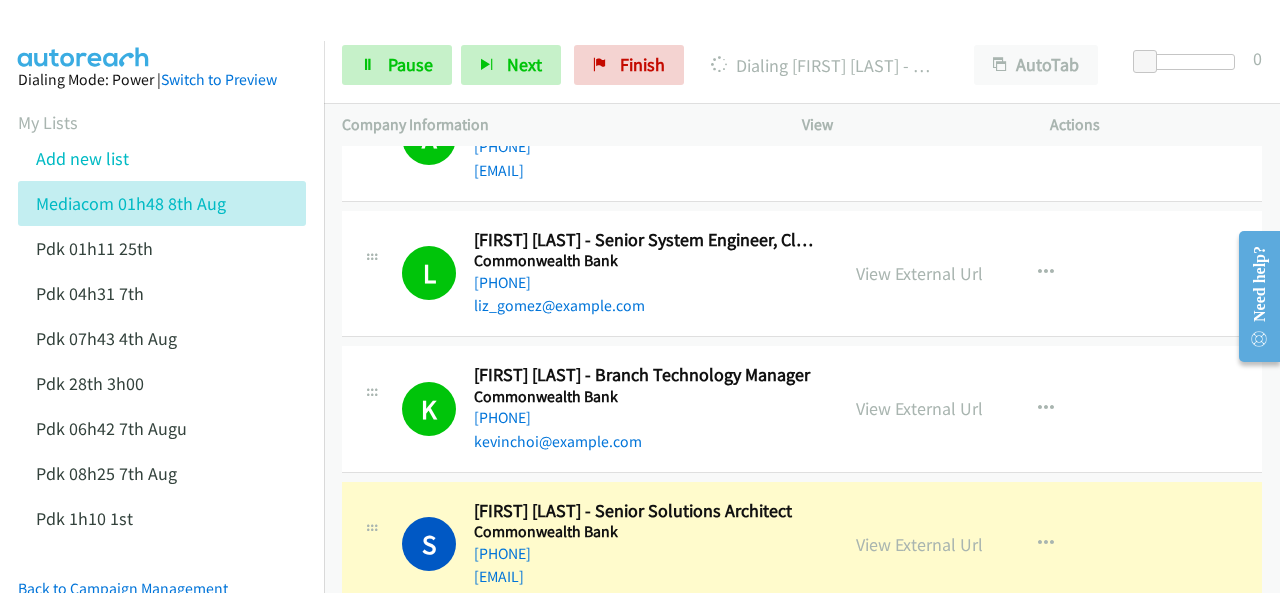 click on "Dialing Mode: Power
|
Switch to Preview
My Lists
Add new list
Mediacom 01h48 8th Aug
Pdk  01h11 25th
Pdk 04h31 7th
Pdk 07h43 4th Aug
Pdk 28th 3h00
Pdk 06h42 7th Augu
Pdk 08h25 7th Aug
Pdk 1h10 1st
Back to Campaign Management
Scheduled Callbacks
FAQ
Agent Settings
Sign Out
Compact View
Email Support" at bounding box center [162, 437] 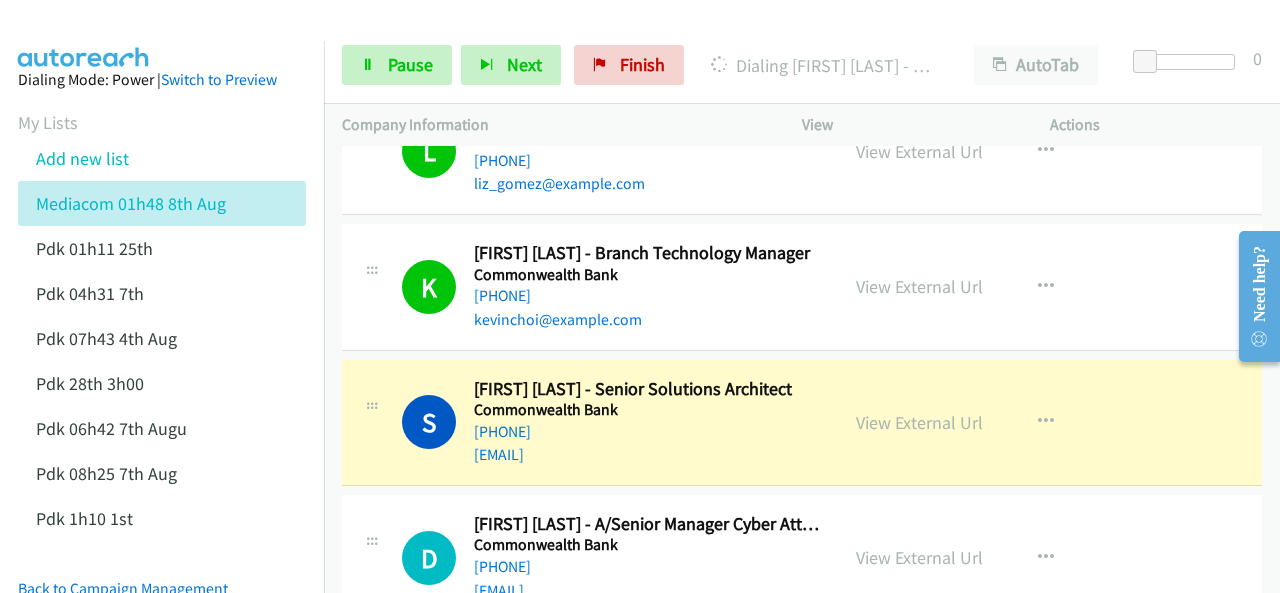 scroll, scrollTop: 2100, scrollLeft: 0, axis: vertical 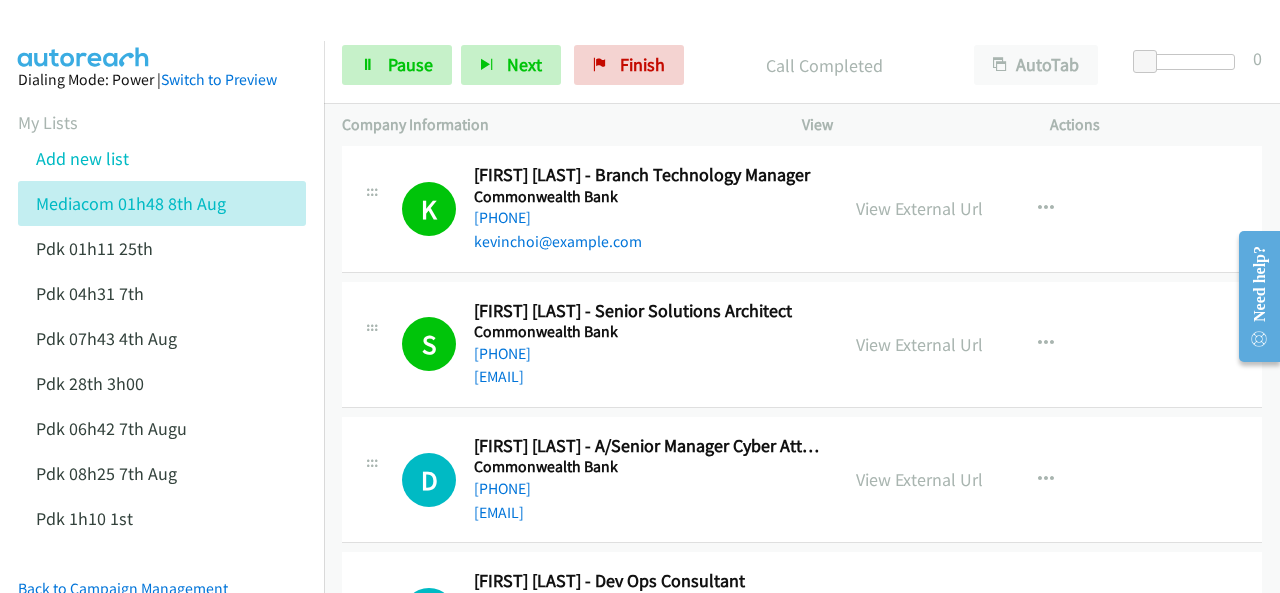 drag, startPoint x: 71, startPoint y: 39, endPoint x: 84, endPoint y: 36, distance: 13.341664 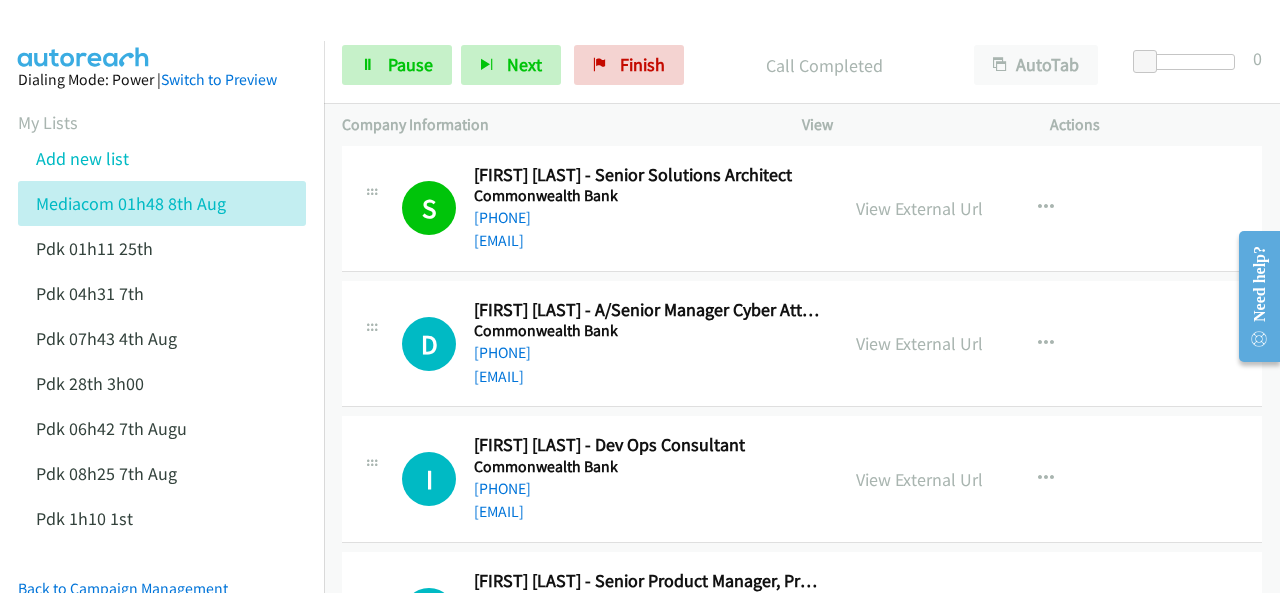 scroll, scrollTop: 2200, scrollLeft: 0, axis: vertical 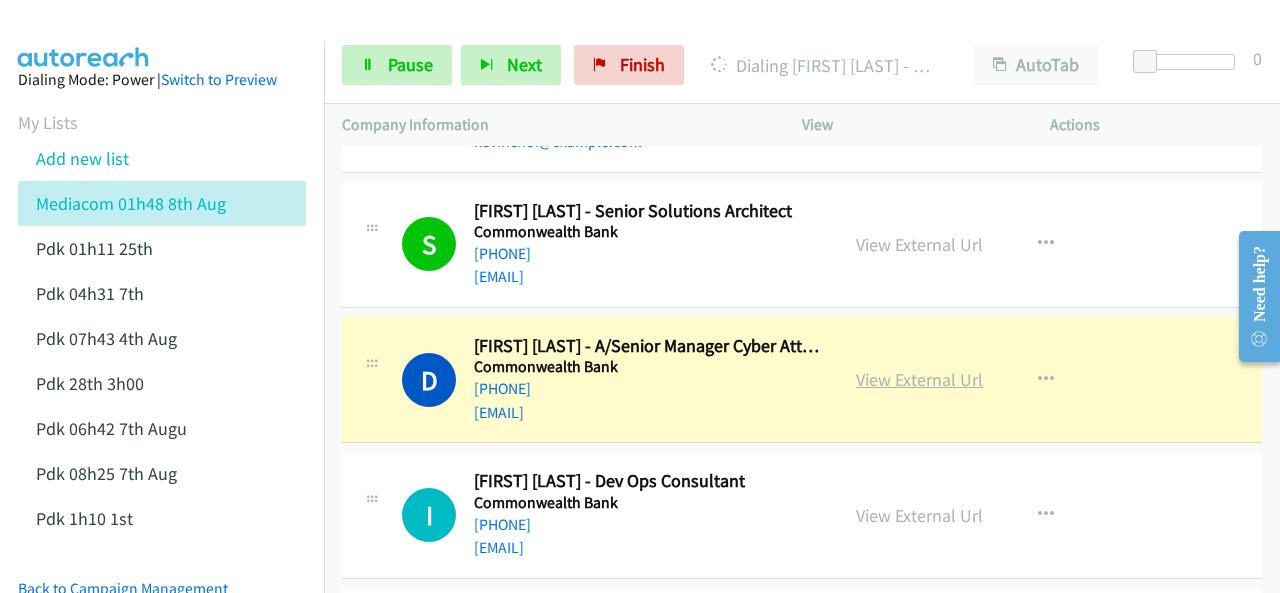 click on "View External Url" at bounding box center (919, 379) 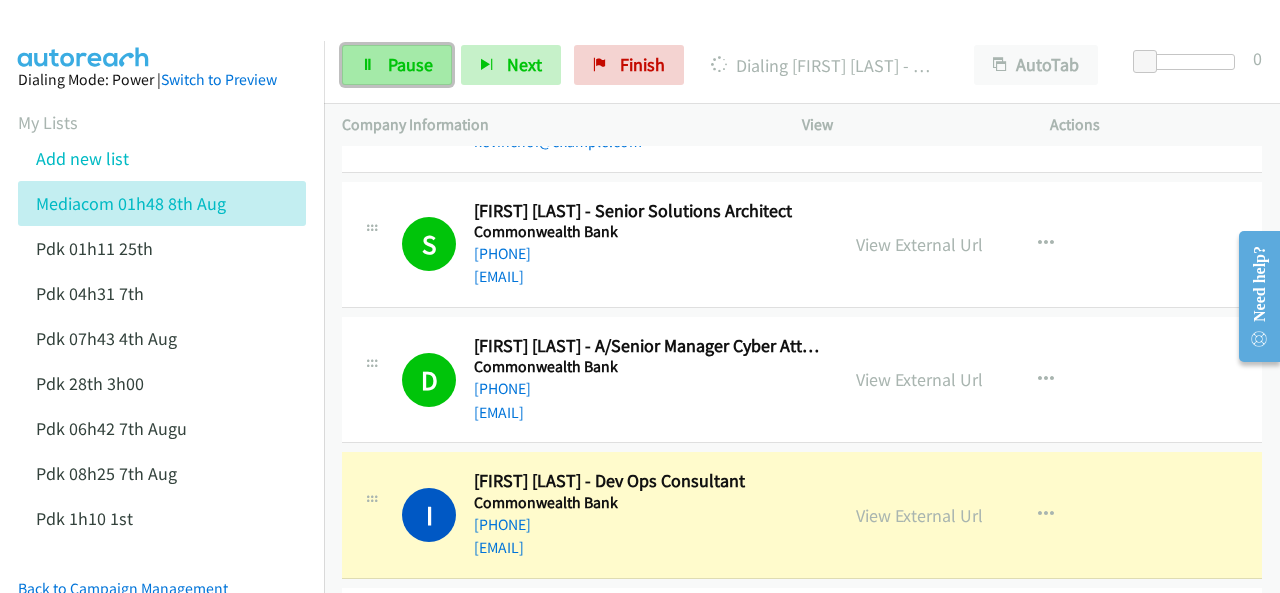 click on "Pause" at bounding box center (410, 64) 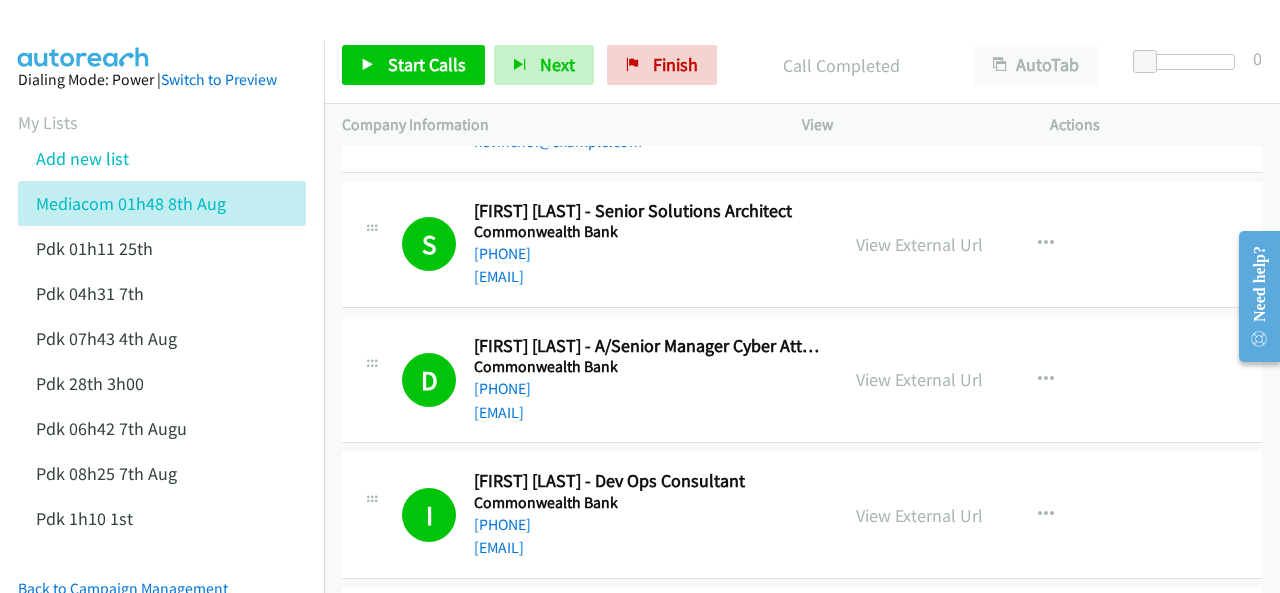 click at bounding box center [84, 35] 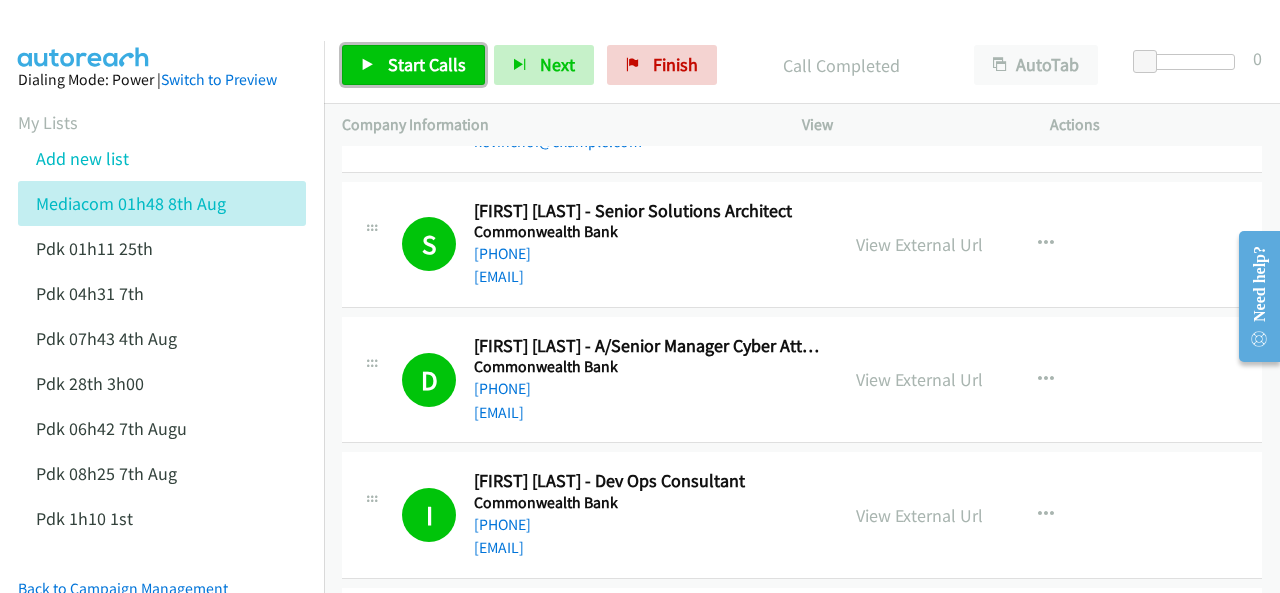 click on "Start Calls" at bounding box center [427, 64] 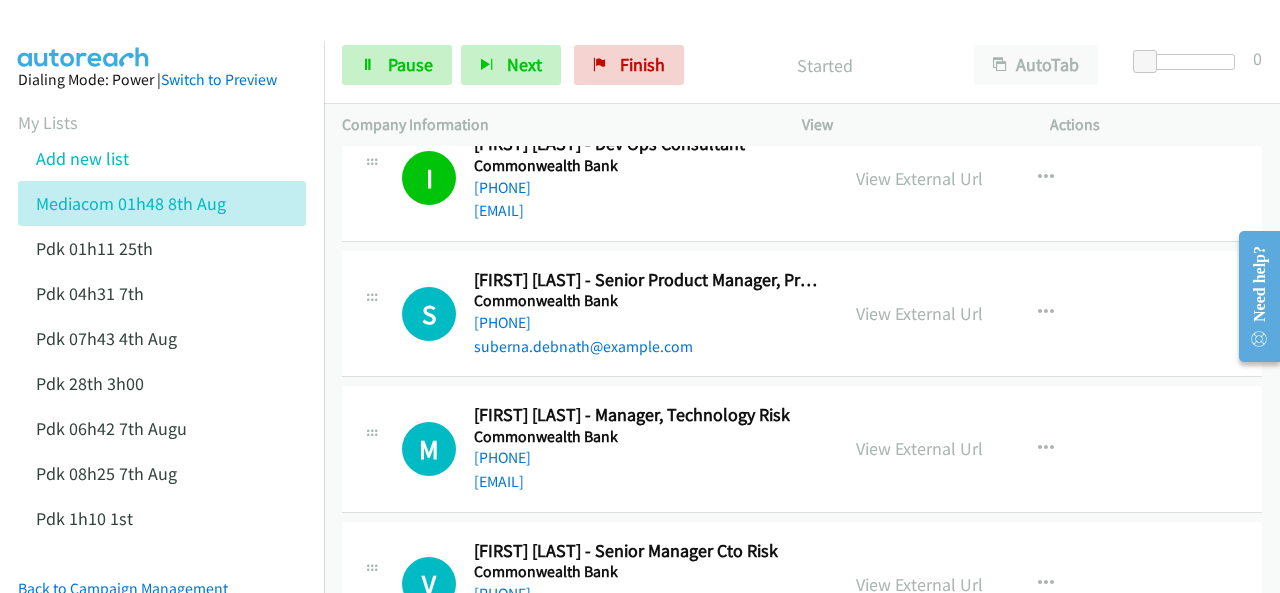 scroll, scrollTop: 2500, scrollLeft: 0, axis: vertical 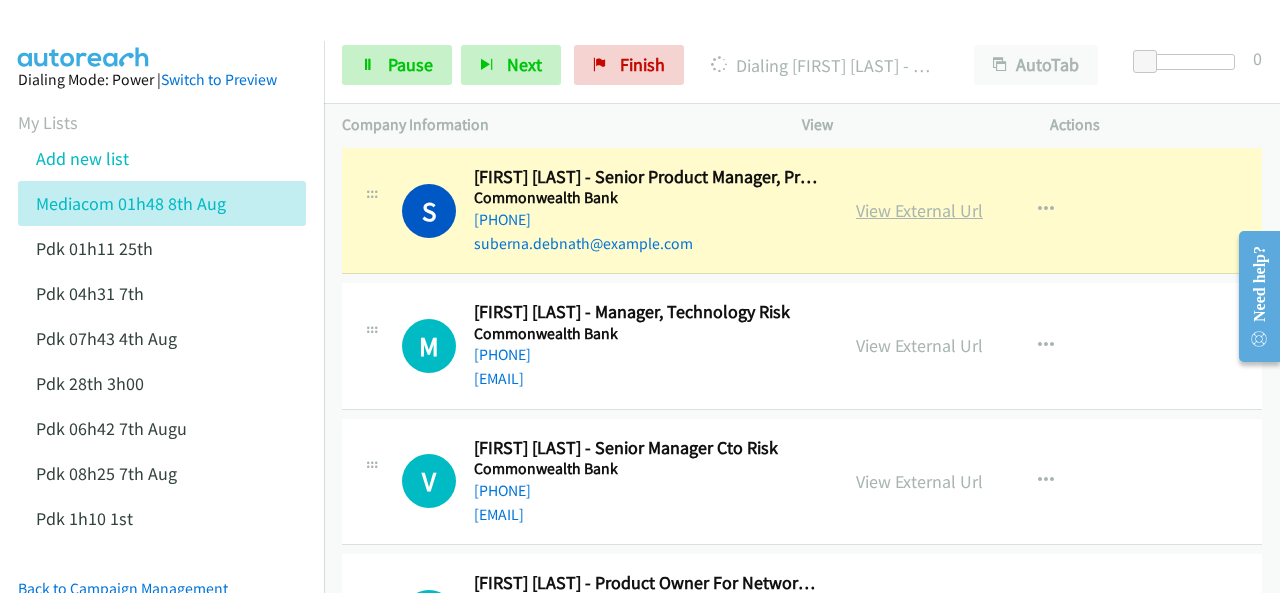 click on "View External Url" at bounding box center [919, 210] 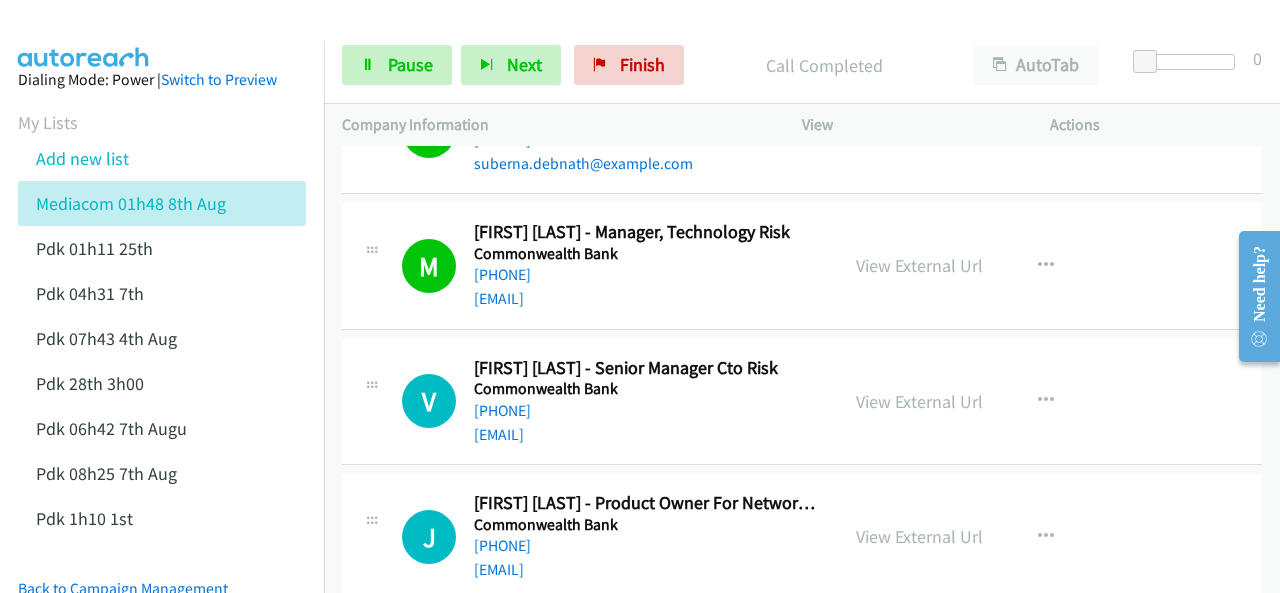 scroll, scrollTop: 2740, scrollLeft: 0, axis: vertical 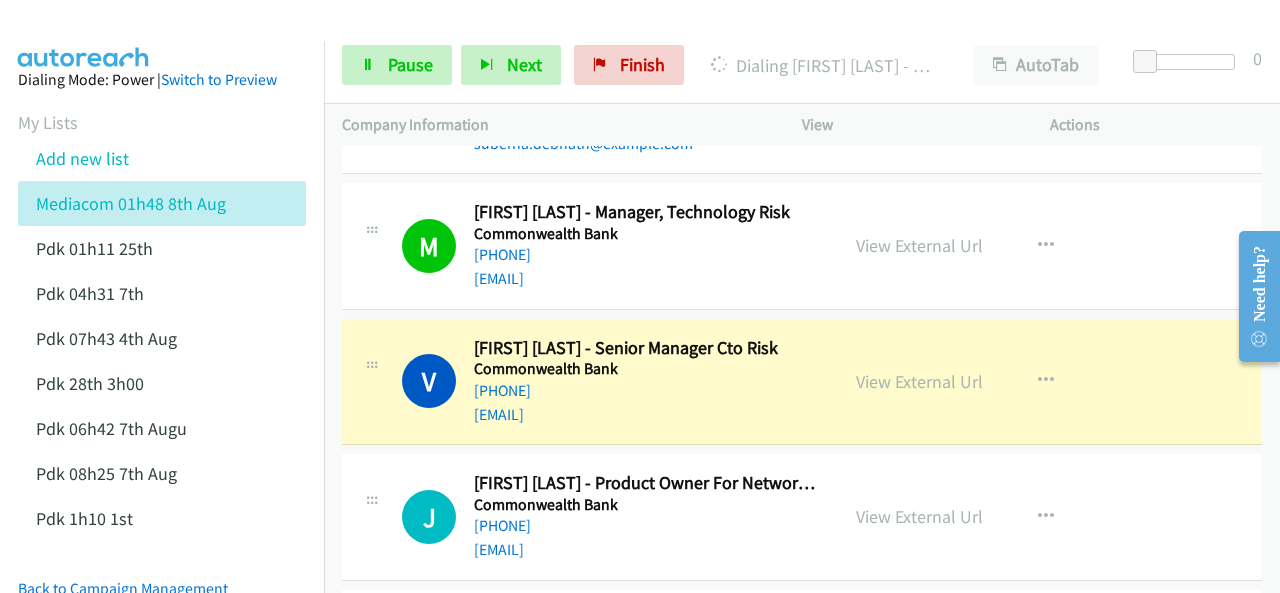 click at bounding box center (84, 35) 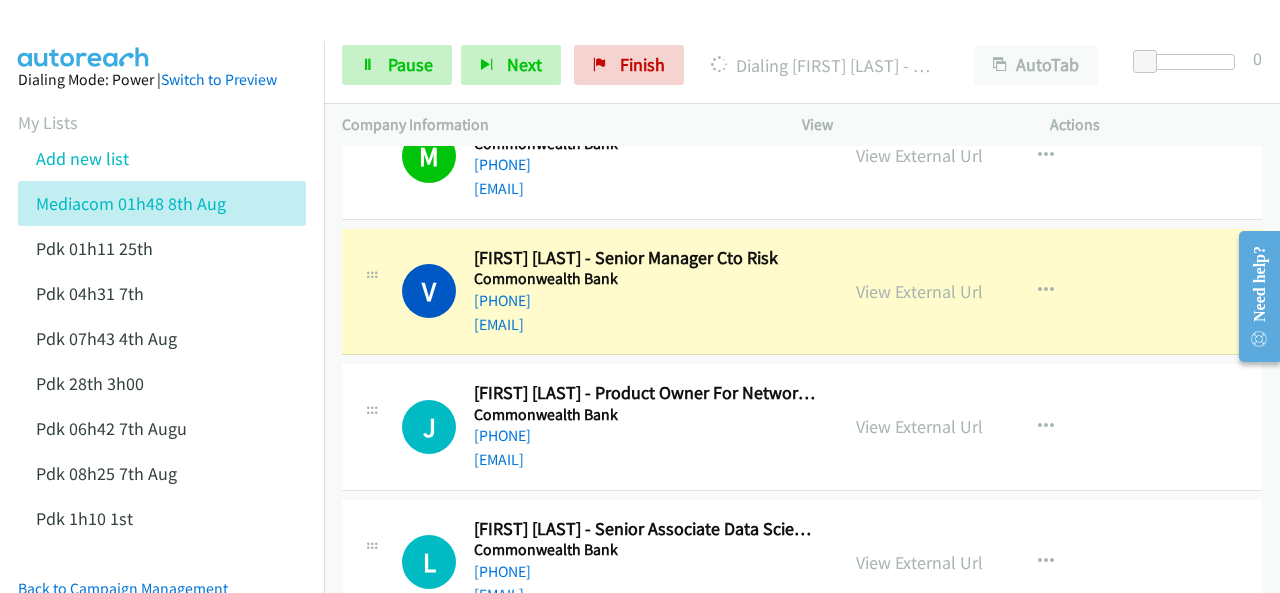 scroll, scrollTop: 2840, scrollLeft: 0, axis: vertical 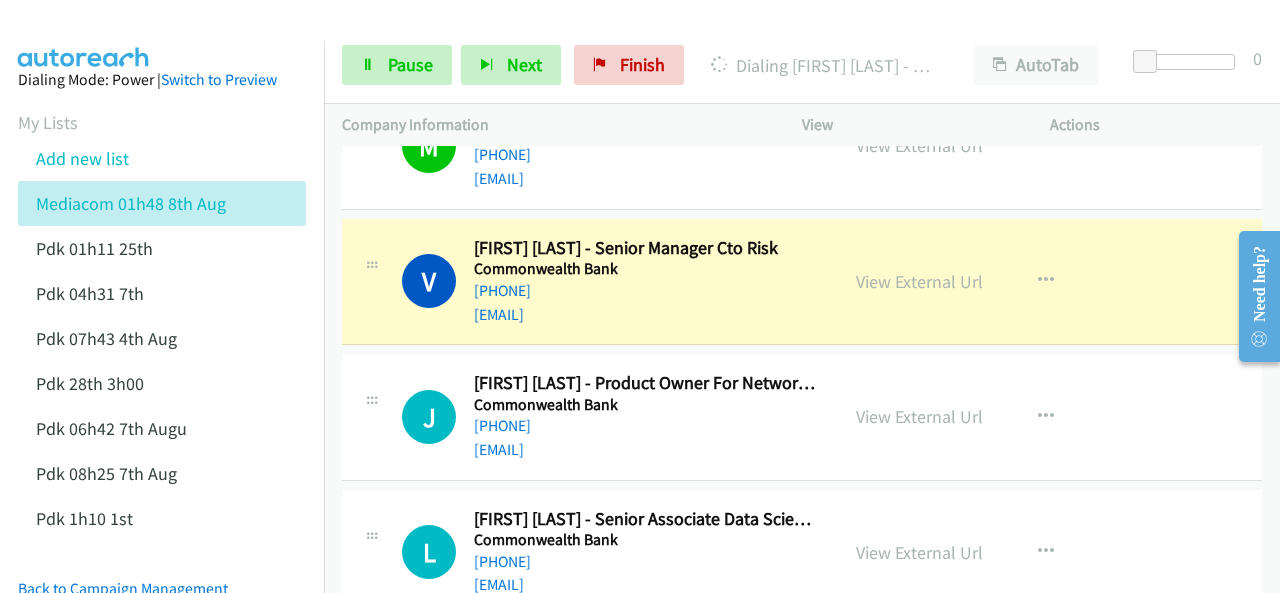 click at bounding box center [84, 35] 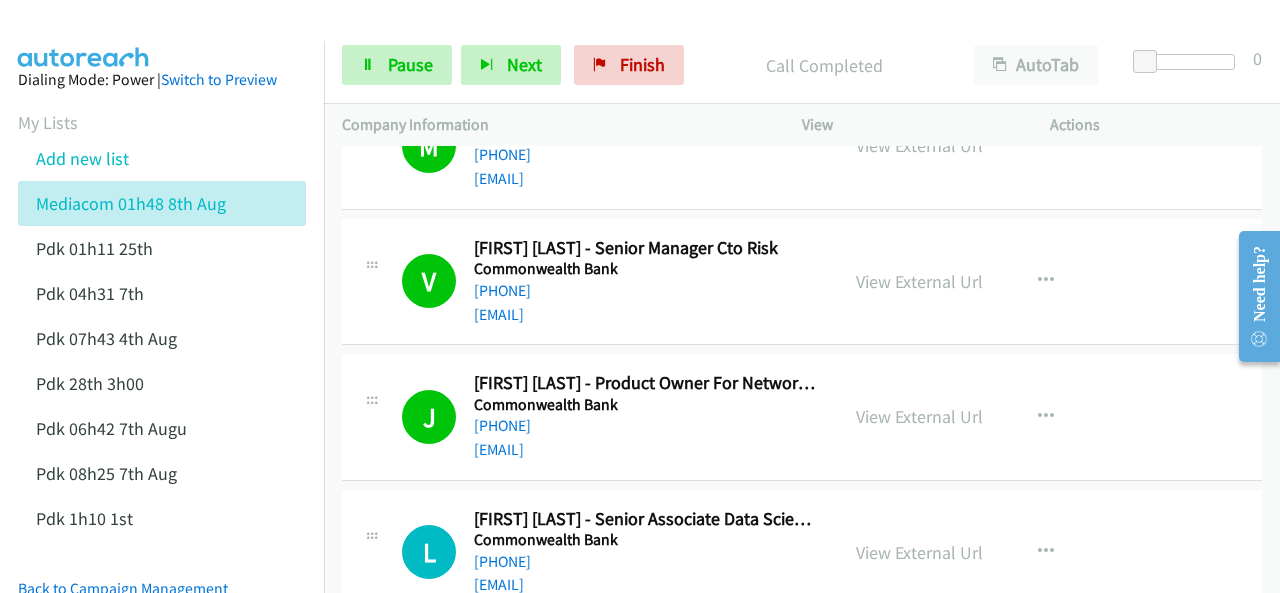 click at bounding box center (84, 35) 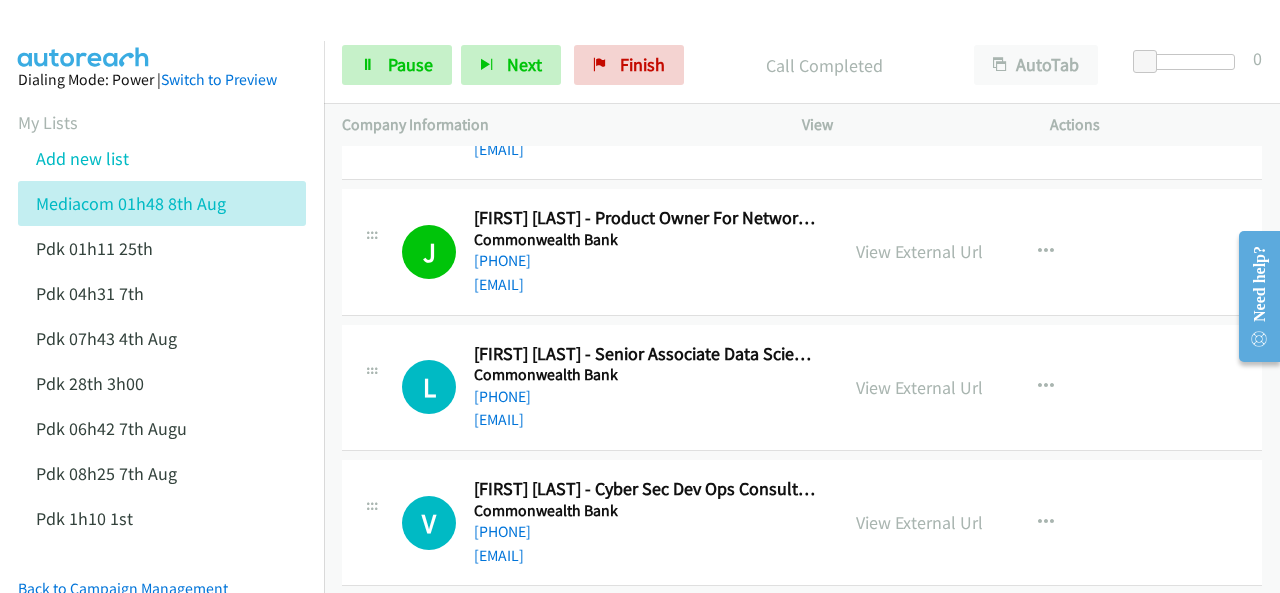 scroll, scrollTop: 3040, scrollLeft: 0, axis: vertical 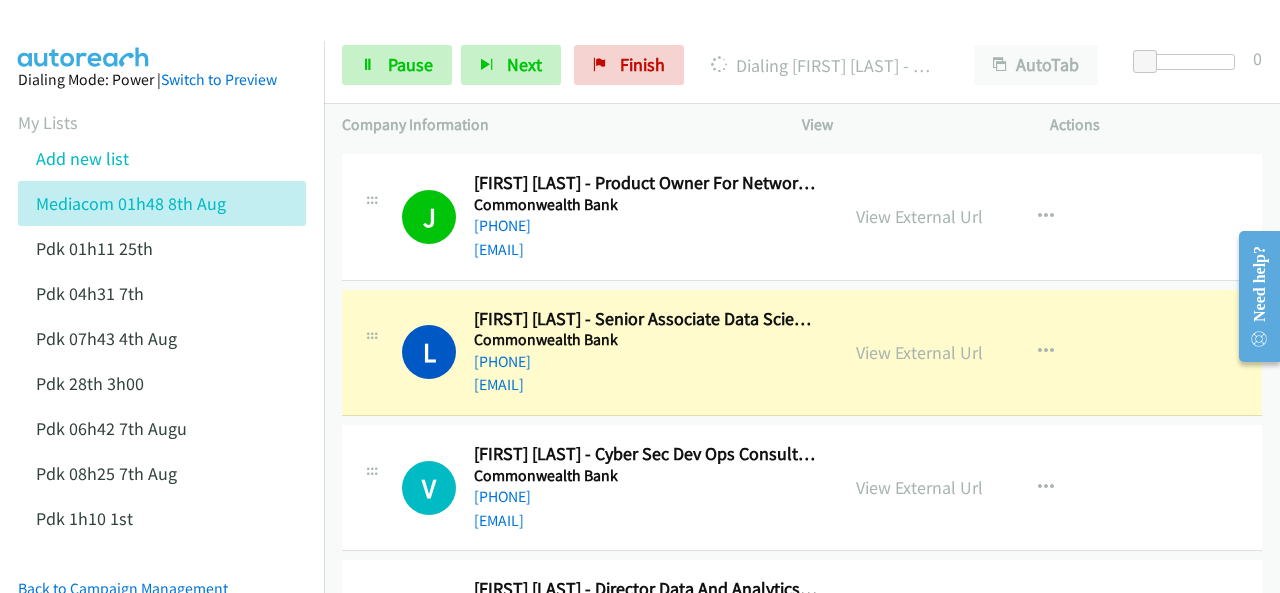 drag, startPoint x: 81, startPoint y: 27, endPoint x: 304, endPoint y: 123, distance: 242.78592 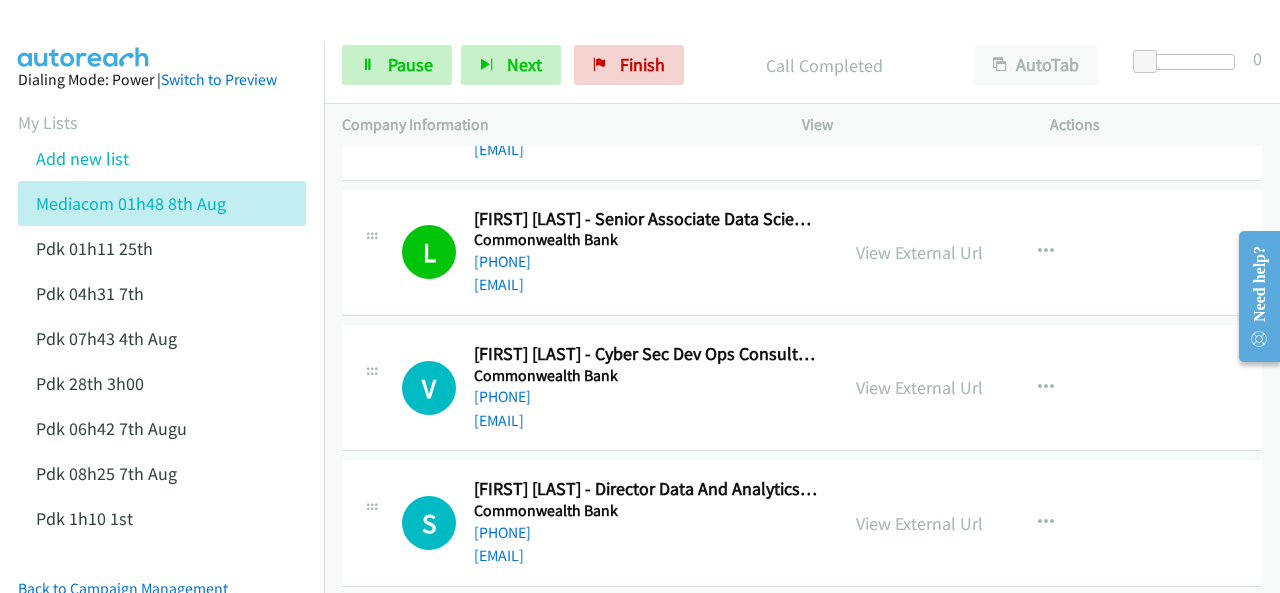 scroll, scrollTop: 3240, scrollLeft: 0, axis: vertical 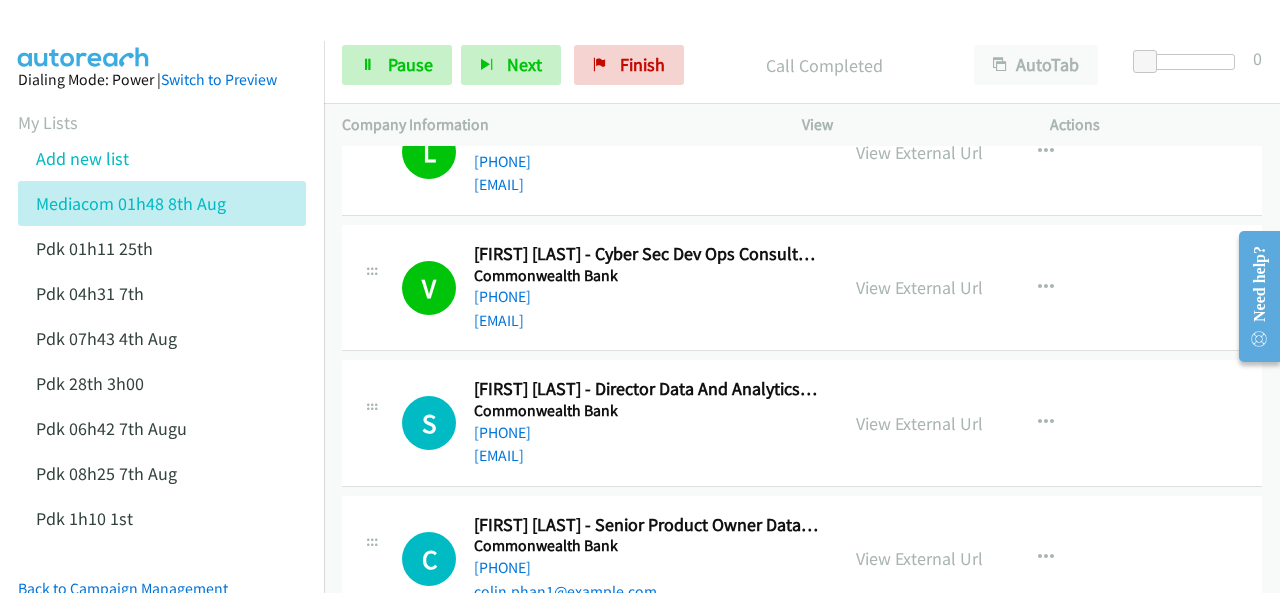 click at bounding box center [84, 35] 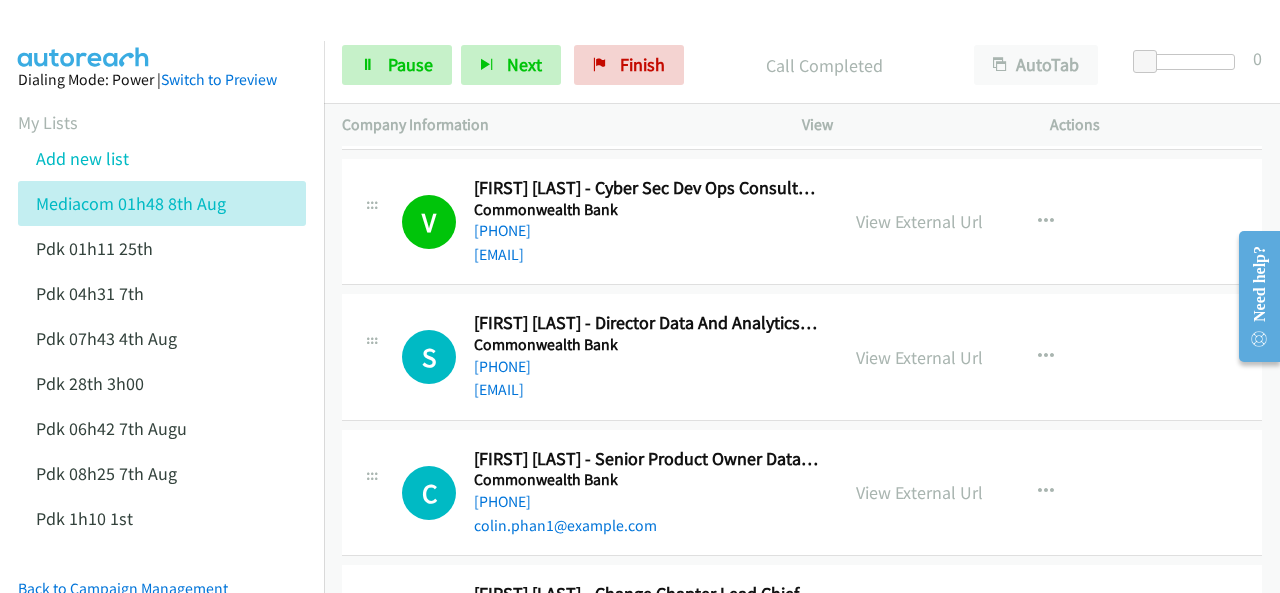 scroll, scrollTop: 3340, scrollLeft: 0, axis: vertical 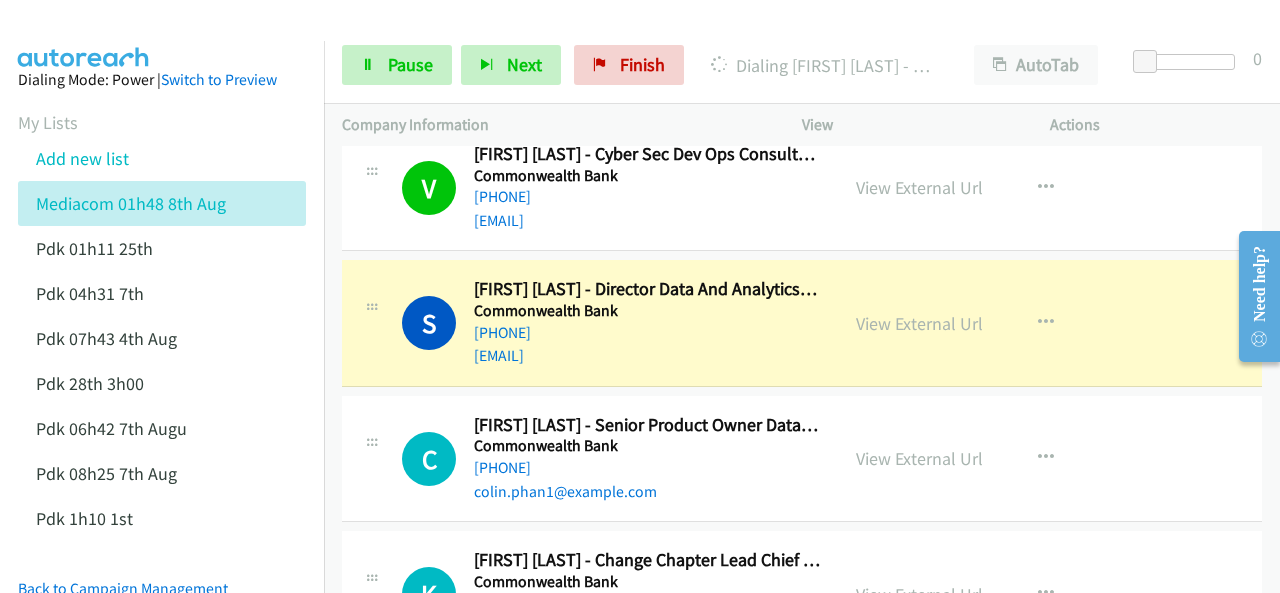 click at bounding box center (84, 35) 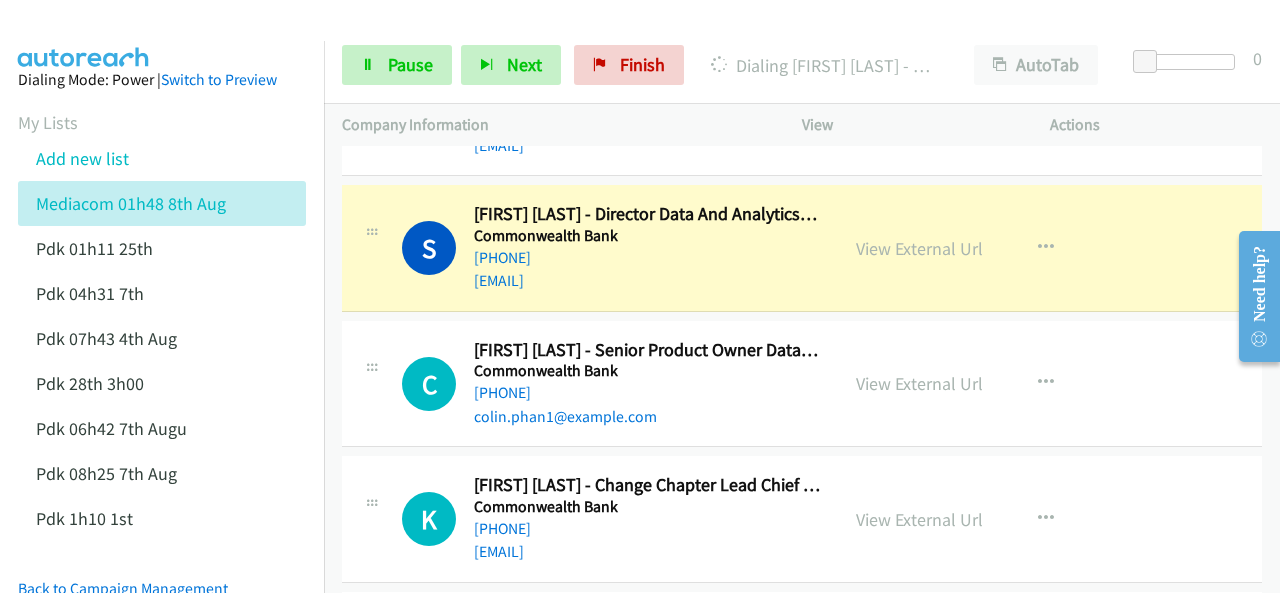 scroll, scrollTop: 3440, scrollLeft: 0, axis: vertical 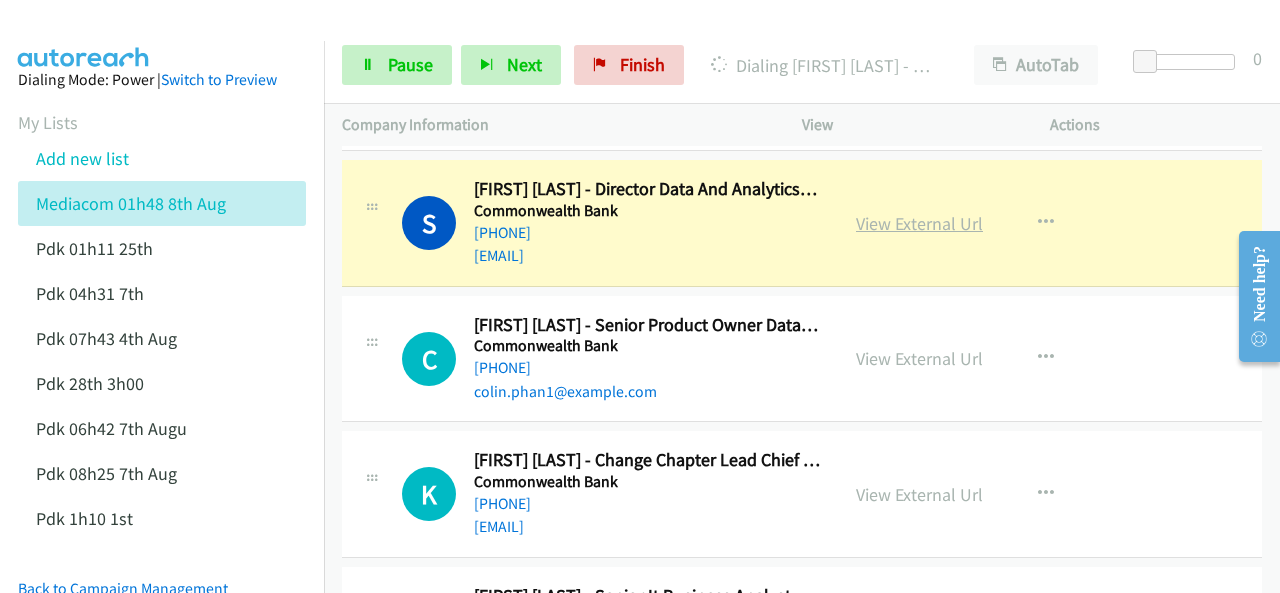 click on "View External Url" at bounding box center (919, 223) 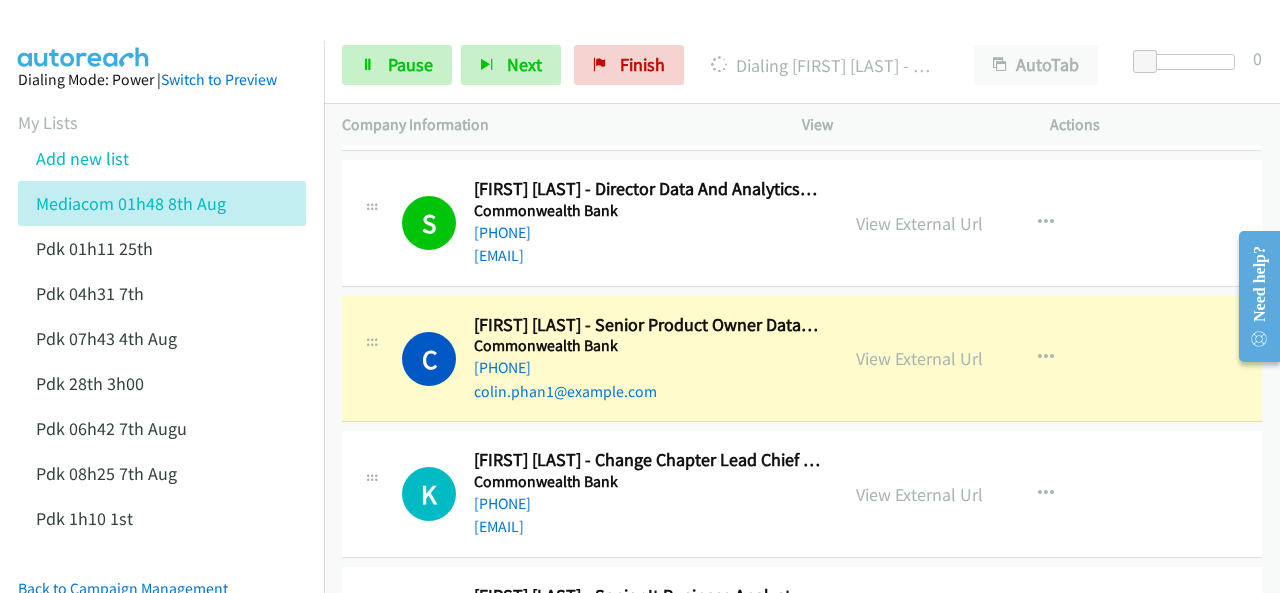 click at bounding box center [84, 35] 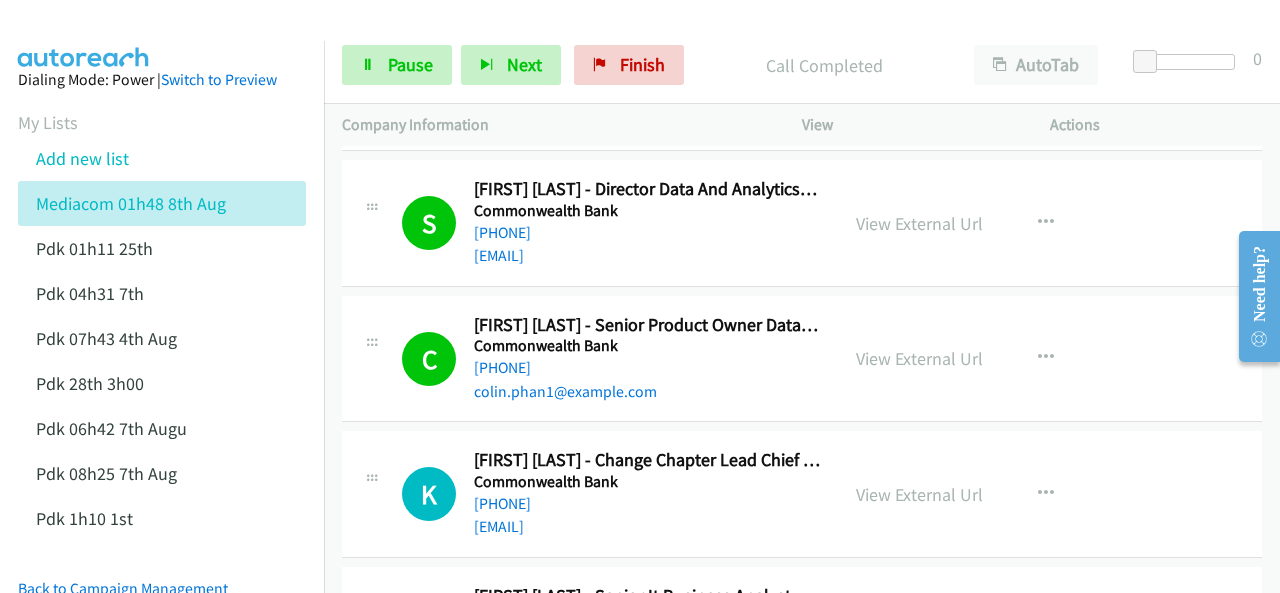 click on "Dialing Mode: Power
|
Switch to Preview
My Lists
Add new list
Mediacom 01h48 8th Aug
Pdk  01h11 25th
Pdk 04h31 7th
Pdk 07h43 4th Aug
Pdk 28th 3h00
Pdk 06h42 7th Augu
Pdk 08h25 7th Aug
Pdk 1h10 1st
Back to Campaign Management
Scheduled Callbacks
FAQ
Agent Settings
Sign Out
Compact View
Email Support" at bounding box center [162, 437] 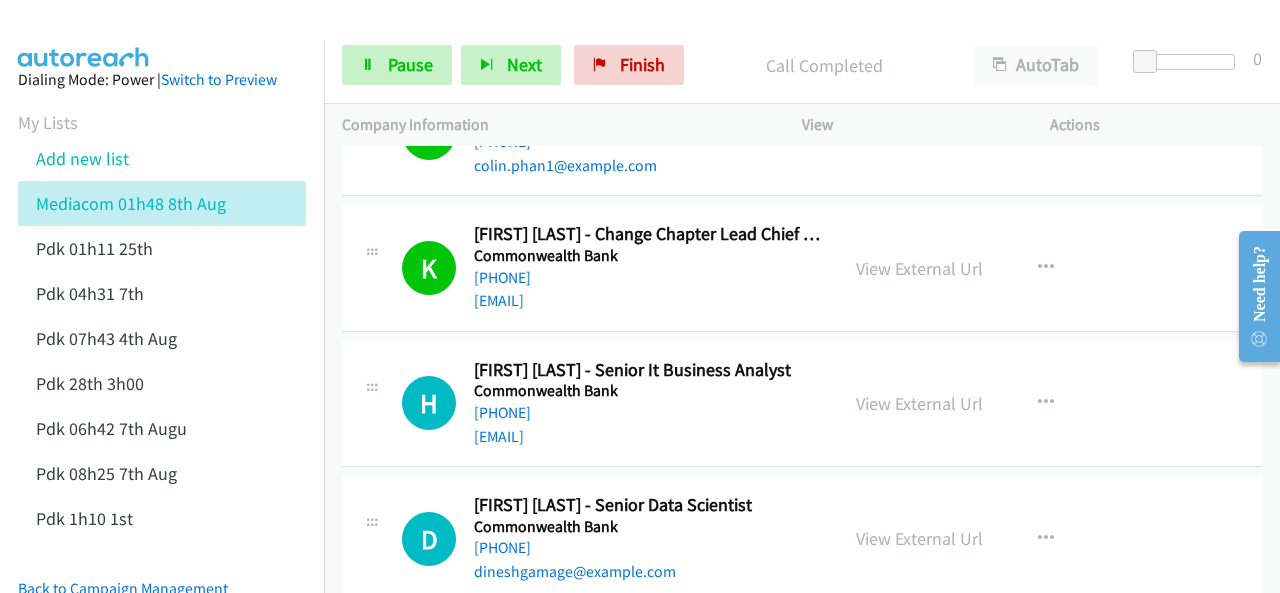 scroll, scrollTop: 3740, scrollLeft: 0, axis: vertical 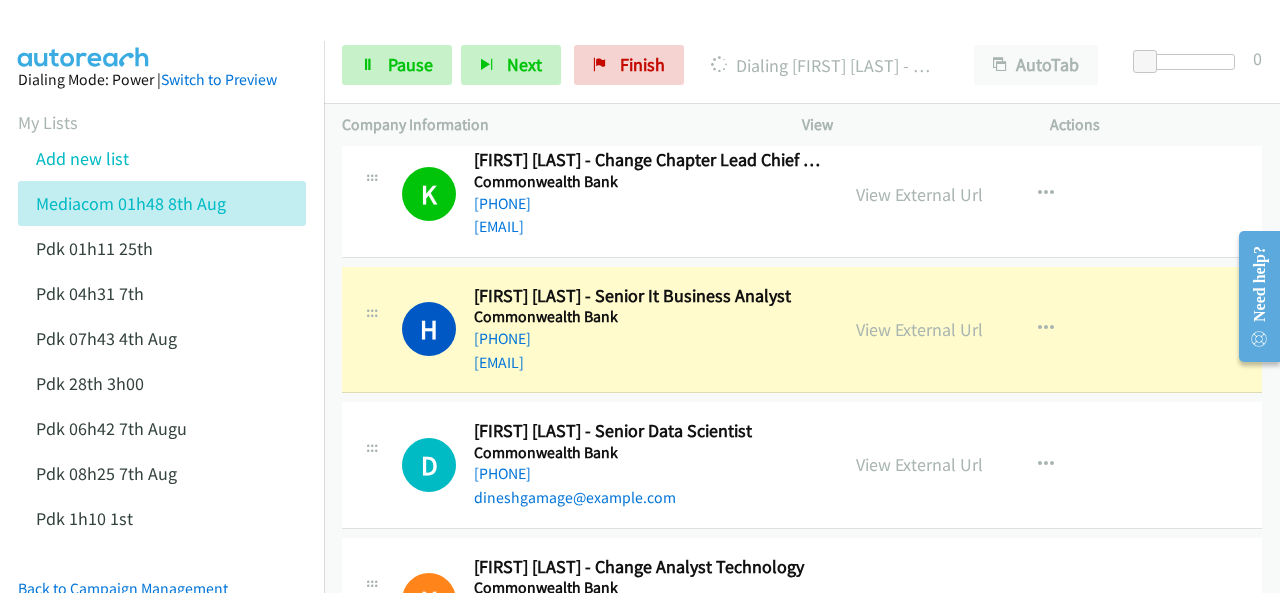click at bounding box center (84, 35) 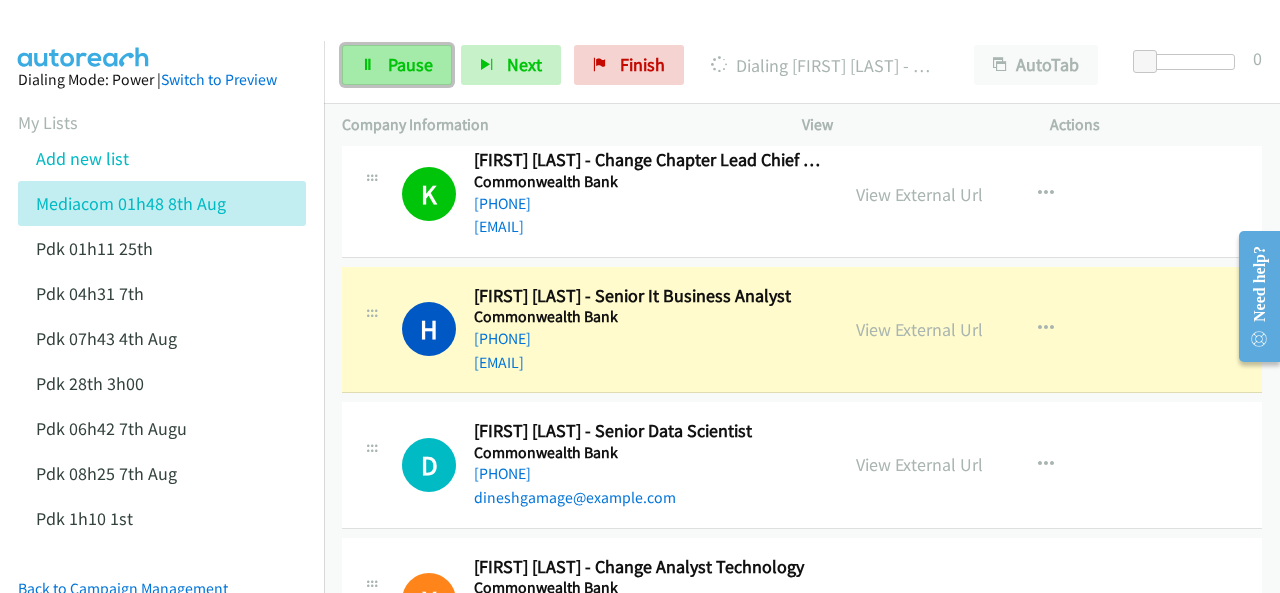 click on "Pause" at bounding box center [397, 65] 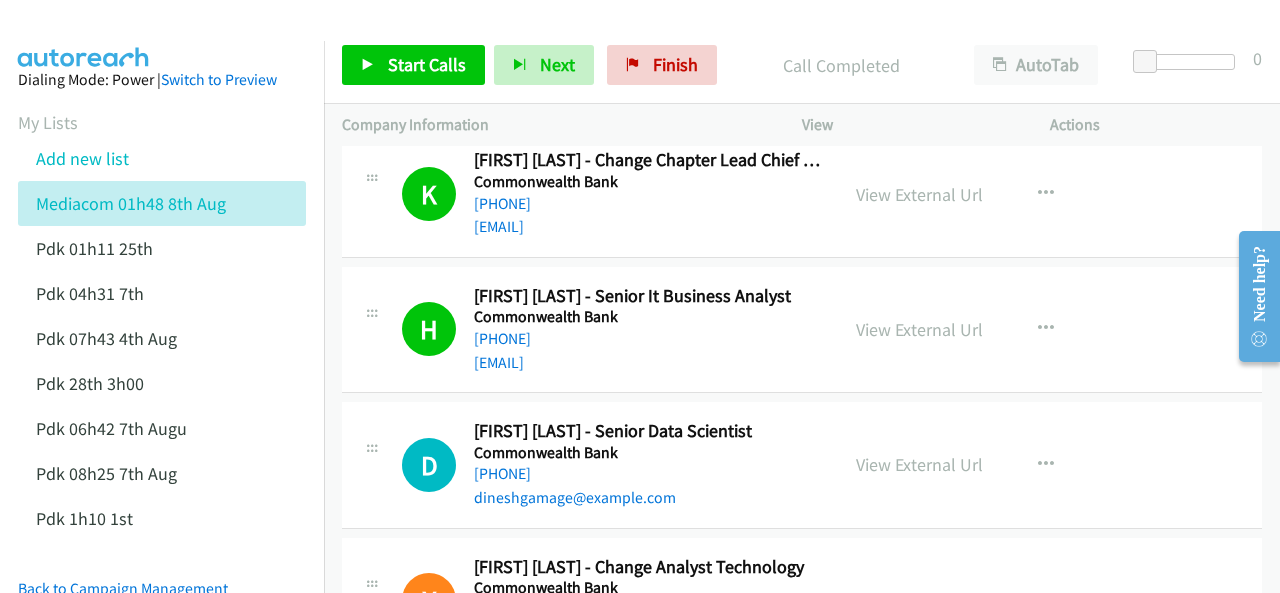click at bounding box center [84, 35] 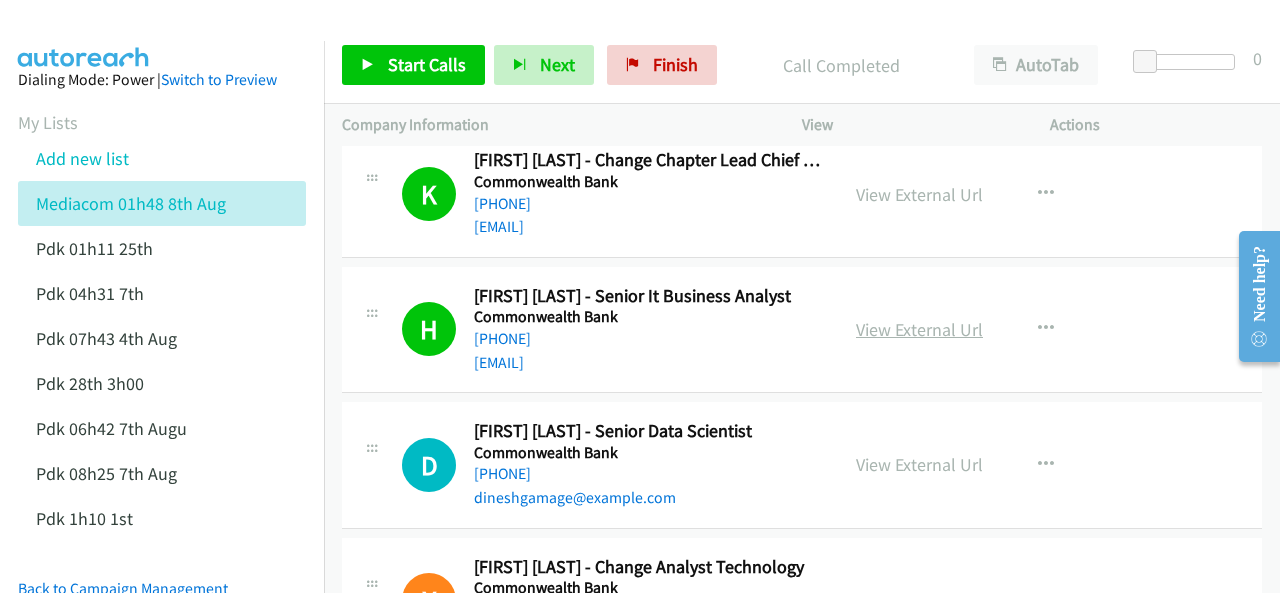 click on "View External Url" at bounding box center [919, 329] 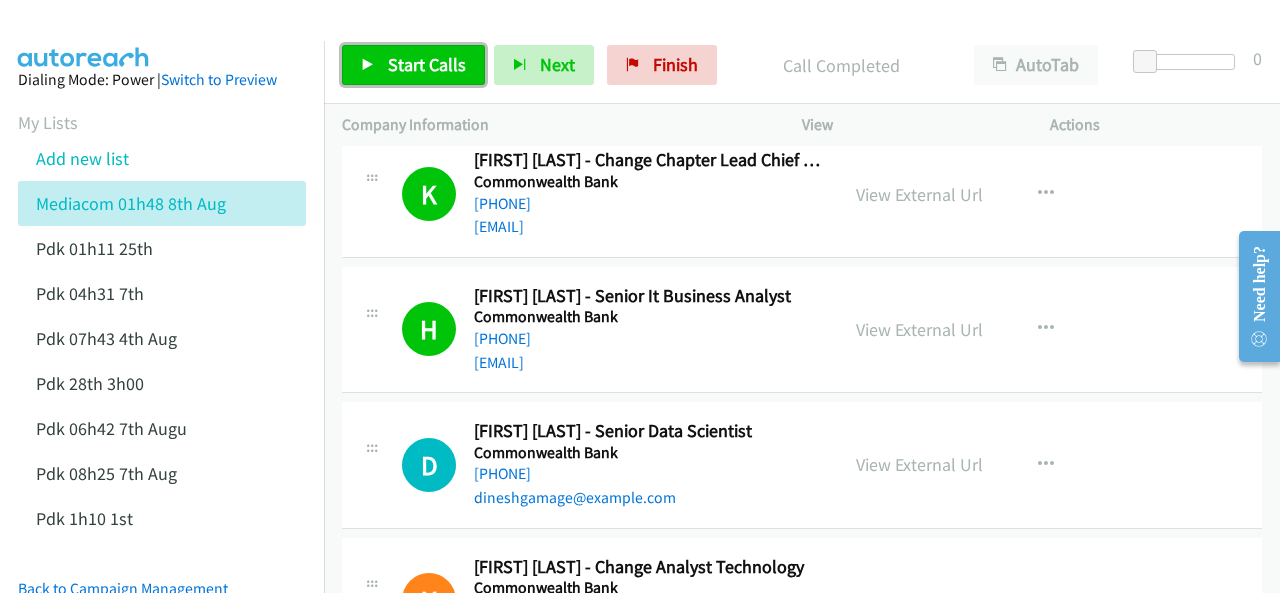 click on "Start Calls" at bounding box center [427, 64] 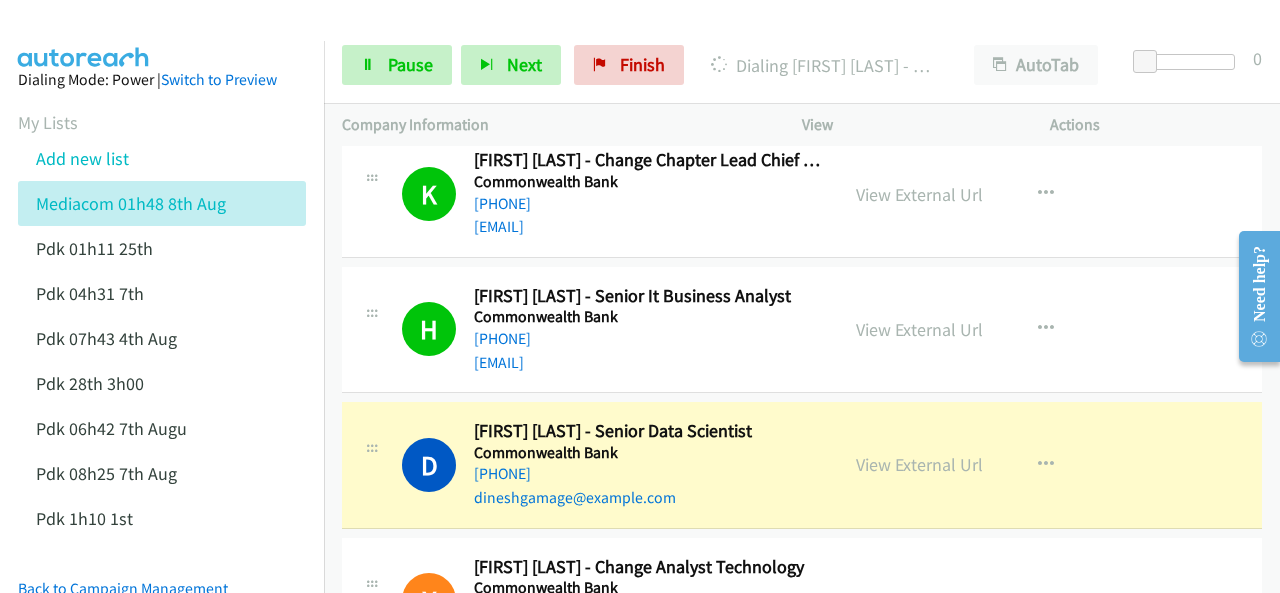 click on "Dialing Mode: Power
|
Switch to Preview
My Lists
Add new list
Mediacom 01h48 8th Aug
Pdk  01h11 25th
Pdk 04h31 7th
Pdk 07h43 4th Aug
Pdk 28th 3h00
Pdk 06h42 7th Augu
Pdk 08h25 7th Aug
Pdk 1h10 1st
Back to Campaign Management
Scheduled Callbacks
FAQ
Agent Settings
Sign Out
Compact View
Email Support" at bounding box center (162, 437) 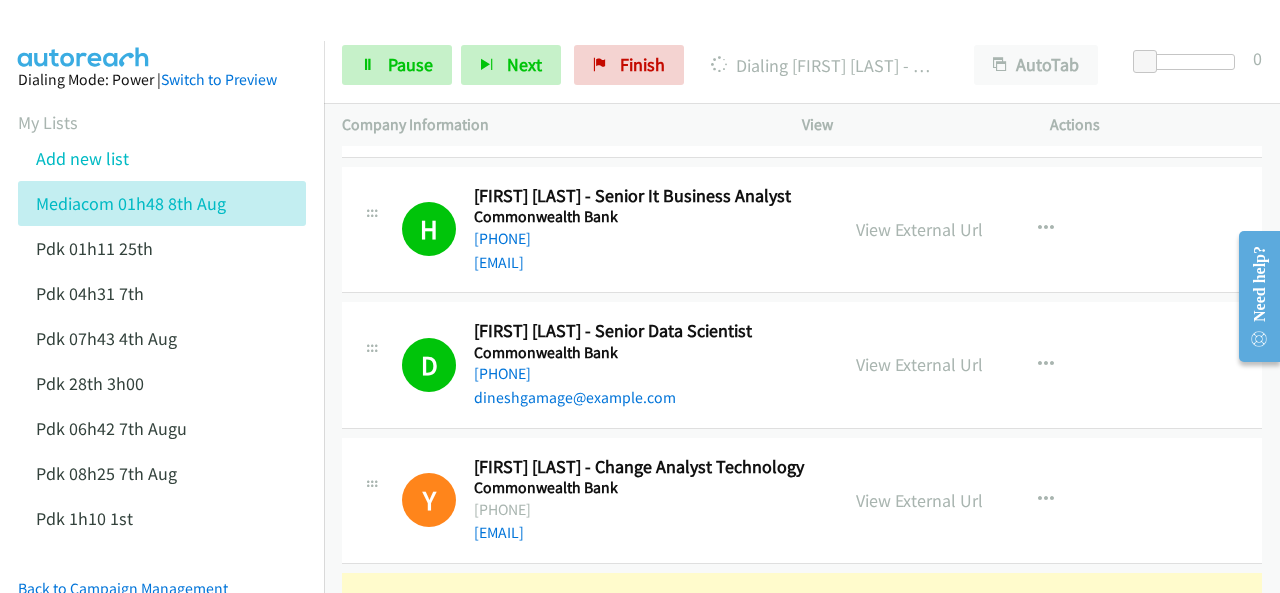 click at bounding box center (84, 35) 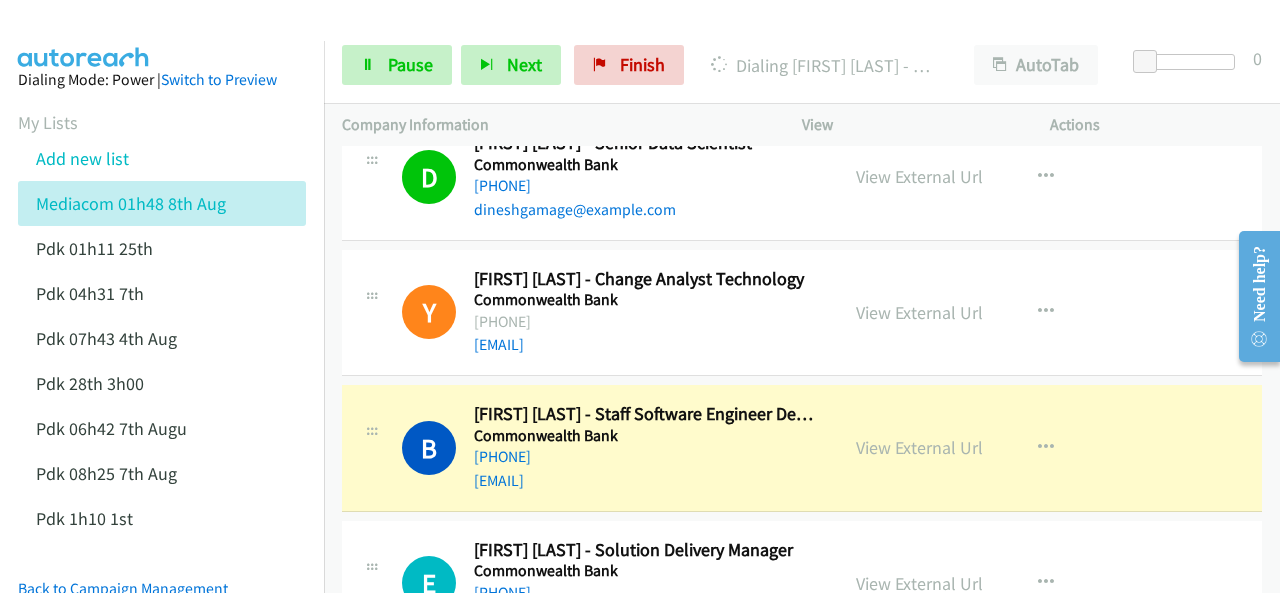 scroll, scrollTop: 4140, scrollLeft: 0, axis: vertical 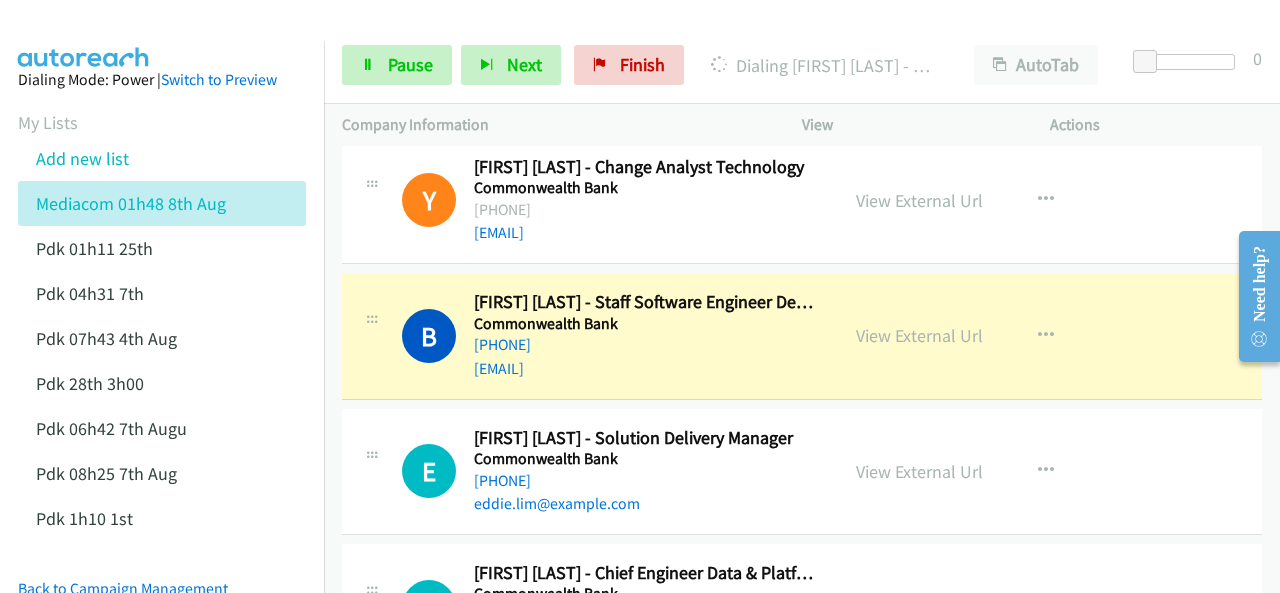 click at bounding box center (84, 35) 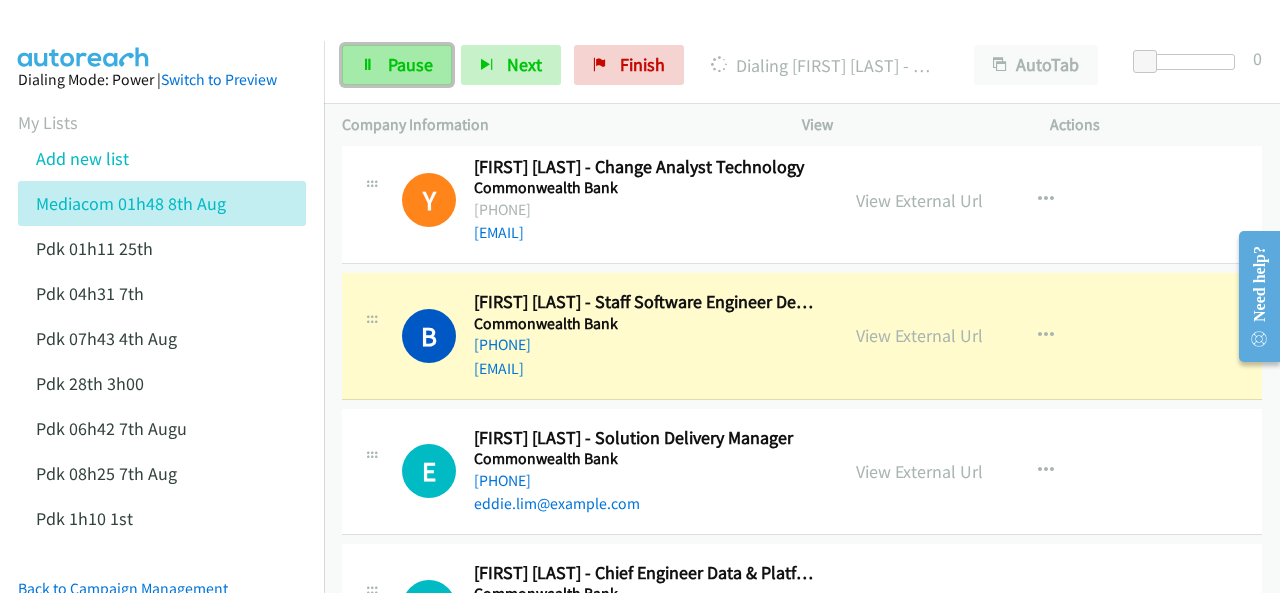 click on "Pause" at bounding box center (397, 65) 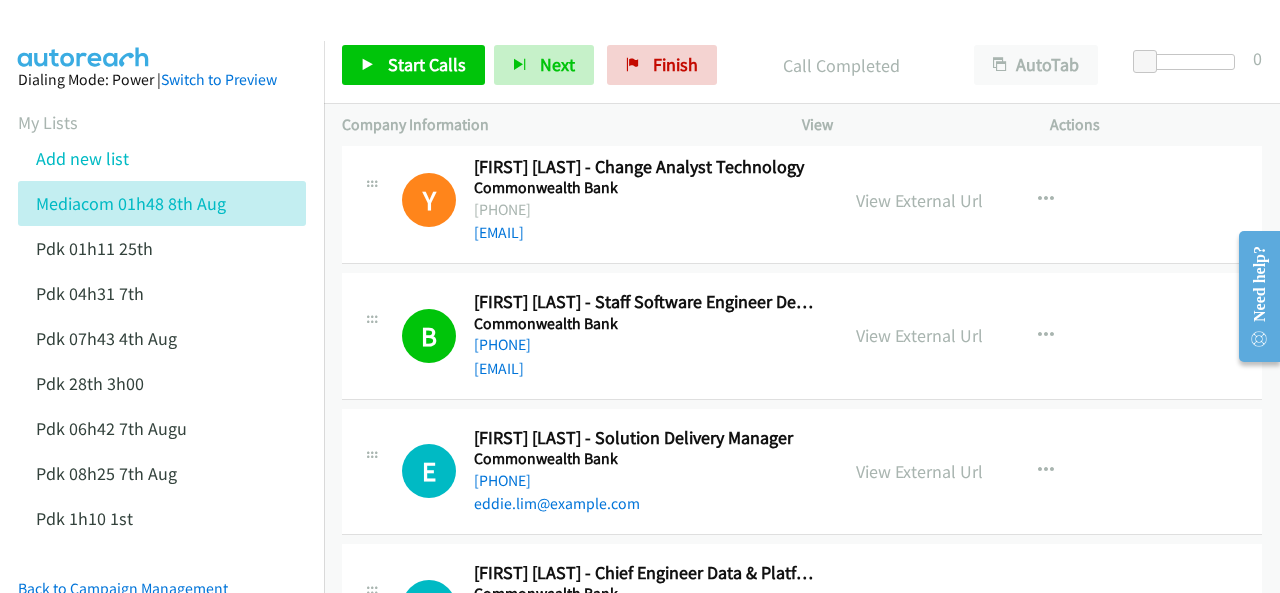 click at bounding box center [84, 35] 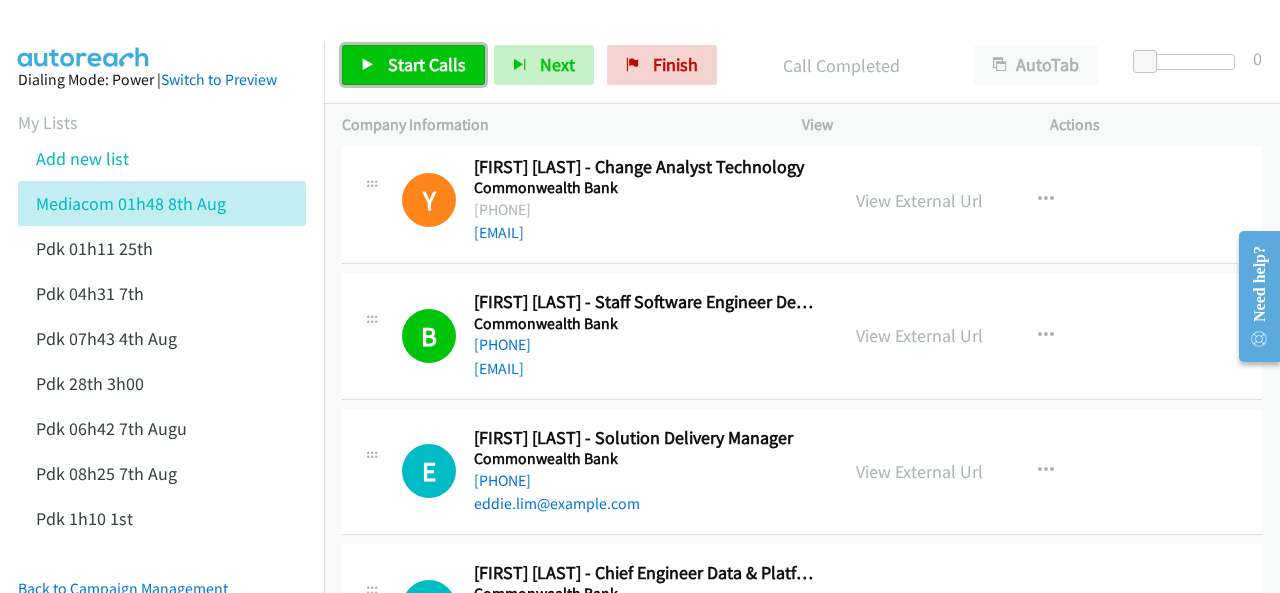 click on "Start Calls" at bounding box center [427, 64] 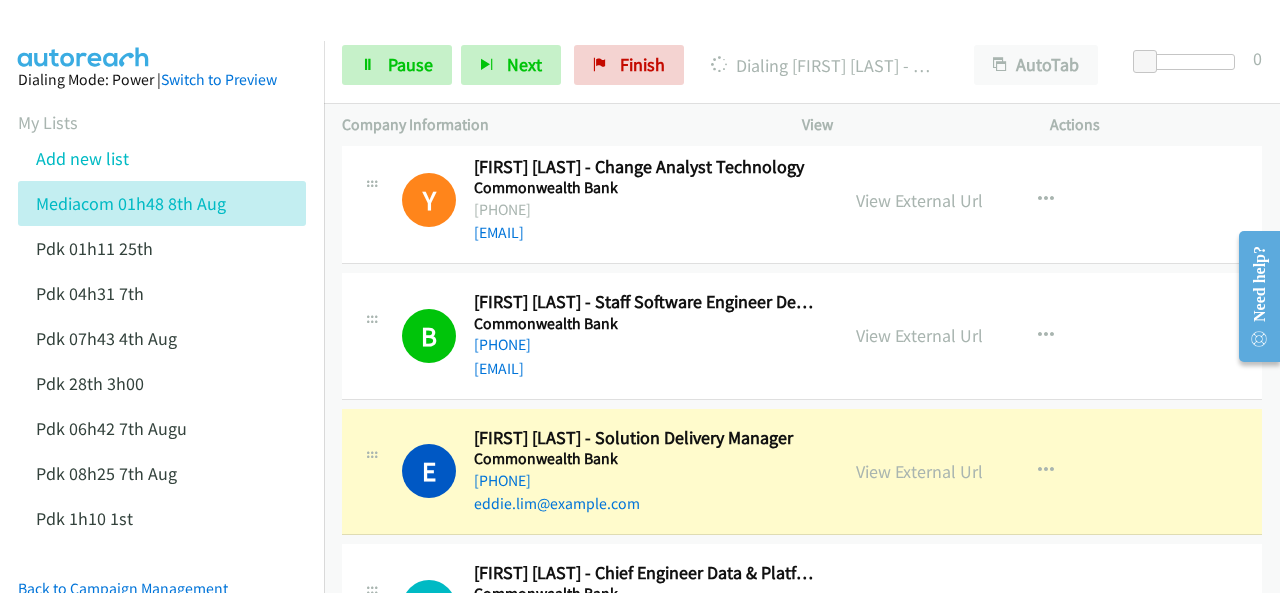 click at bounding box center (84, 35) 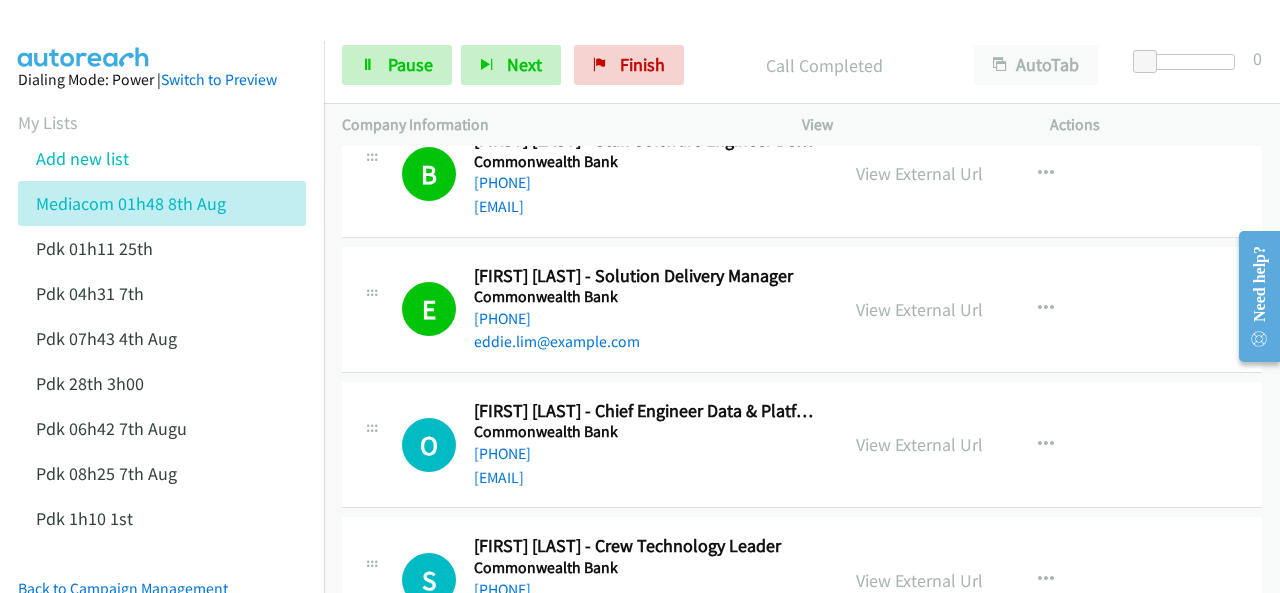 scroll, scrollTop: 4340, scrollLeft: 0, axis: vertical 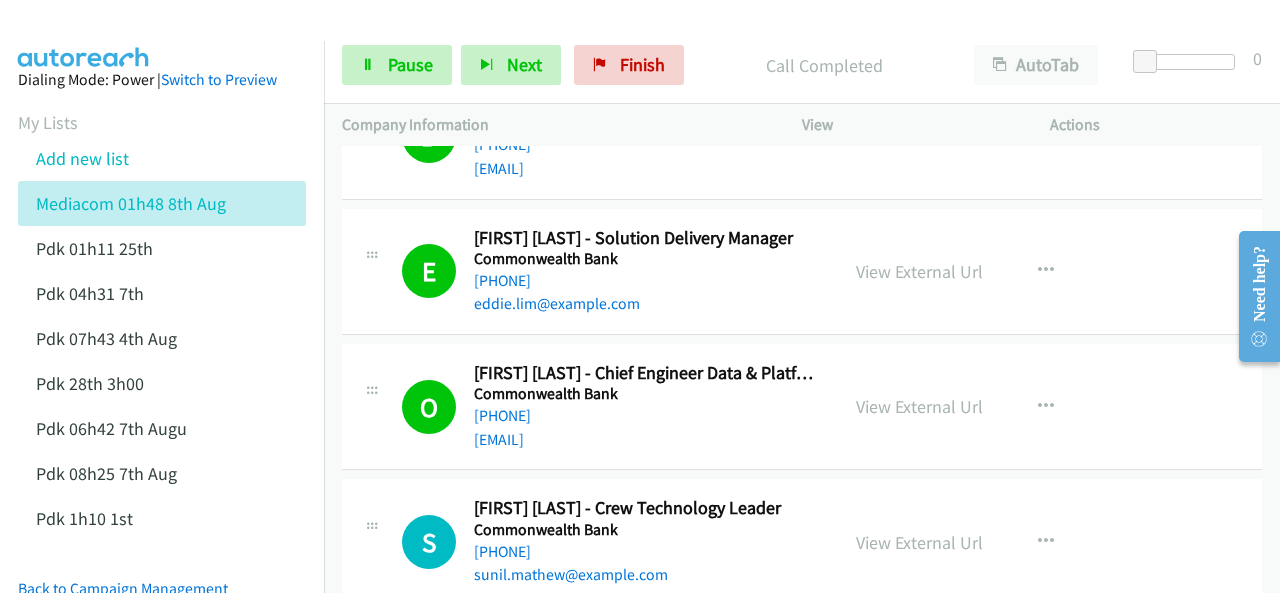 click at bounding box center (84, 35) 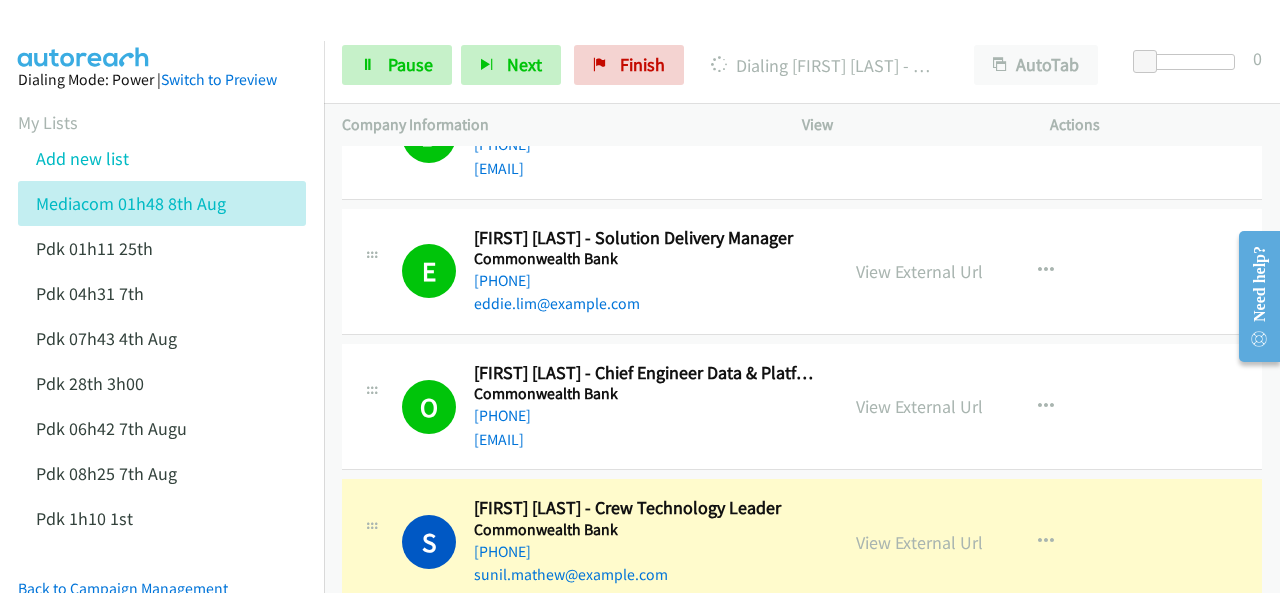 drag, startPoint x: 896, startPoint y: 400, endPoint x: 859, endPoint y: 375, distance: 44.65423 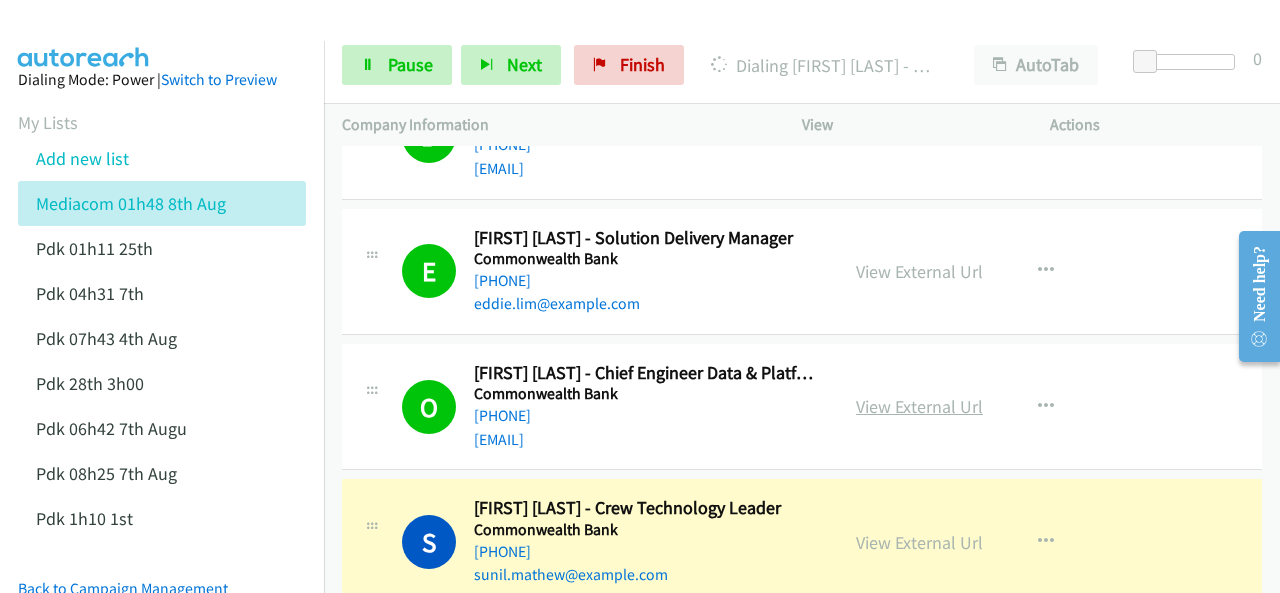 click on "View External Url" at bounding box center (919, 406) 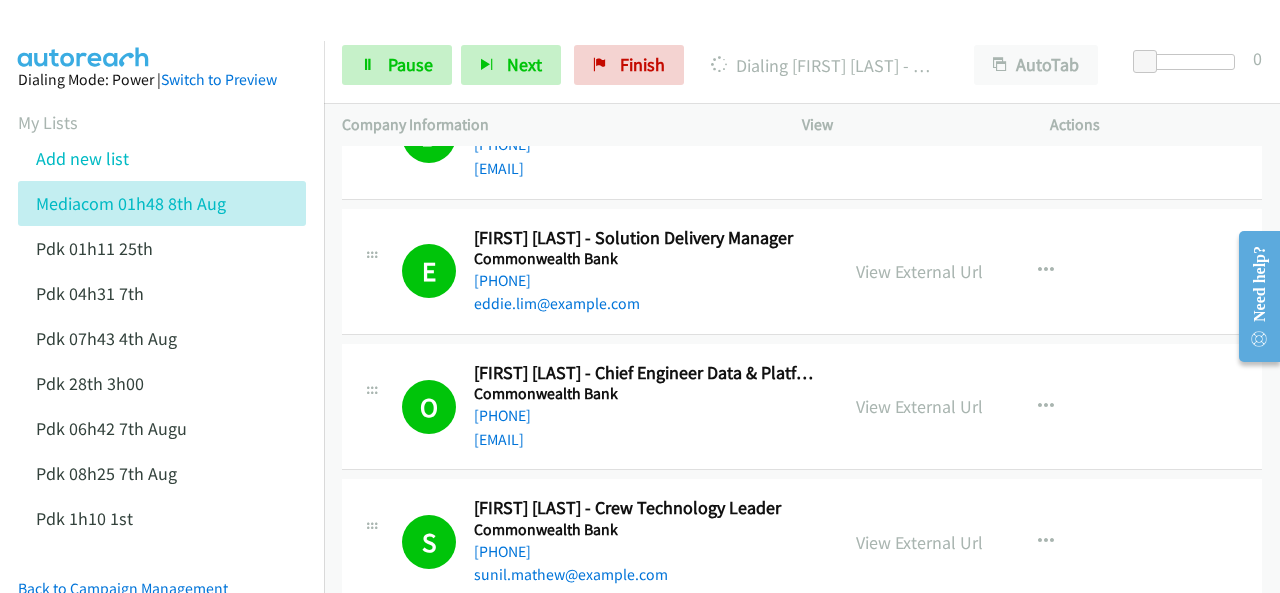 click at bounding box center [84, 35] 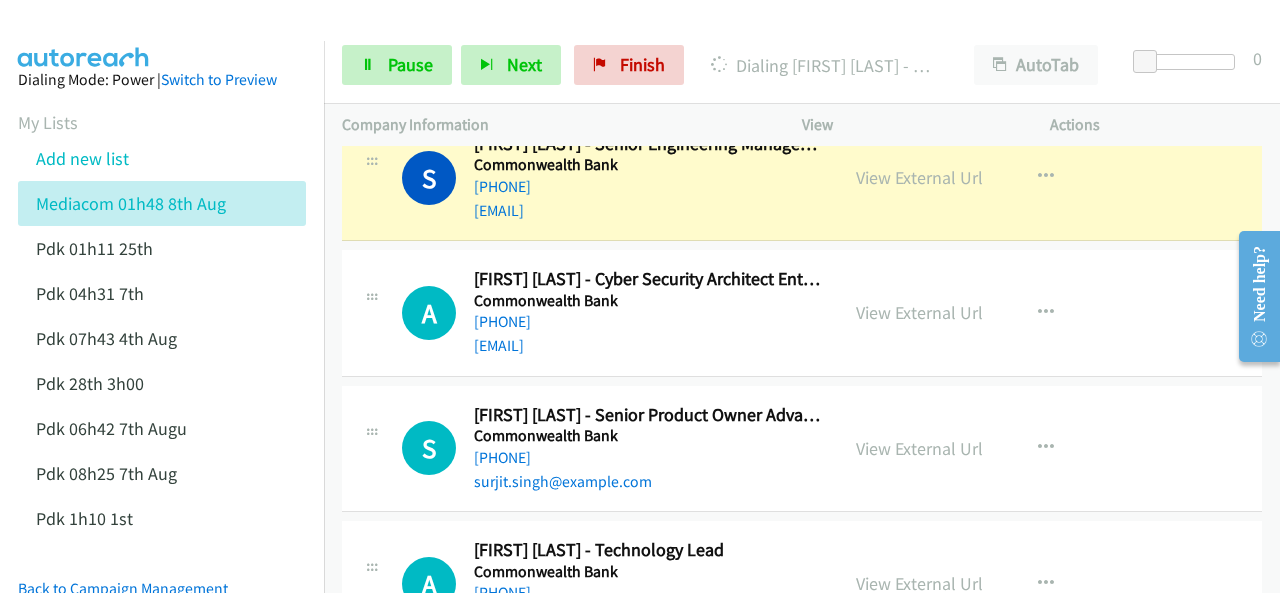 scroll, scrollTop: 4740, scrollLeft: 0, axis: vertical 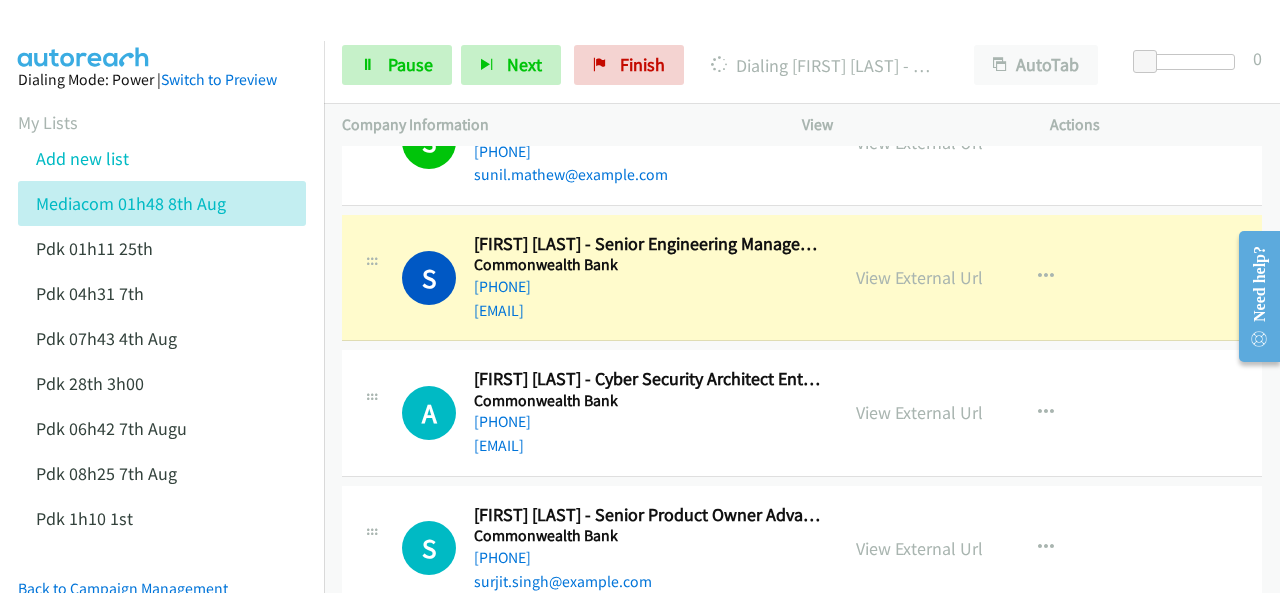 click at bounding box center (84, 35) 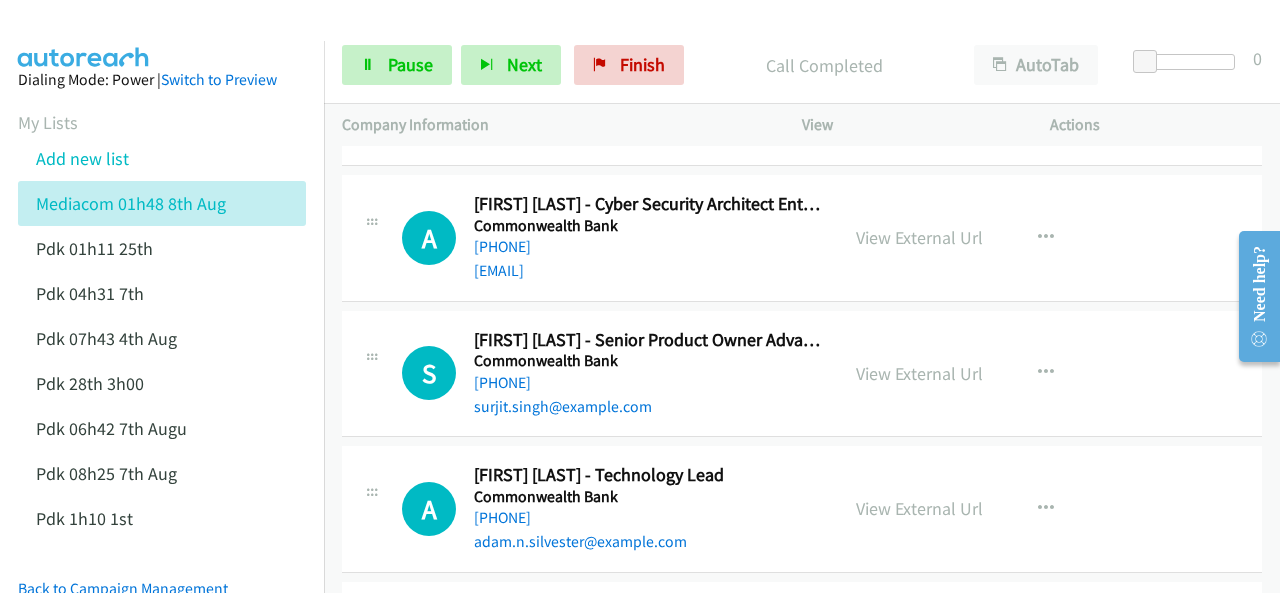 scroll, scrollTop: 4940, scrollLeft: 0, axis: vertical 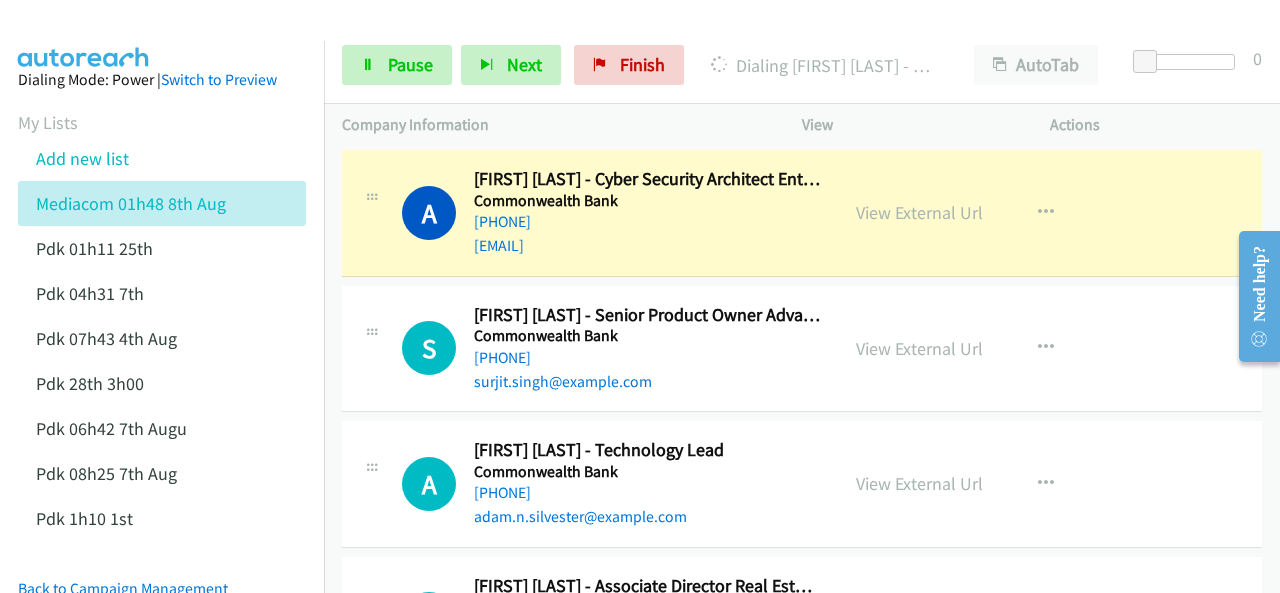 click at bounding box center [84, 35] 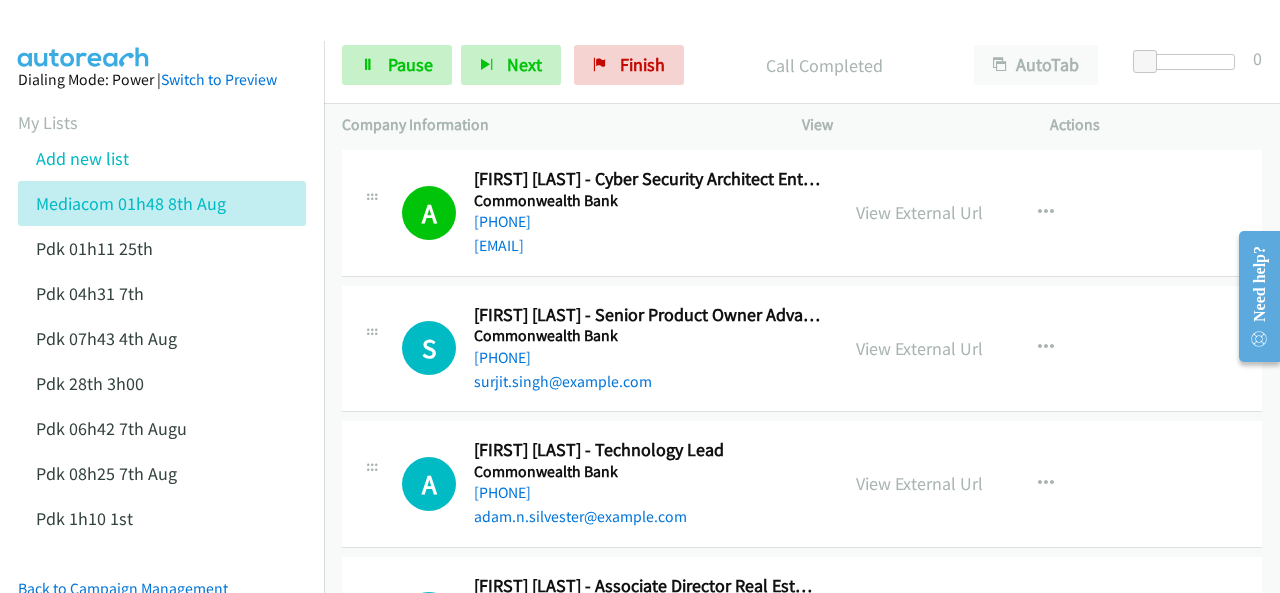 drag, startPoint x: 67, startPoint y: 15, endPoint x: 76, endPoint y: 22, distance: 11.401754 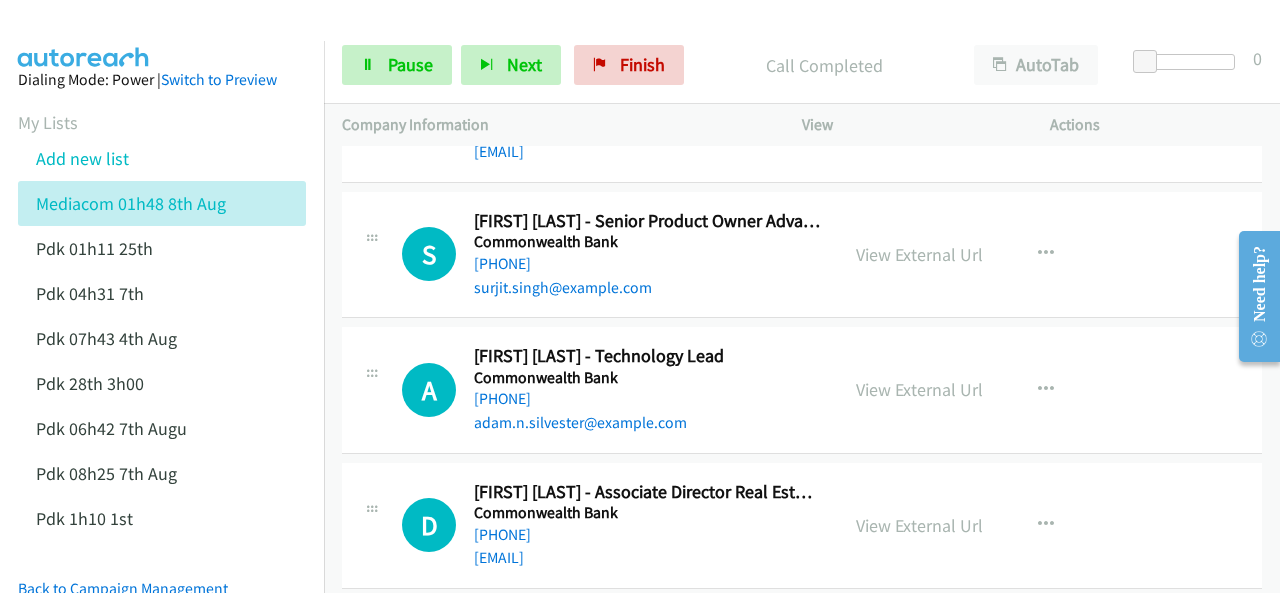 scroll, scrollTop: 5040, scrollLeft: 0, axis: vertical 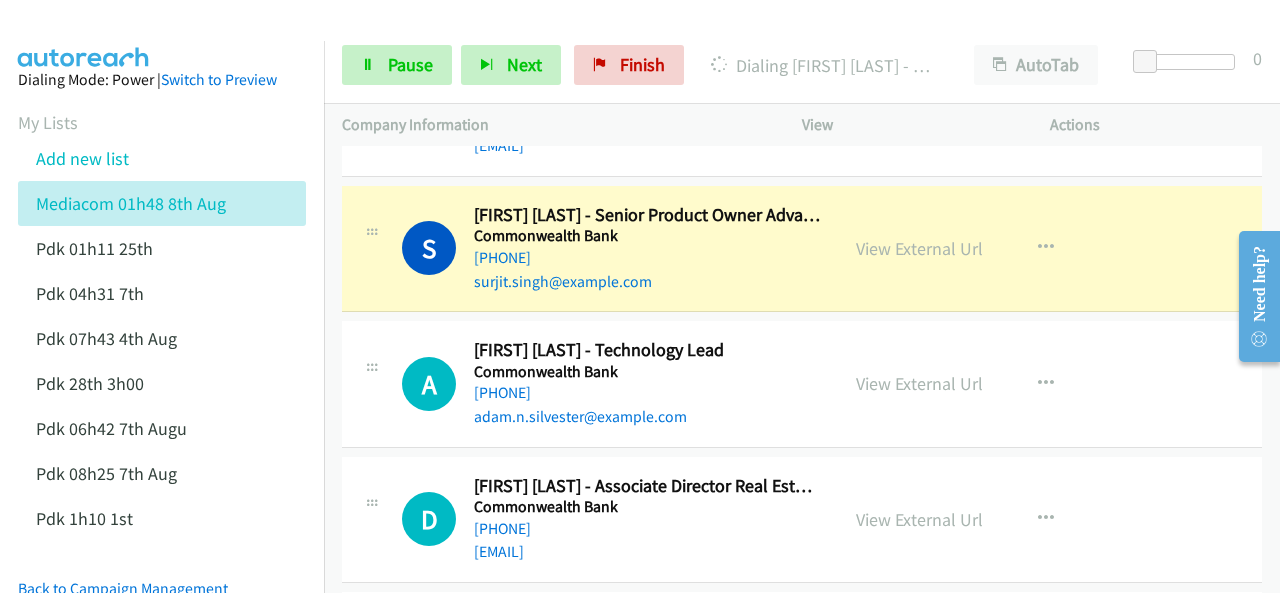 click at bounding box center (84, 35) 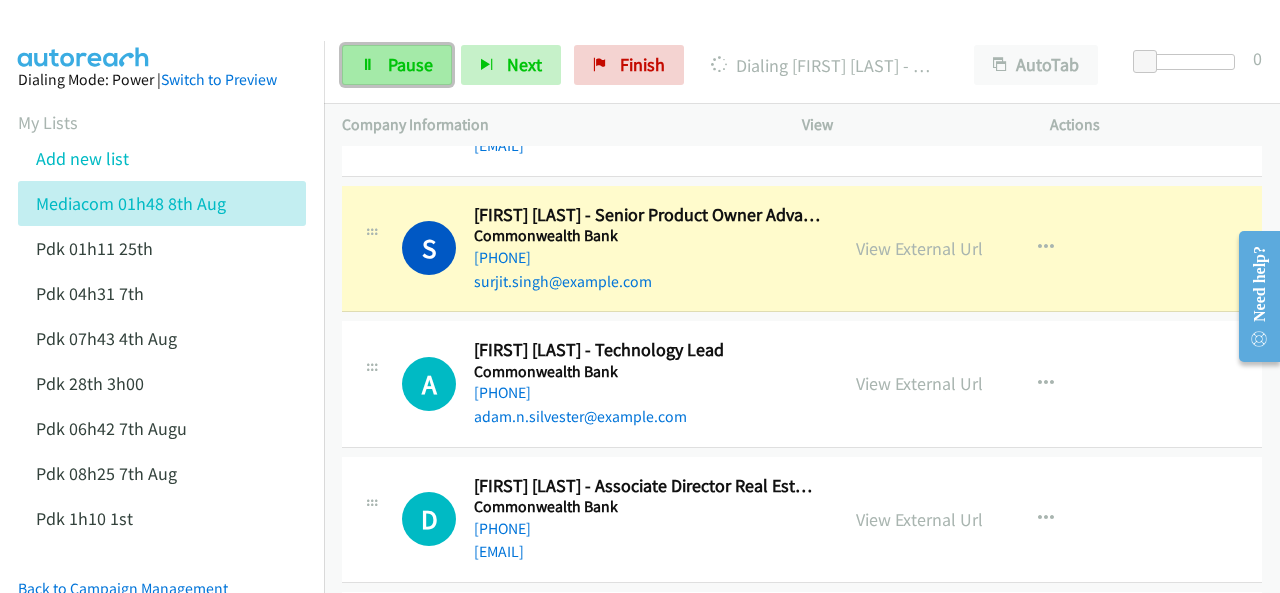 click on "Pause" at bounding box center (410, 64) 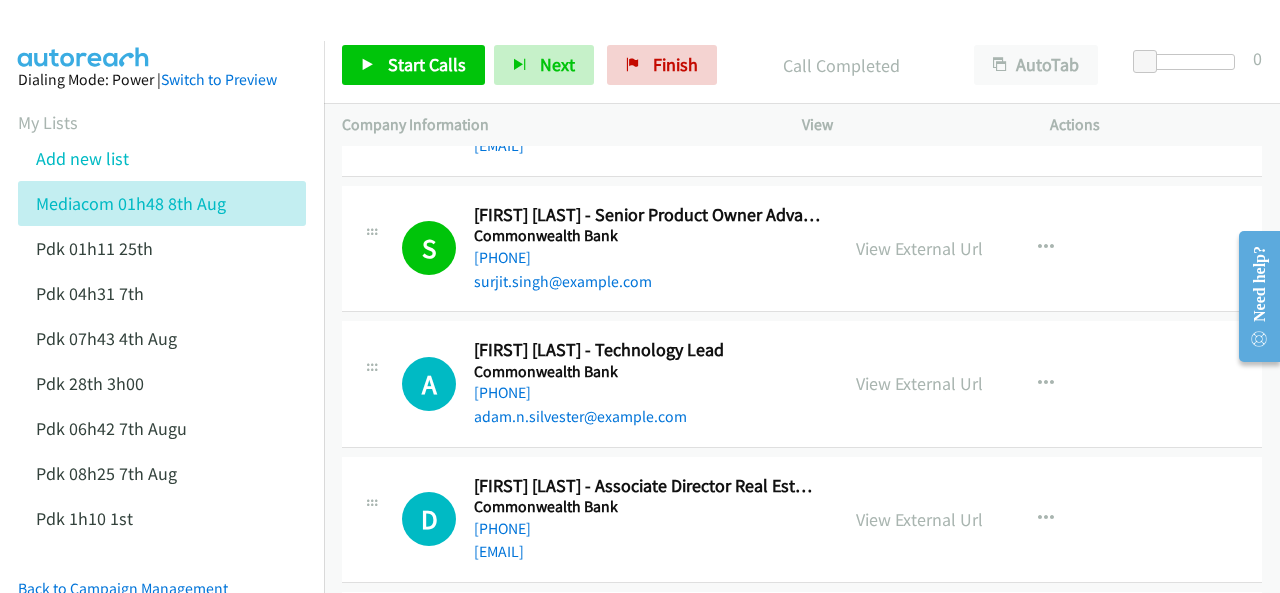 click at bounding box center (84, 35) 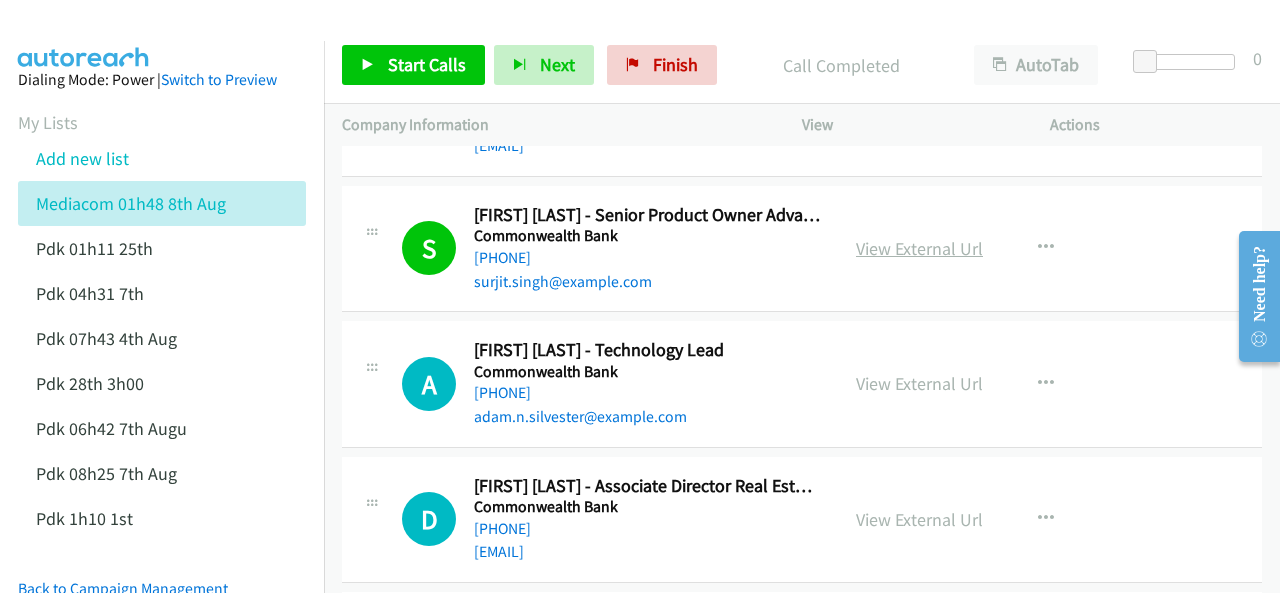 click on "View External Url" at bounding box center [919, 248] 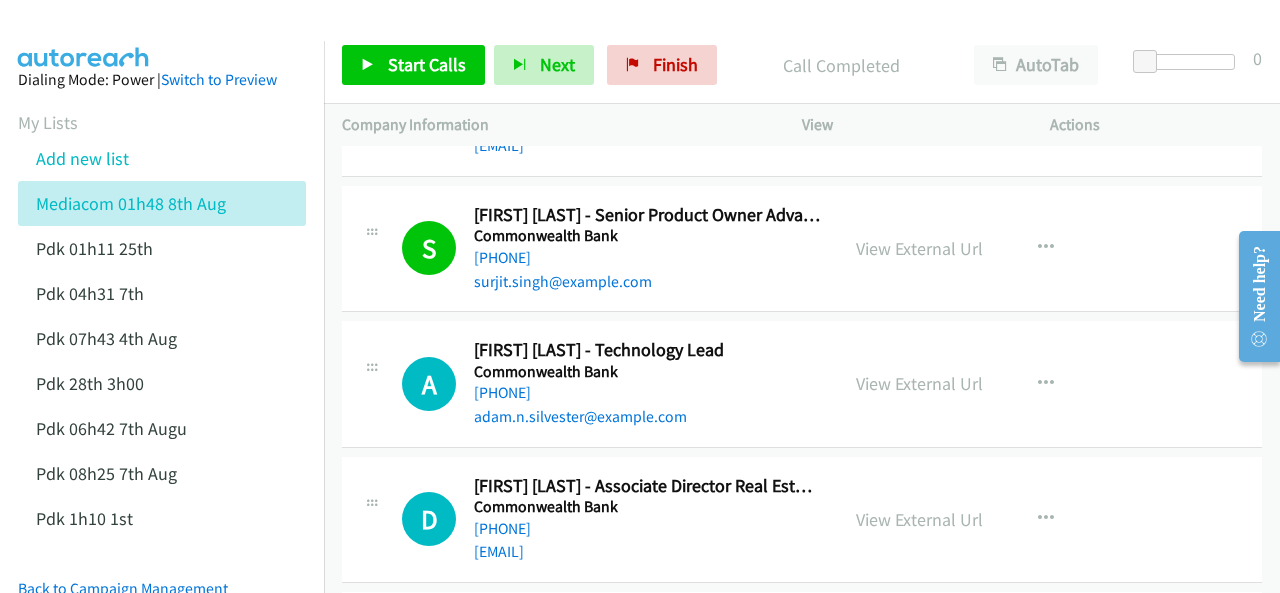 click at bounding box center (631, 38) 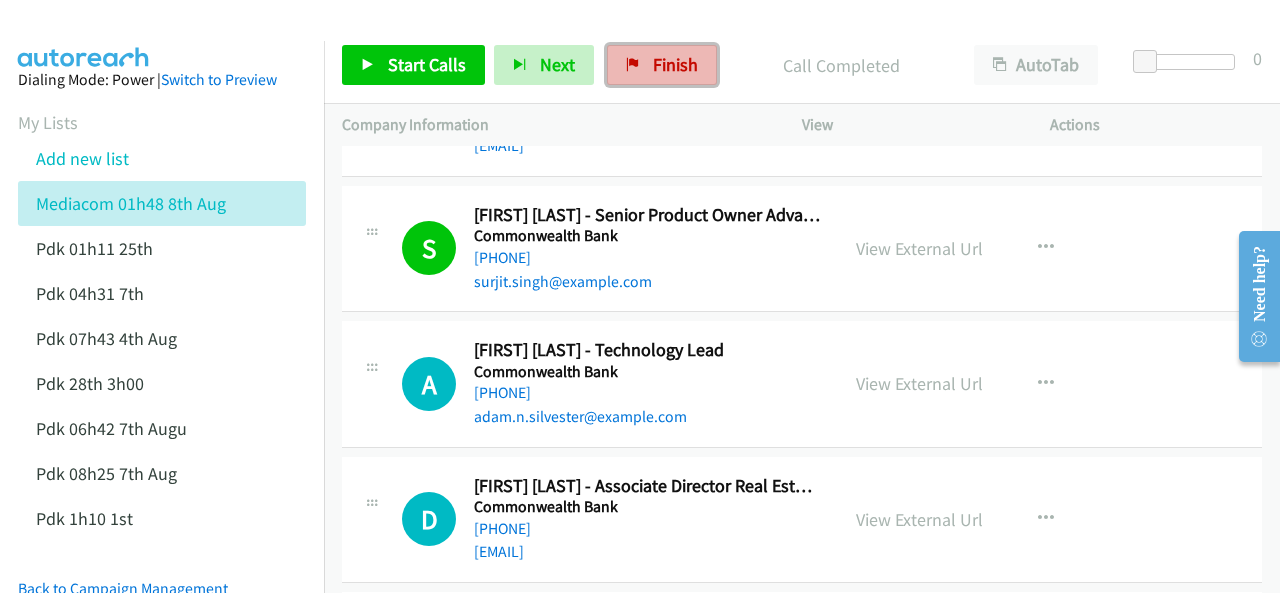 click on "Finish" at bounding box center (662, 65) 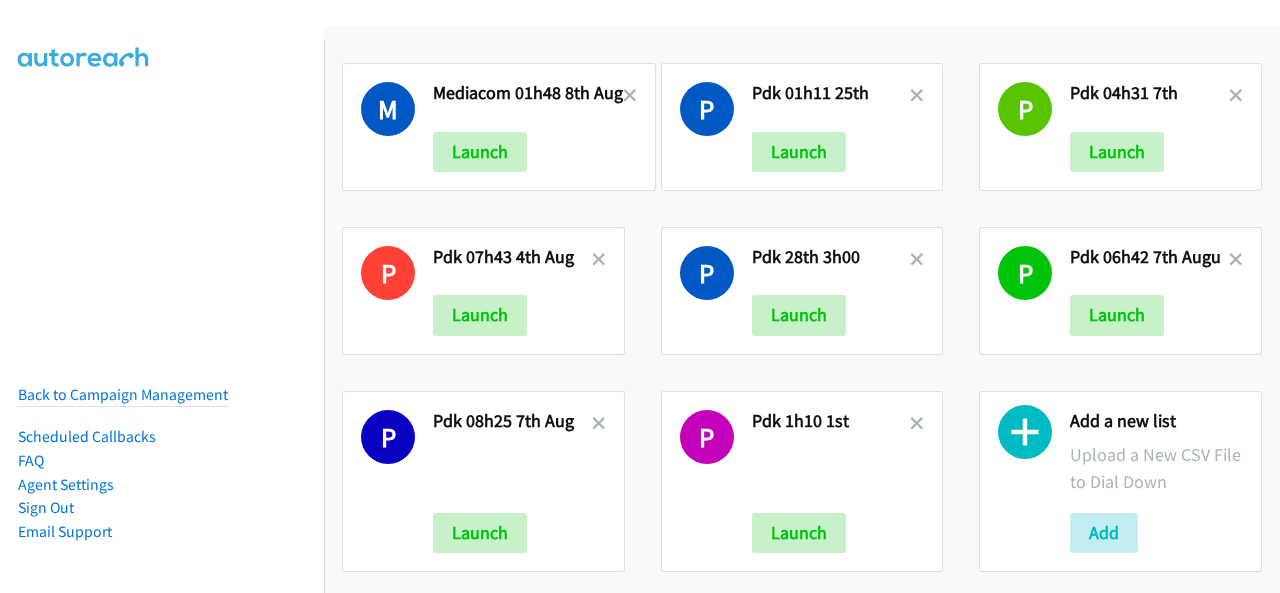 scroll, scrollTop: 0, scrollLeft: 0, axis: both 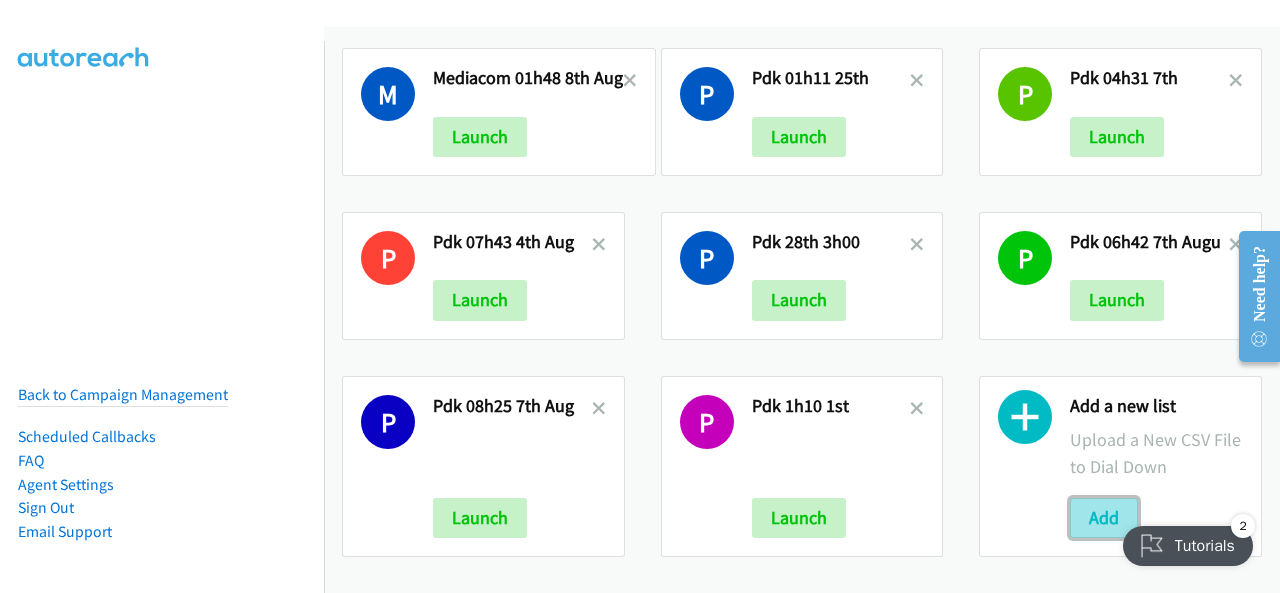 click on "Add" at bounding box center (1104, 518) 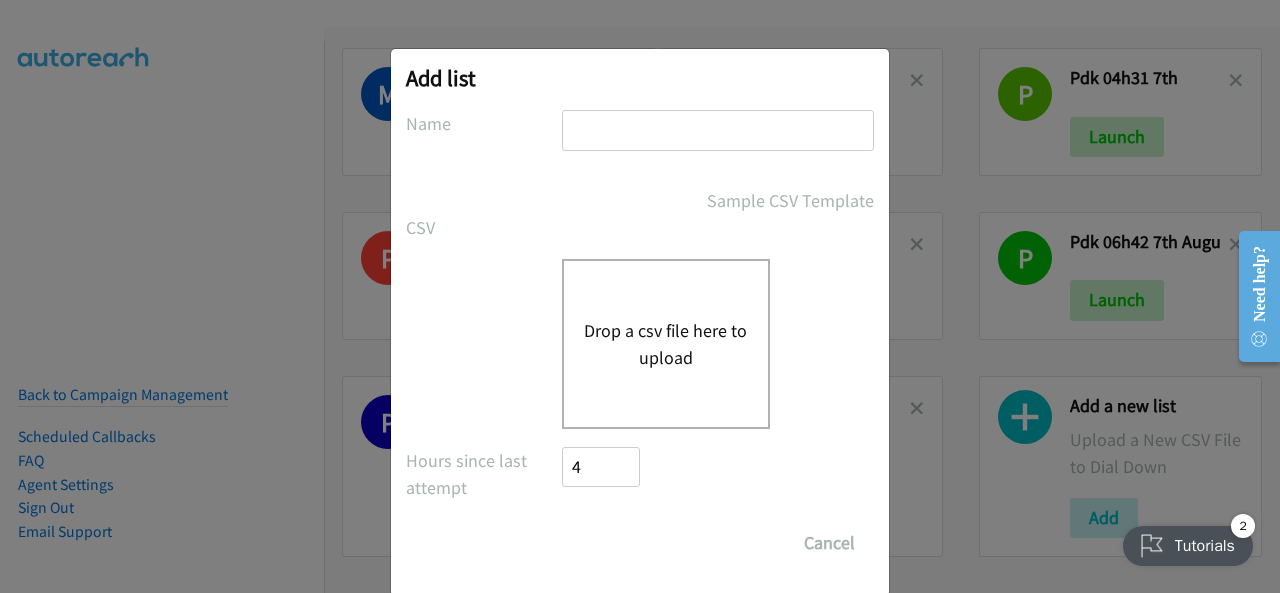 click at bounding box center (718, 130) 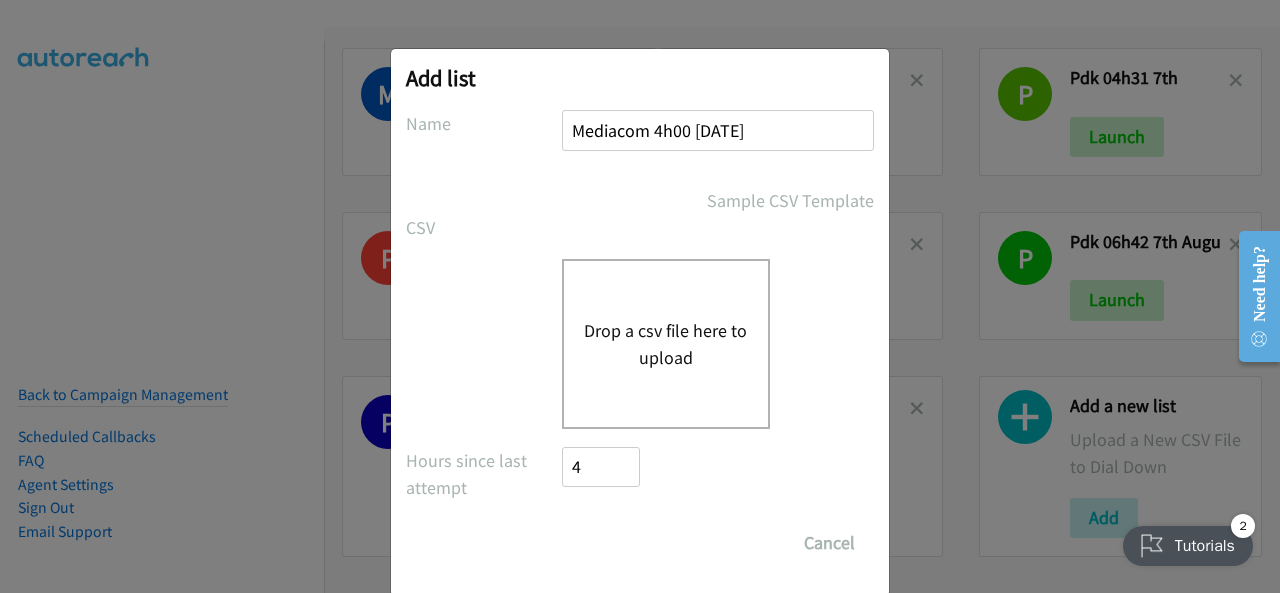 type on "Mediacom 4h00 8th aug" 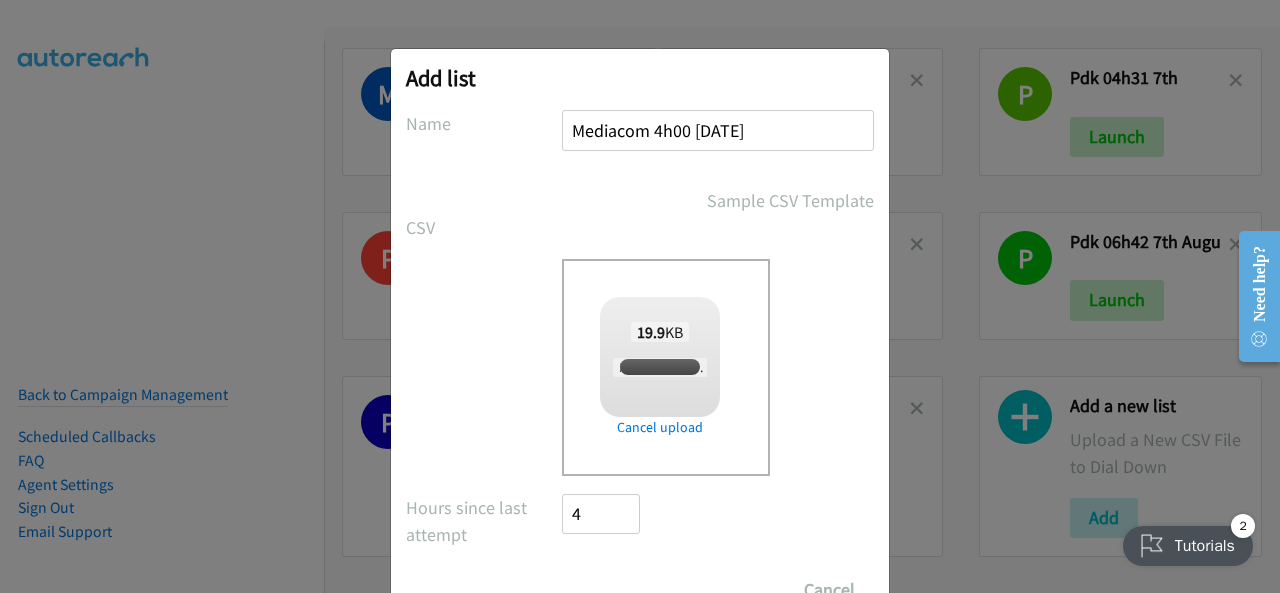 checkbox on "true" 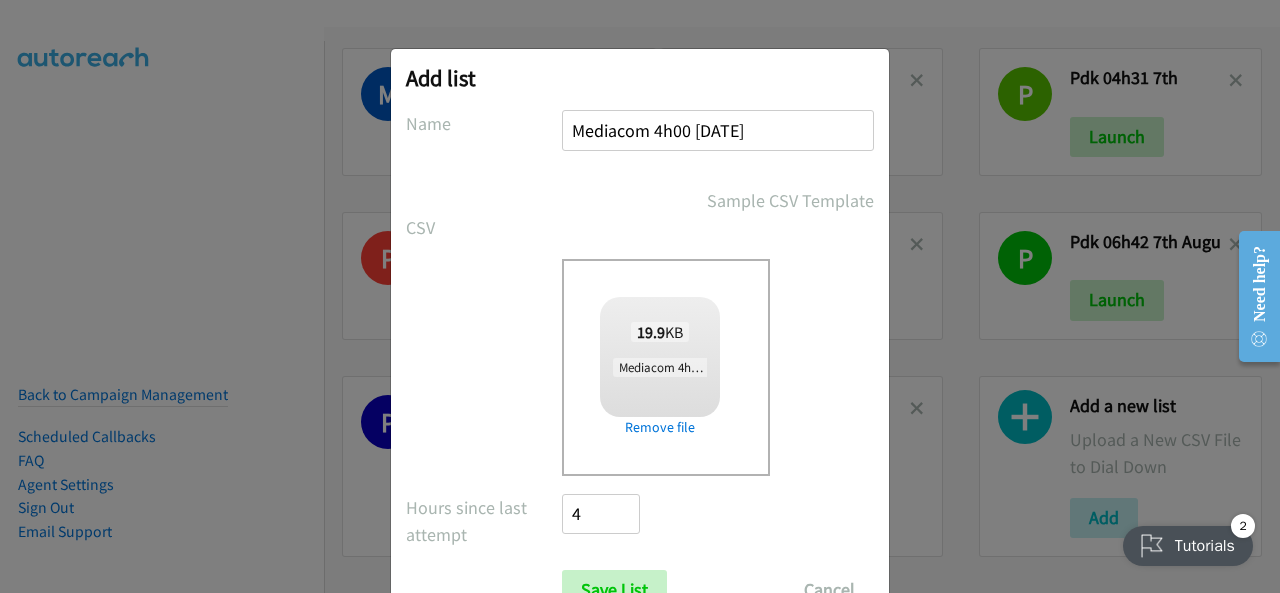 scroll, scrollTop: 80, scrollLeft: 0, axis: vertical 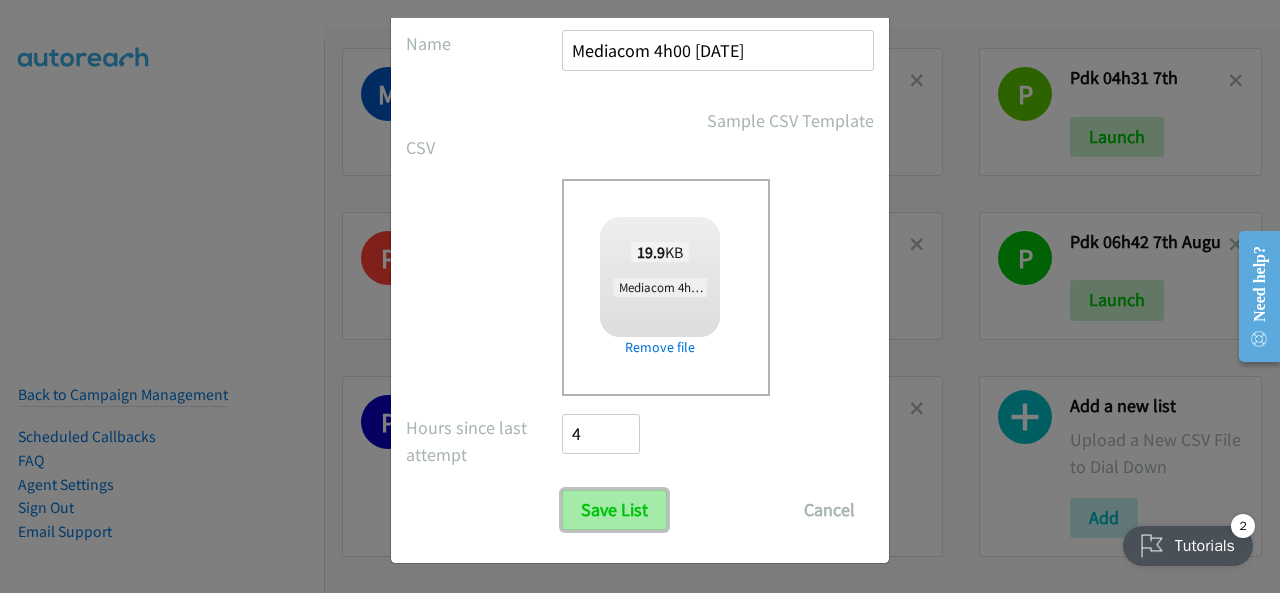 click on "Save List" at bounding box center [614, 510] 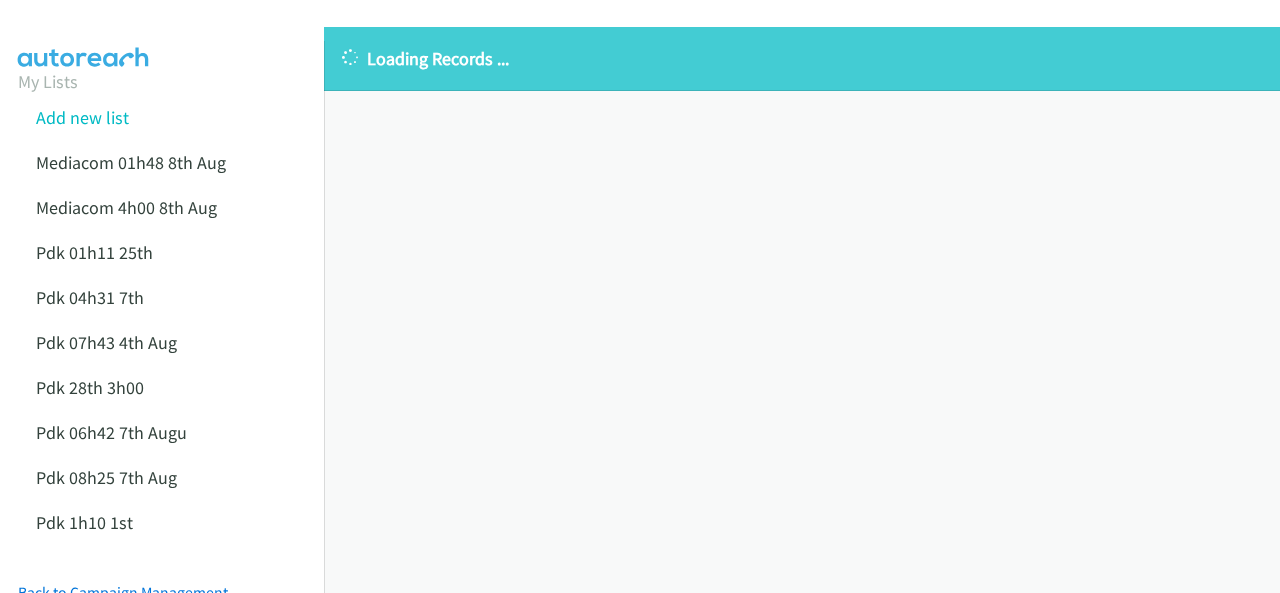 scroll, scrollTop: 0, scrollLeft: 0, axis: both 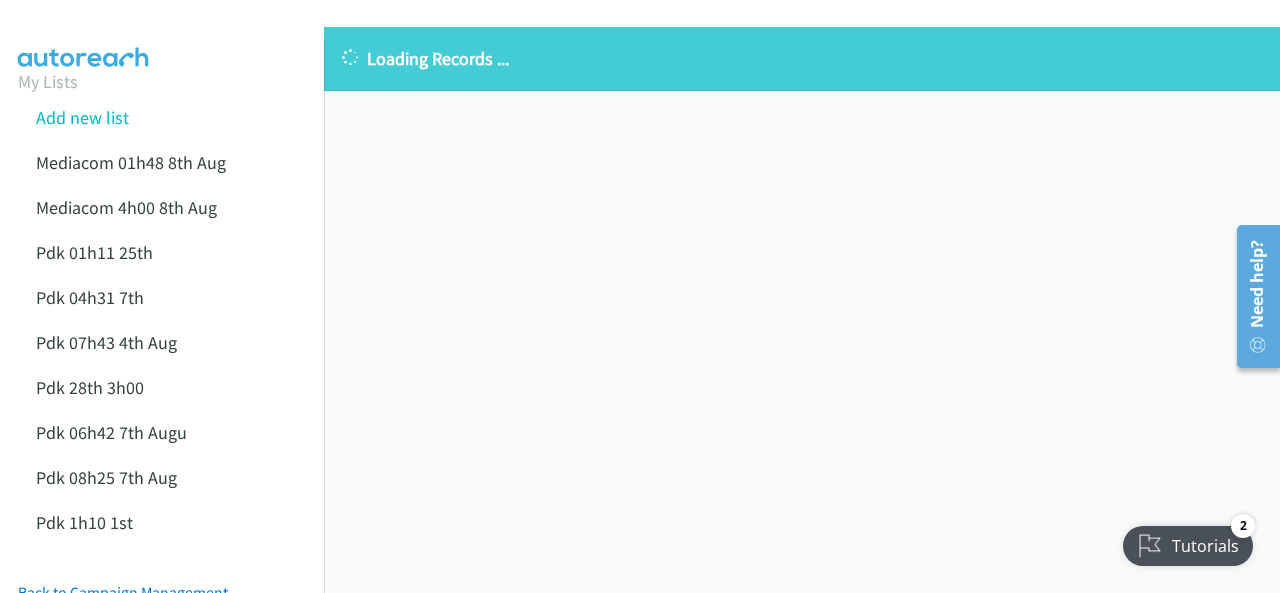 click at bounding box center (631, 38) 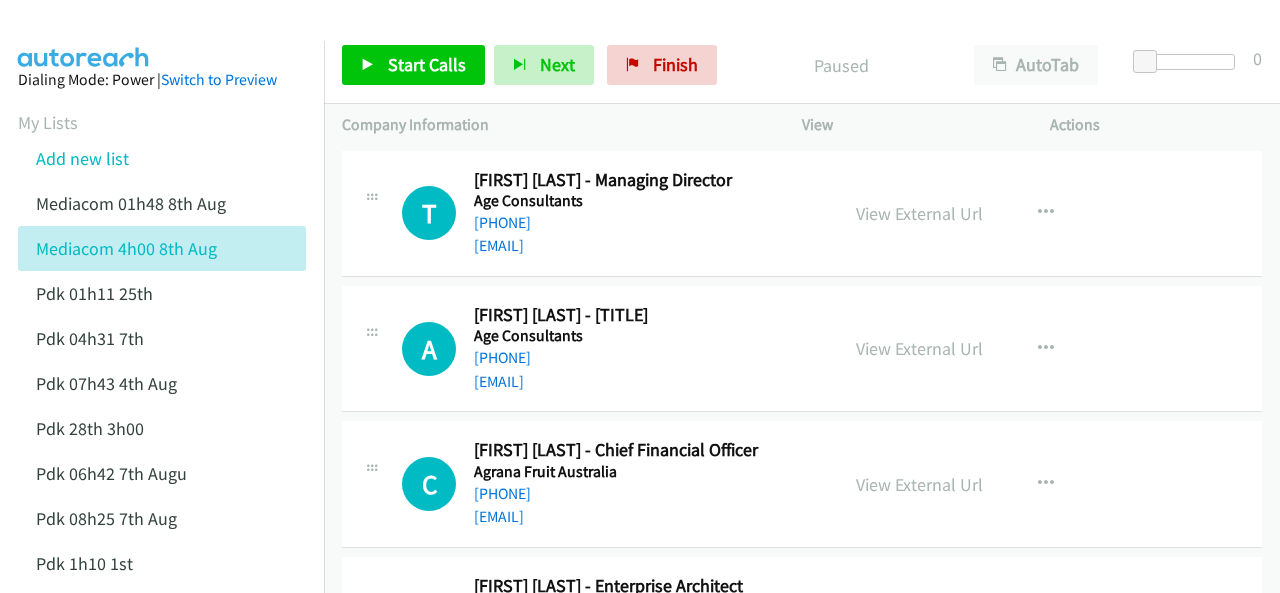 scroll, scrollTop: 0, scrollLeft: 0, axis: both 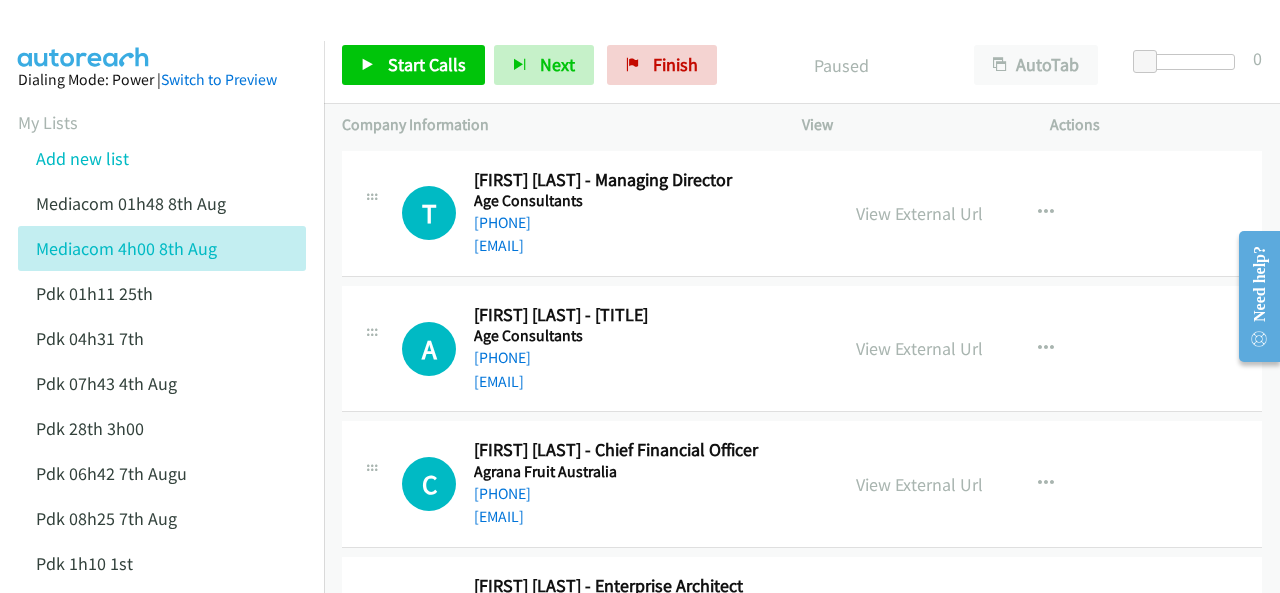 click at bounding box center [84, 35] 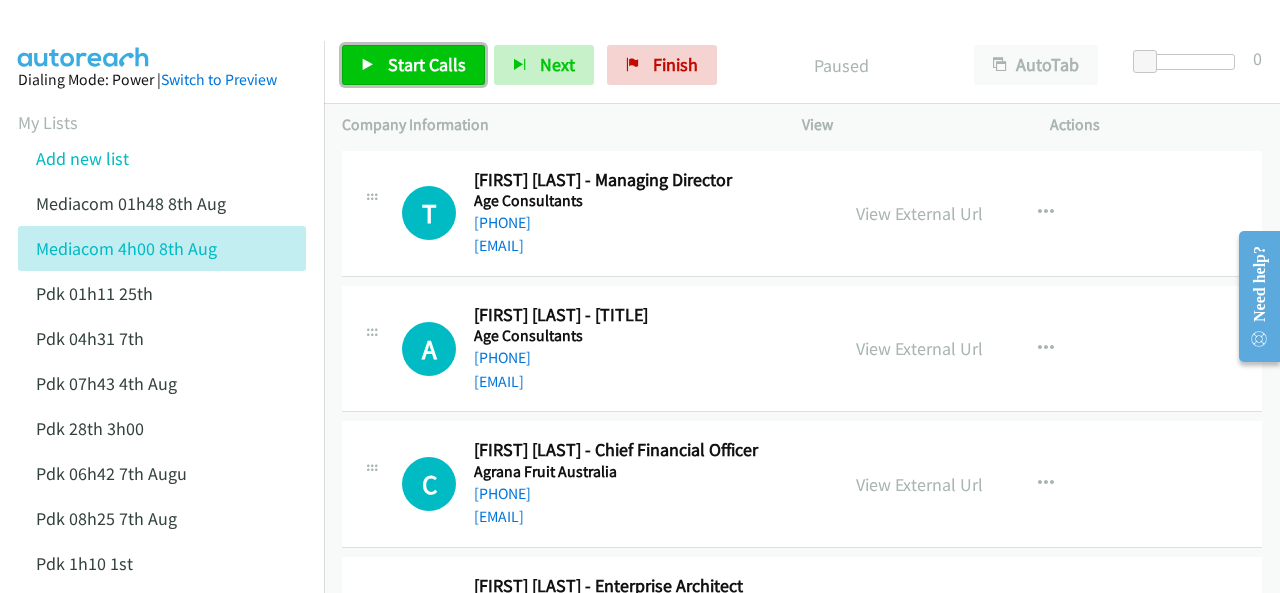 click on "Start Calls" at bounding box center (427, 64) 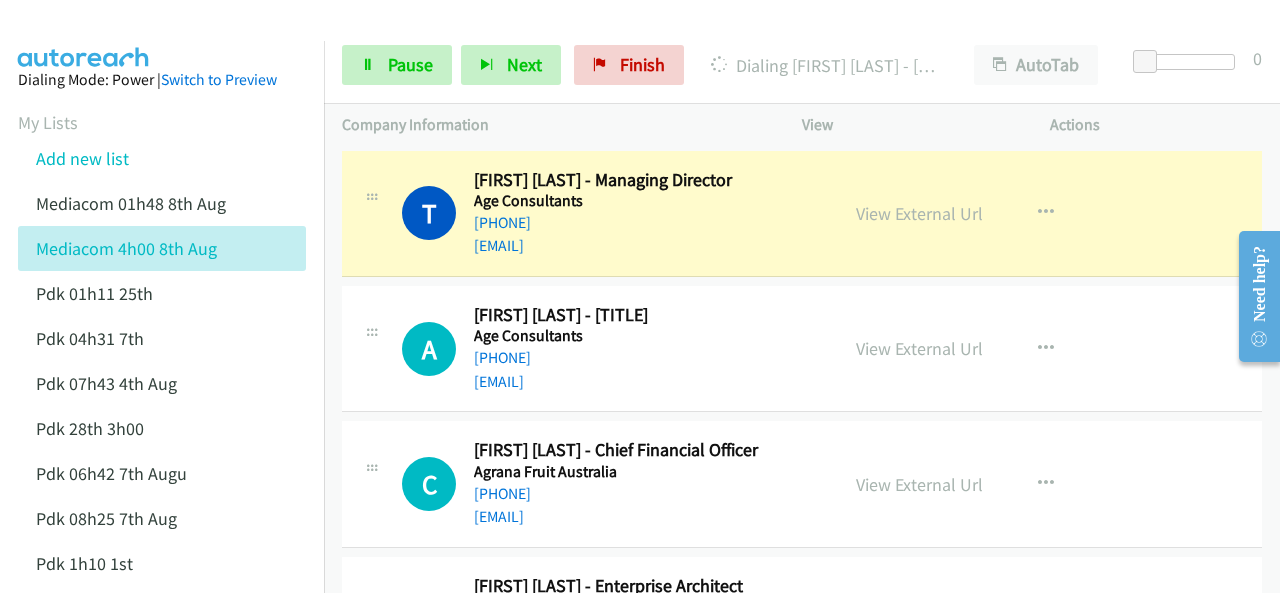 click on "Dialing Mode: Power
|
Switch to Preview
My Lists
Add new list
Mediacom 01h48 8th Aug
Mediacom 4h00 8th Aug
Pdk  01h11 25th
Pdk 04h31 7th
Pdk 07h43 4th Aug
Pdk 28th 3h00
Pdk 06h42 7th Augu
Pdk 08h25 7th Aug
Pdk 1h10 1st
Back to Campaign Management
Scheduled Callbacks
FAQ
Agent Settings
Sign Out
Compact View
Email Support" at bounding box center (162, 460) 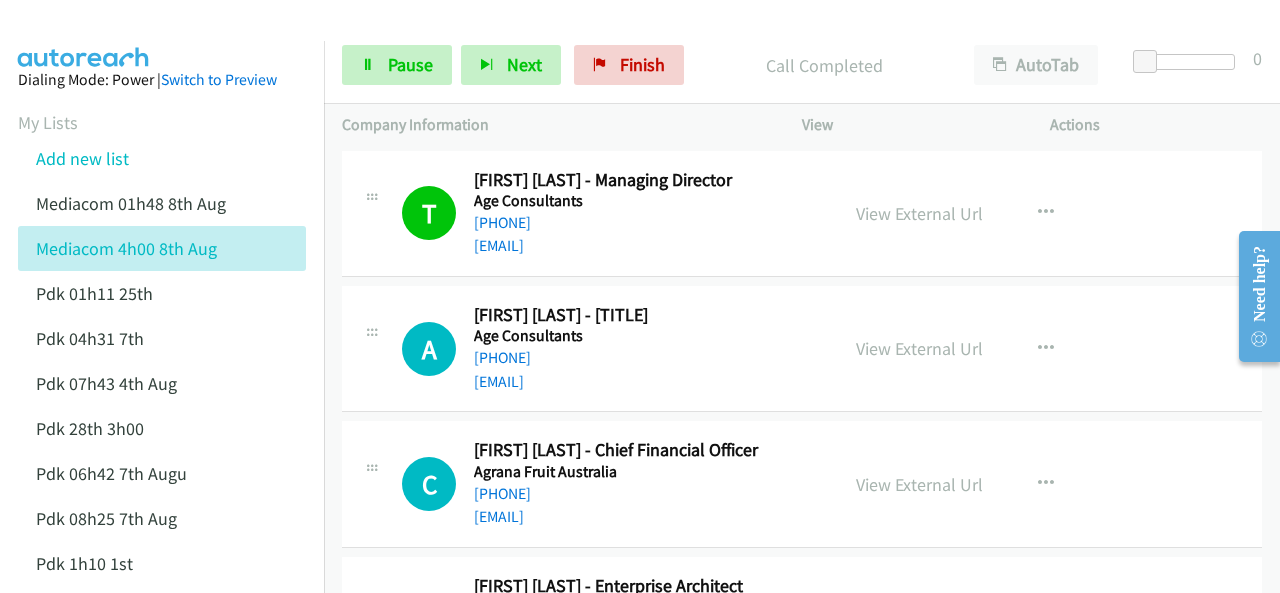 click on "Dialing Mode: Power
|
Switch to Preview
My Lists
Add new list
Mediacom 01h48 8th Aug
Mediacom 4h00 8th Aug
Pdk  01h11 25th
Pdk 04h31 7th
Pdk 07h43 4th Aug
Pdk 28th 3h00
Pdk 06h42 7th Augu
Pdk 08h25 7th Aug
Pdk 1h10 1st
Back to Campaign Management
Scheduled Callbacks
FAQ
Agent Settings
Sign Out
Compact View
Email Support" at bounding box center (162, 460) 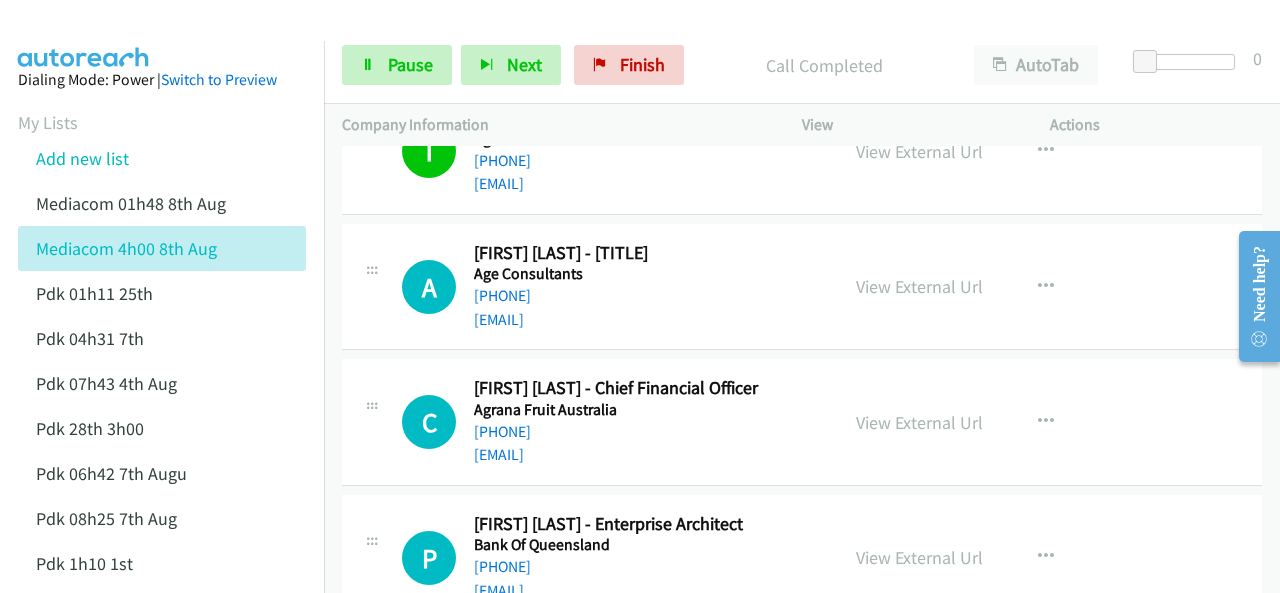 scroll, scrollTop: 100, scrollLeft: 0, axis: vertical 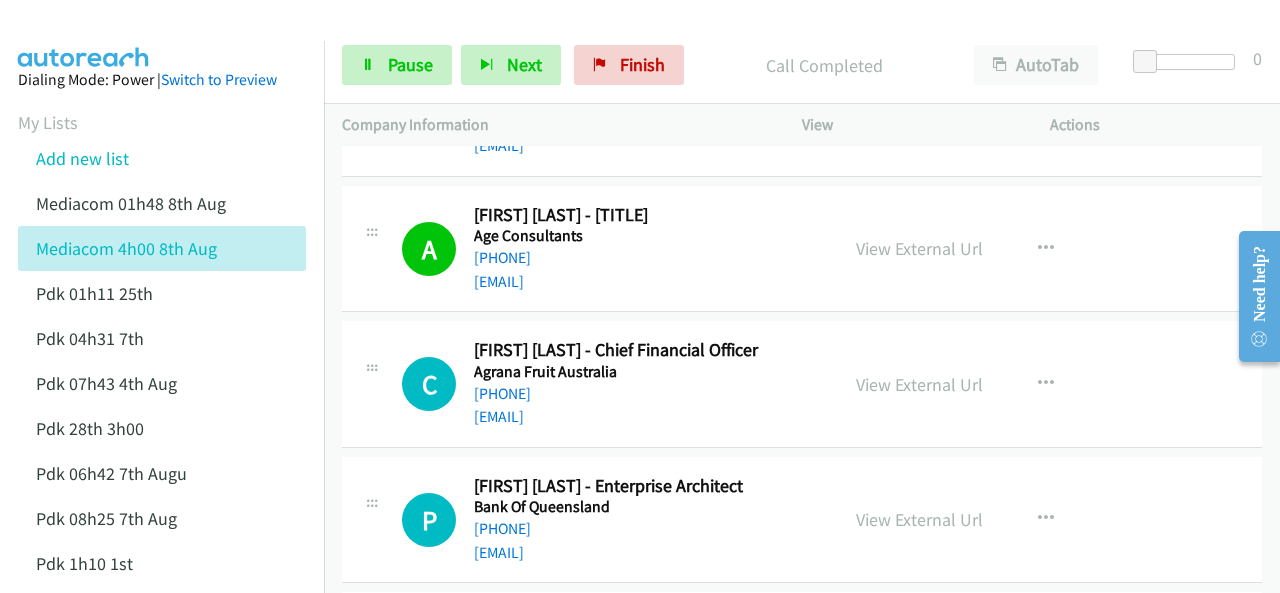 click at bounding box center (84, 35) 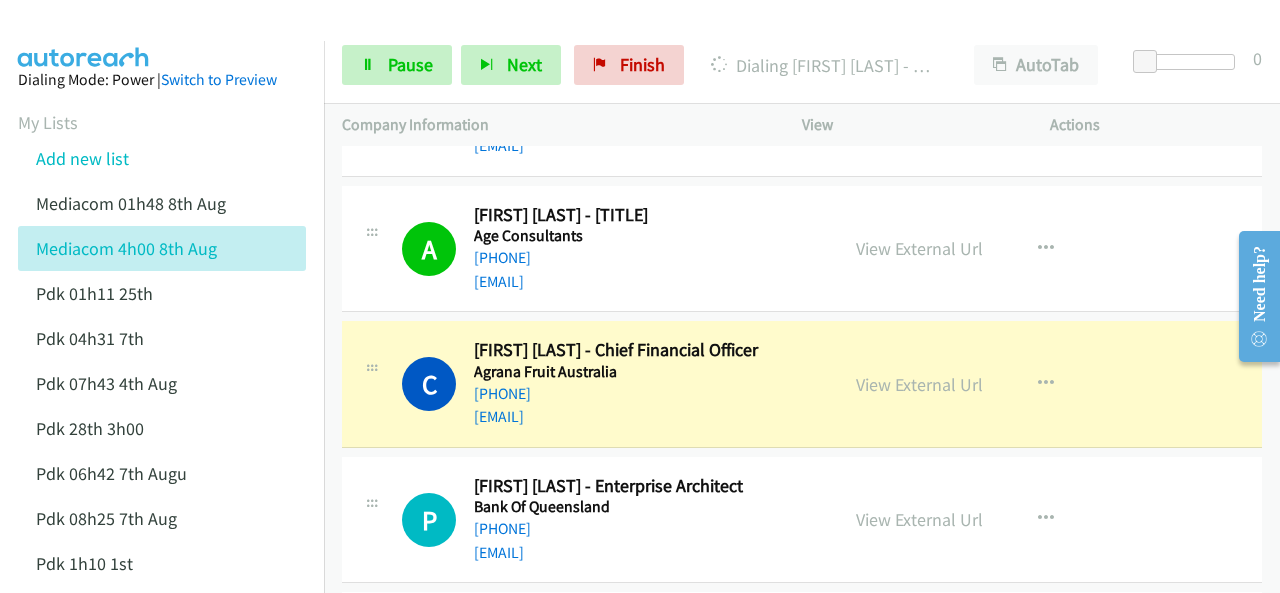 click at bounding box center [84, 35] 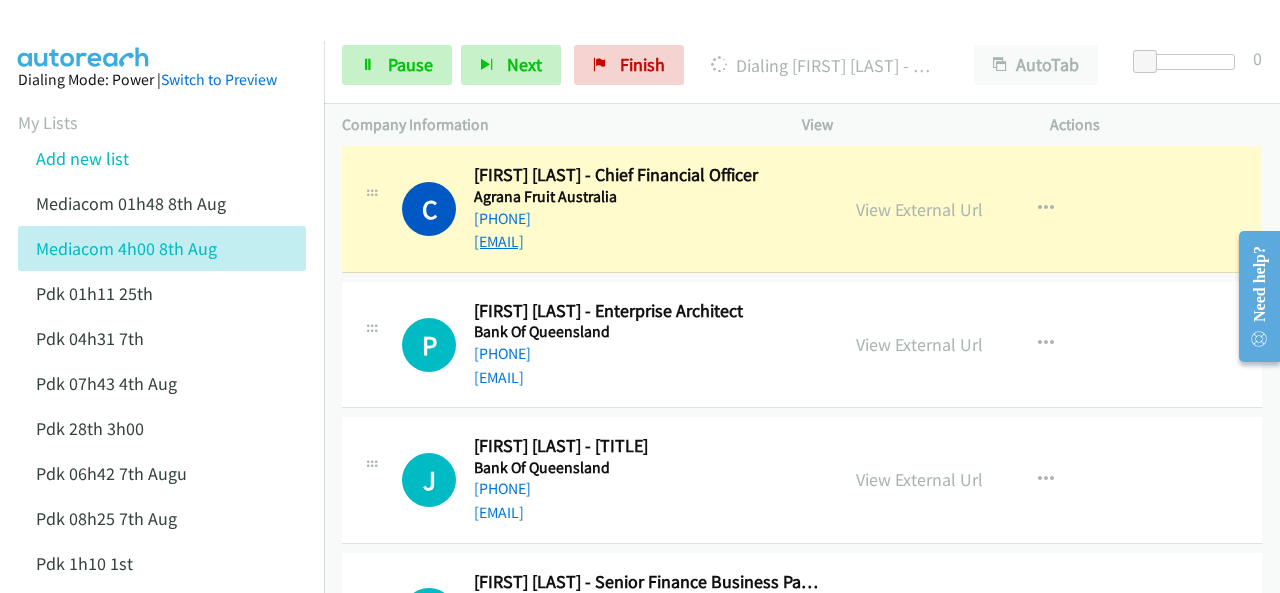 scroll, scrollTop: 300, scrollLeft: 0, axis: vertical 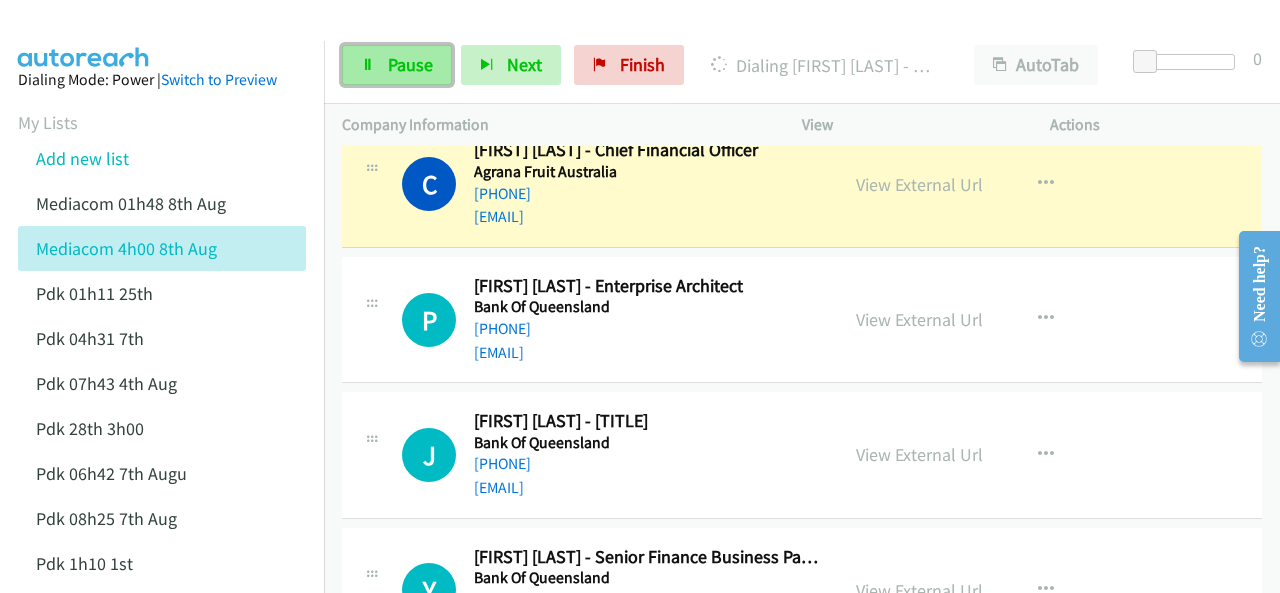 click at bounding box center [368, 66] 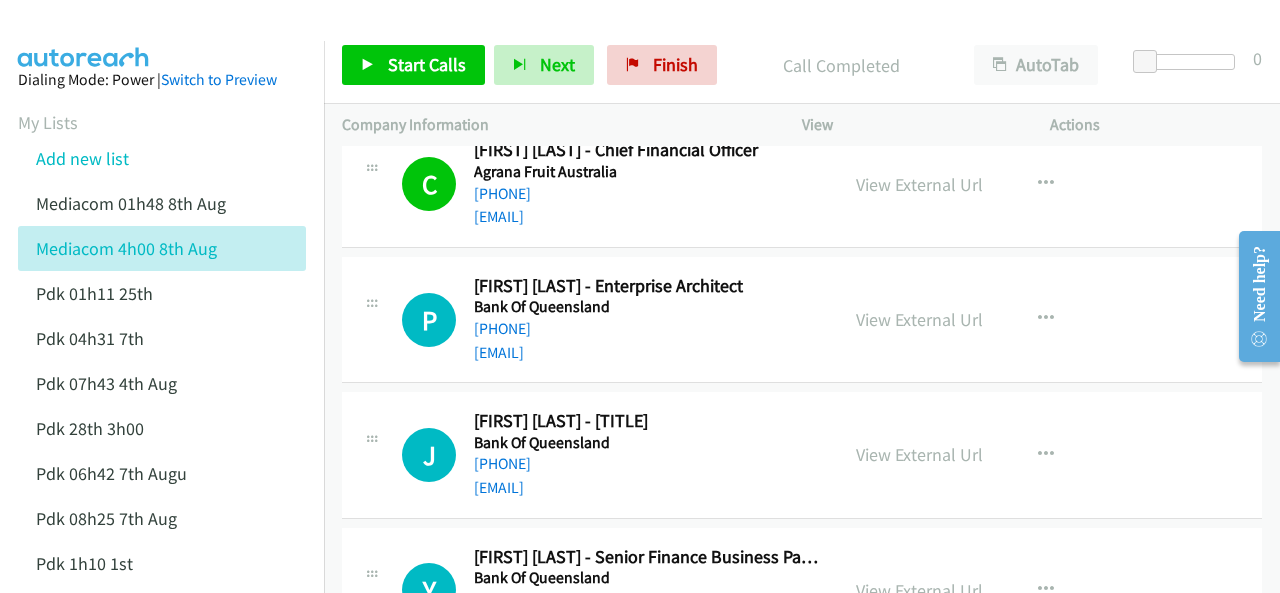 scroll, scrollTop: 200, scrollLeft: 0, axis: vertical 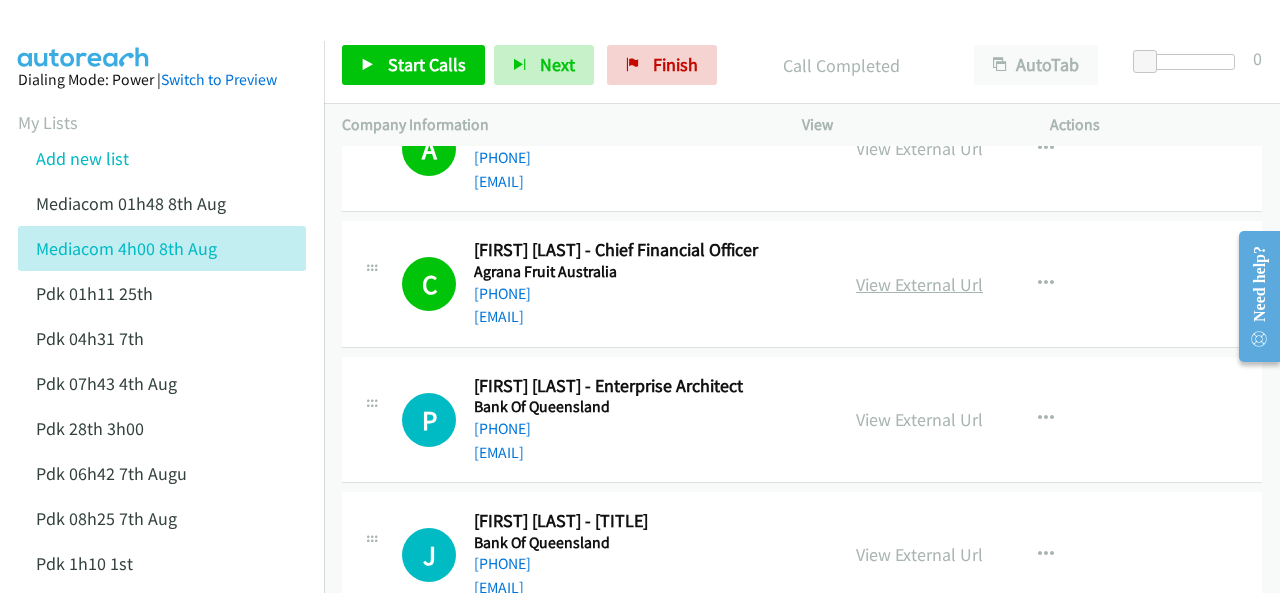 click on "View External Url" at bounding box center (919, 284) 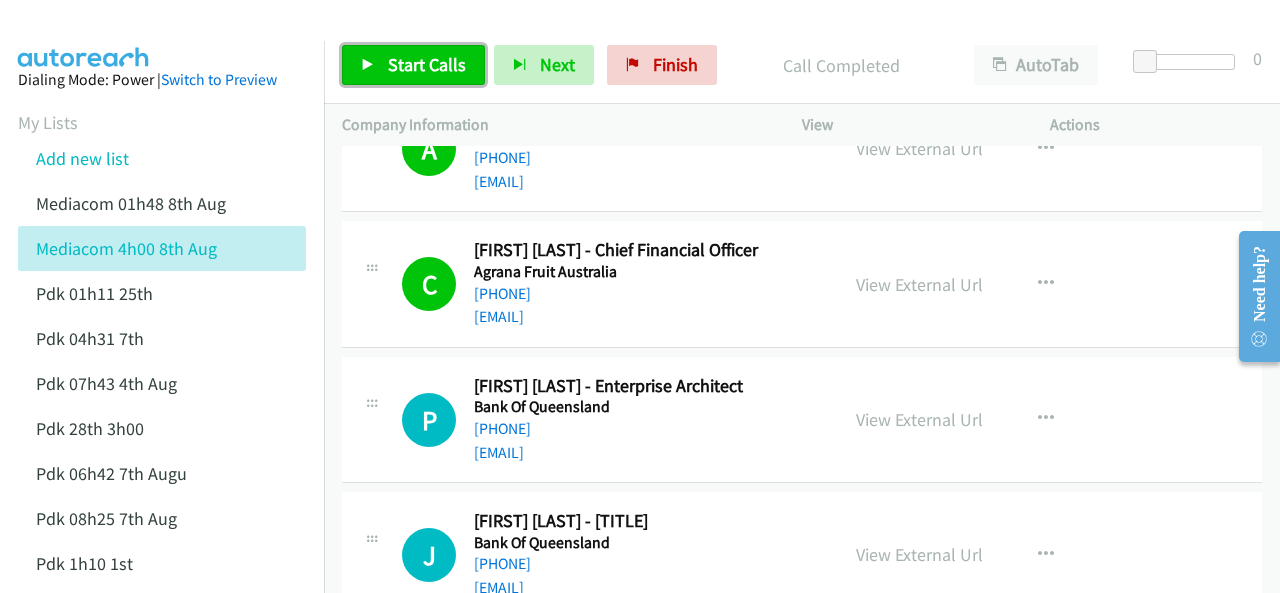 click on "Start Calls" at bounding box center (427, 64) 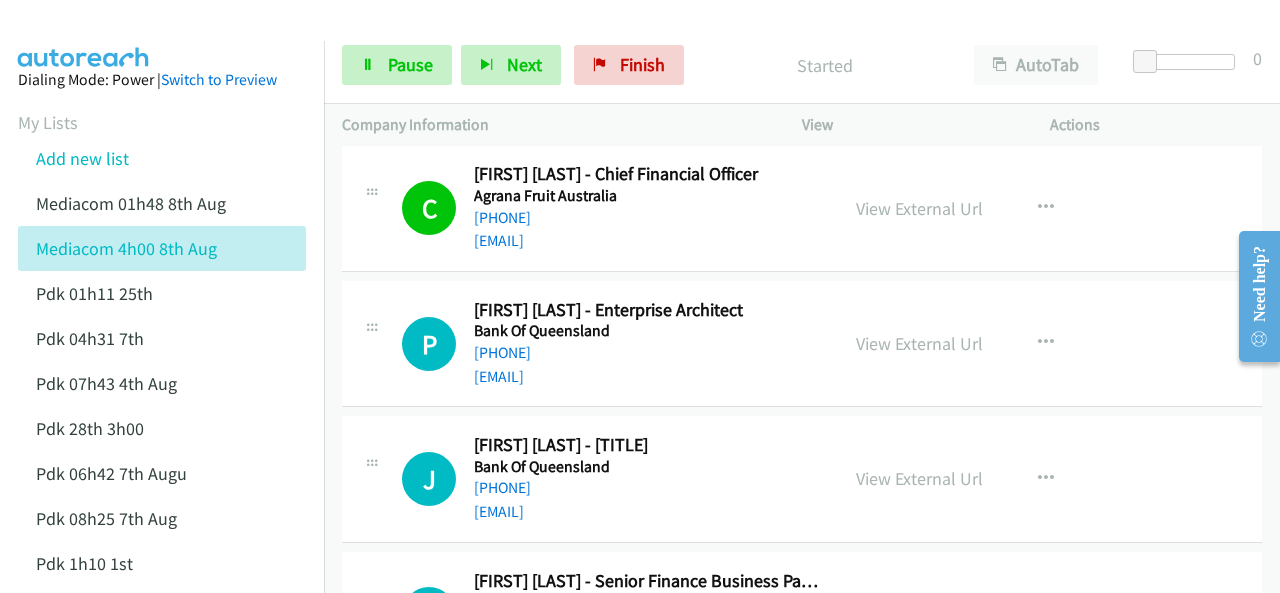 scroll, scrollTop: 600, scrollLeft: 0, axis: vertical 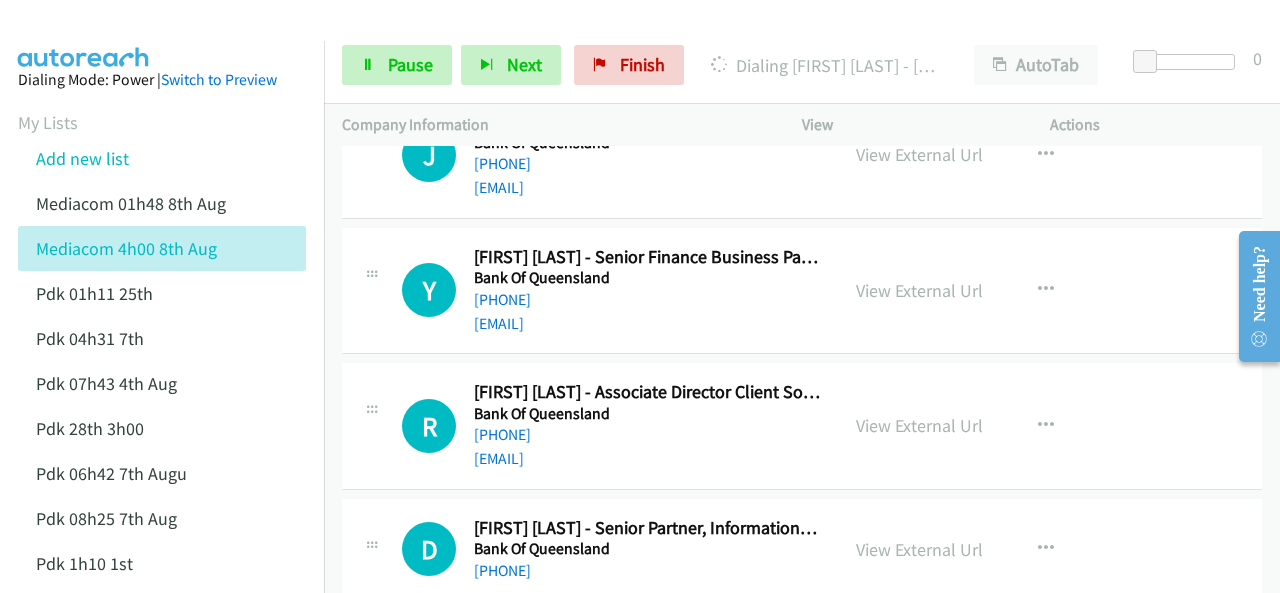 click at bounding box center [84, 35] 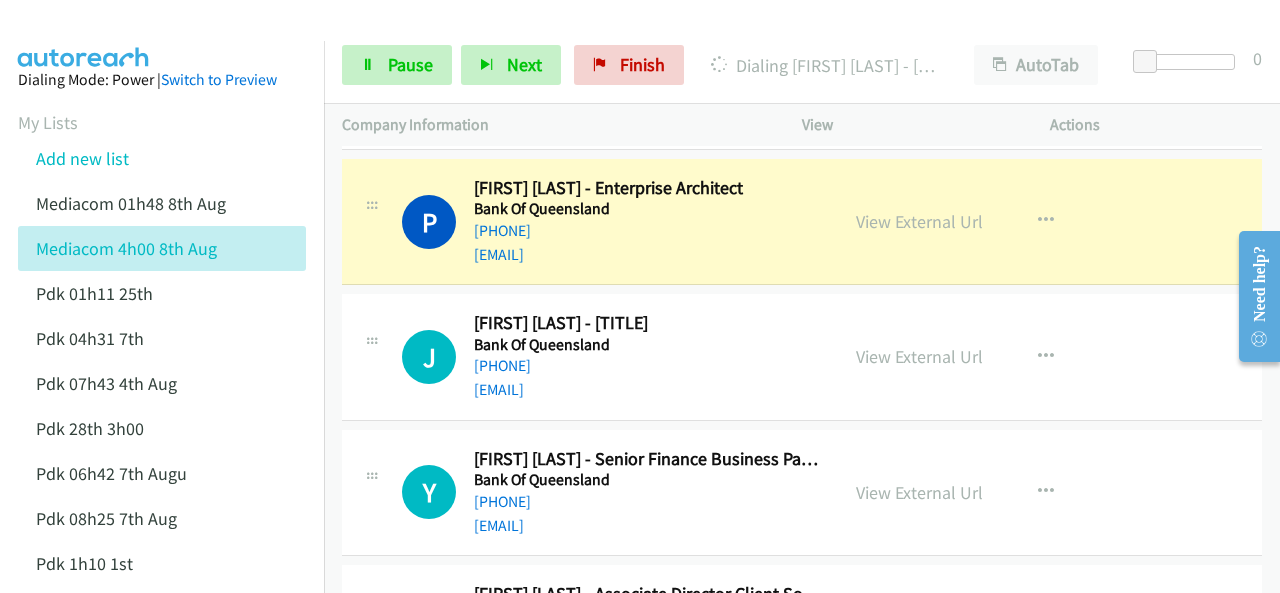 scroll, scrollTop: 400, scrollLeft: 0, axis: vertical 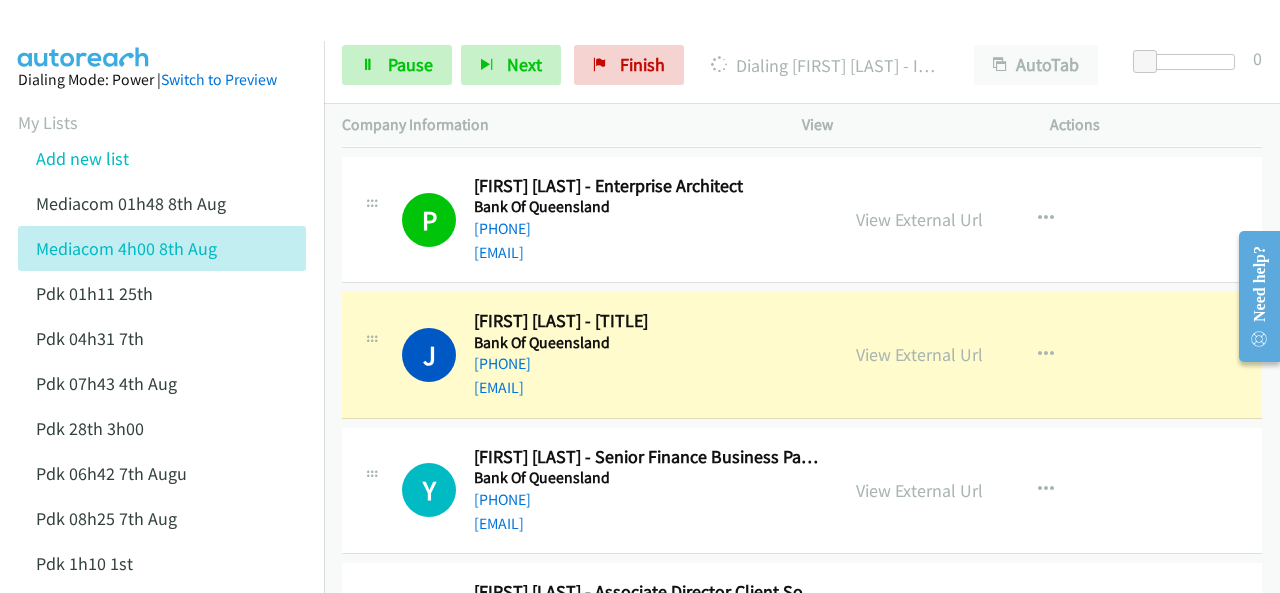 click at bounding box center (84, 35) 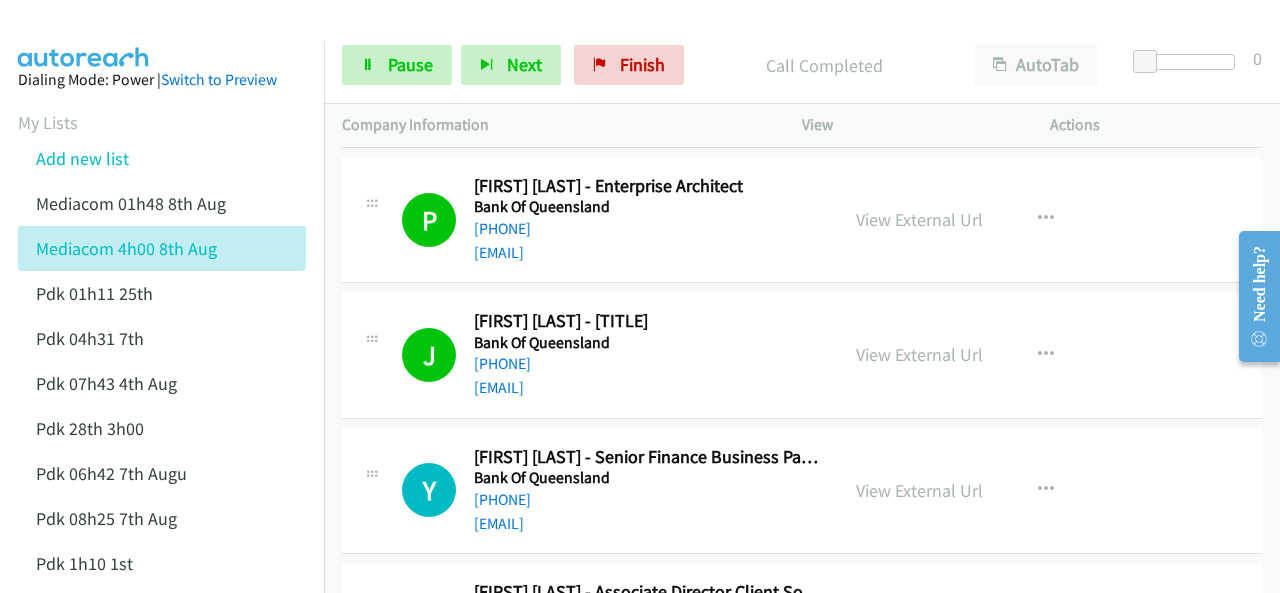 click at bounding box center (84, 35) 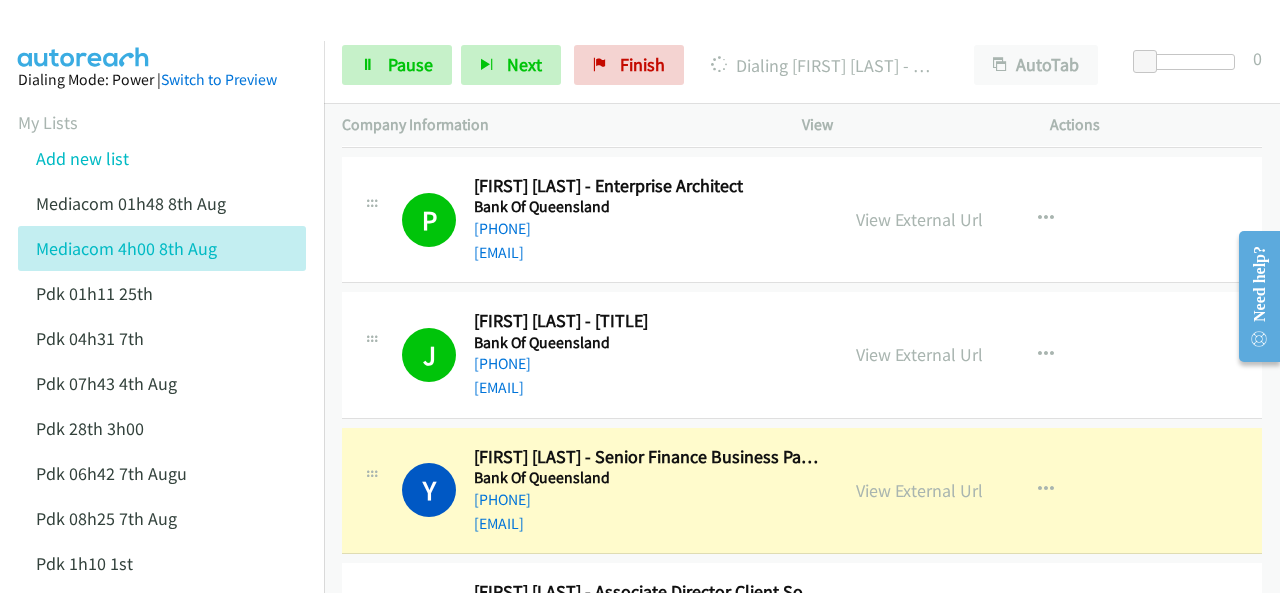 click at bounding box center (84, 35) 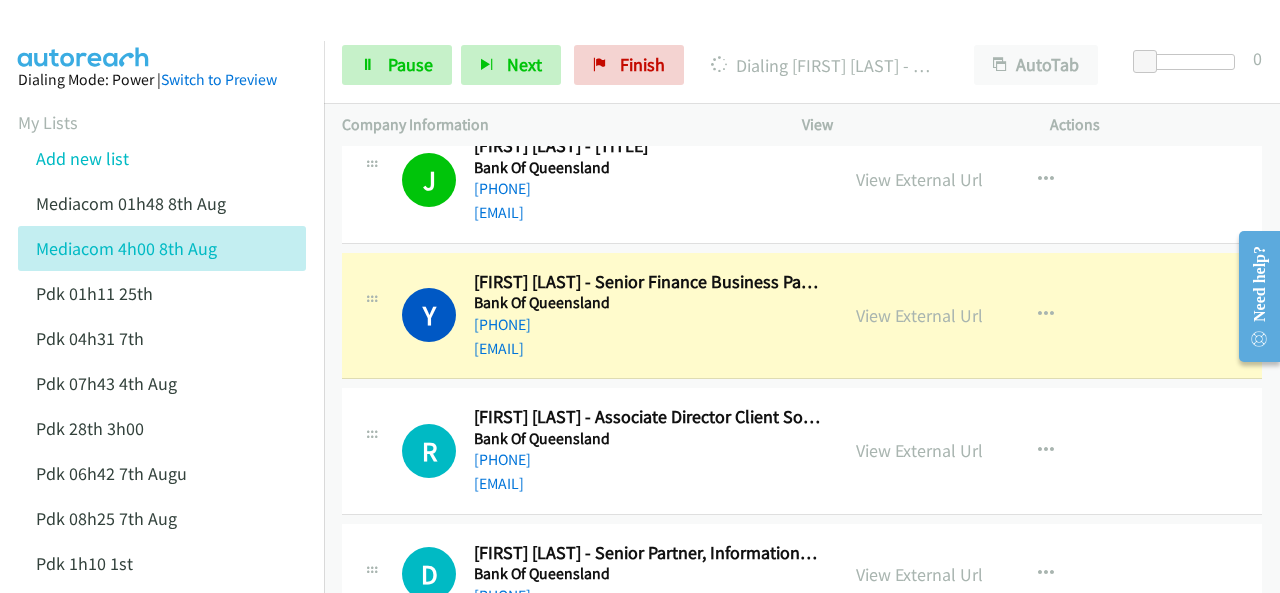 scroll, scrollTop: 600, scrollLeft: 0, axis: vertical 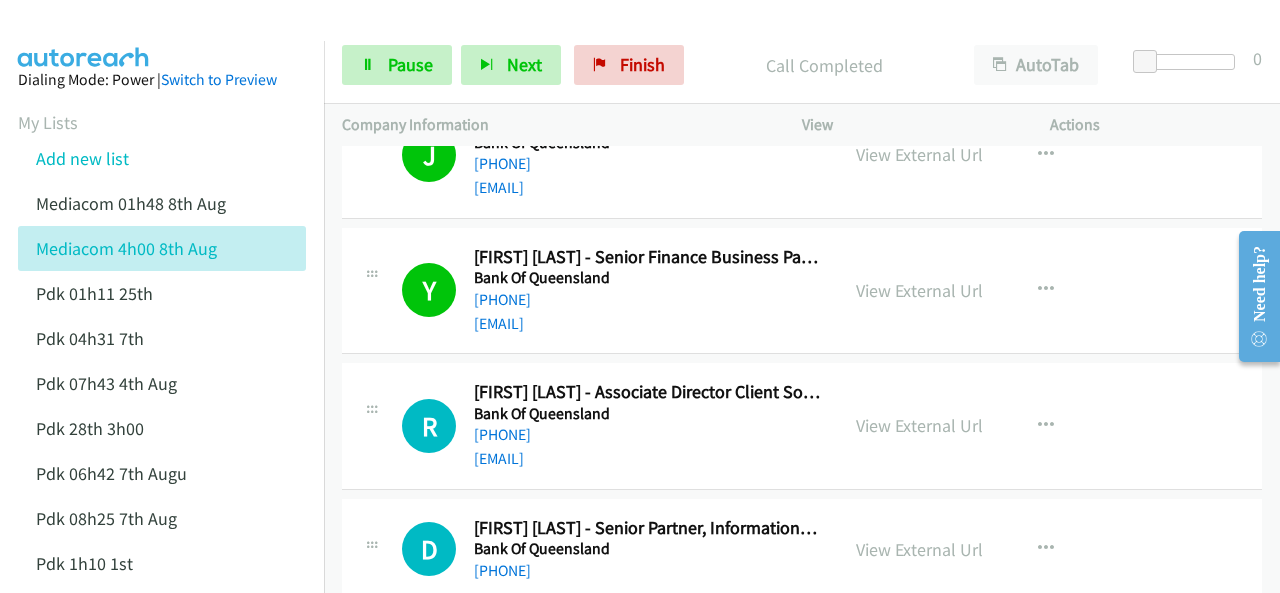 click at bounding box center [84, 35] 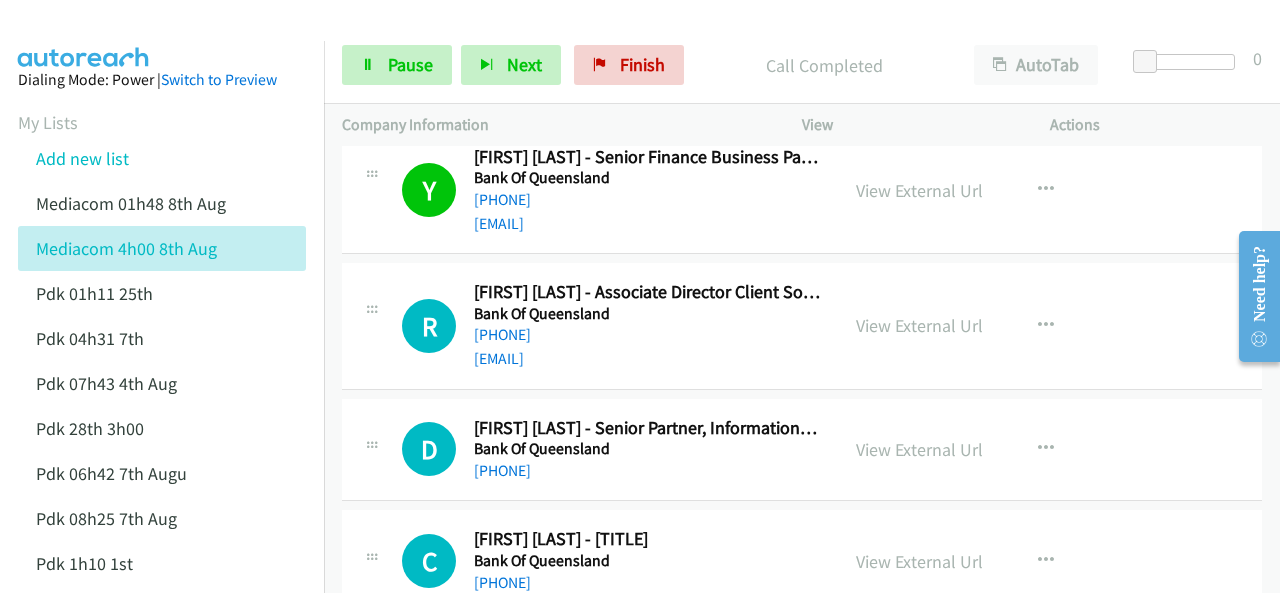 click at bounding box center (84, 35) 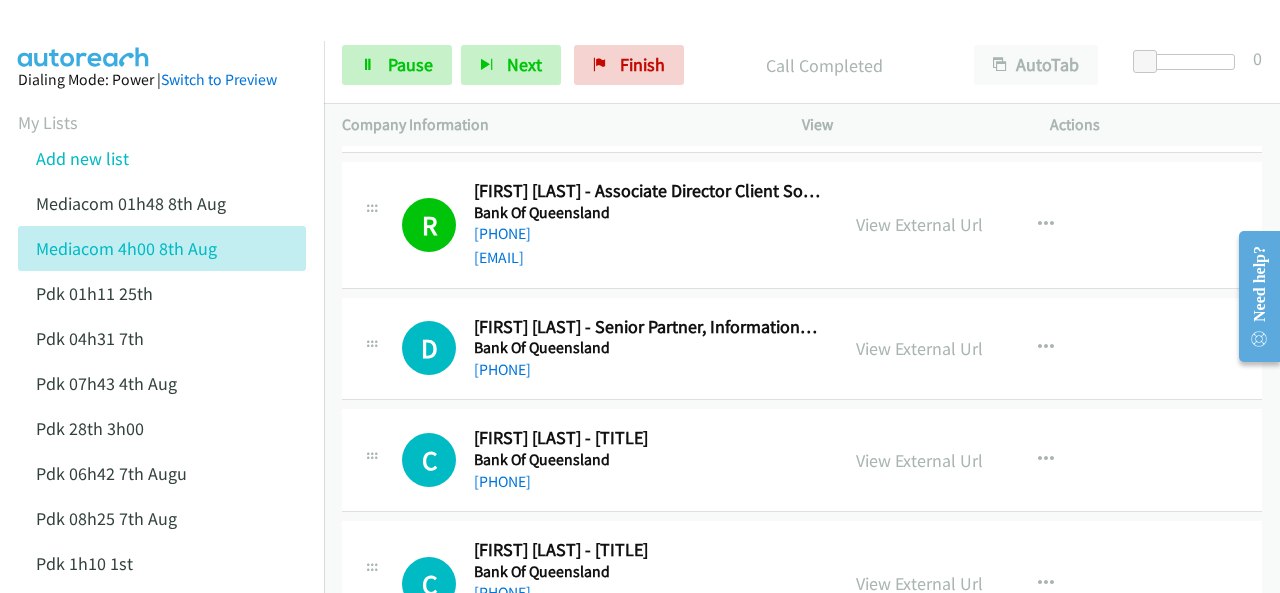 scroll, scrollTop: 900, scrollLeft: 0, axis: vertical 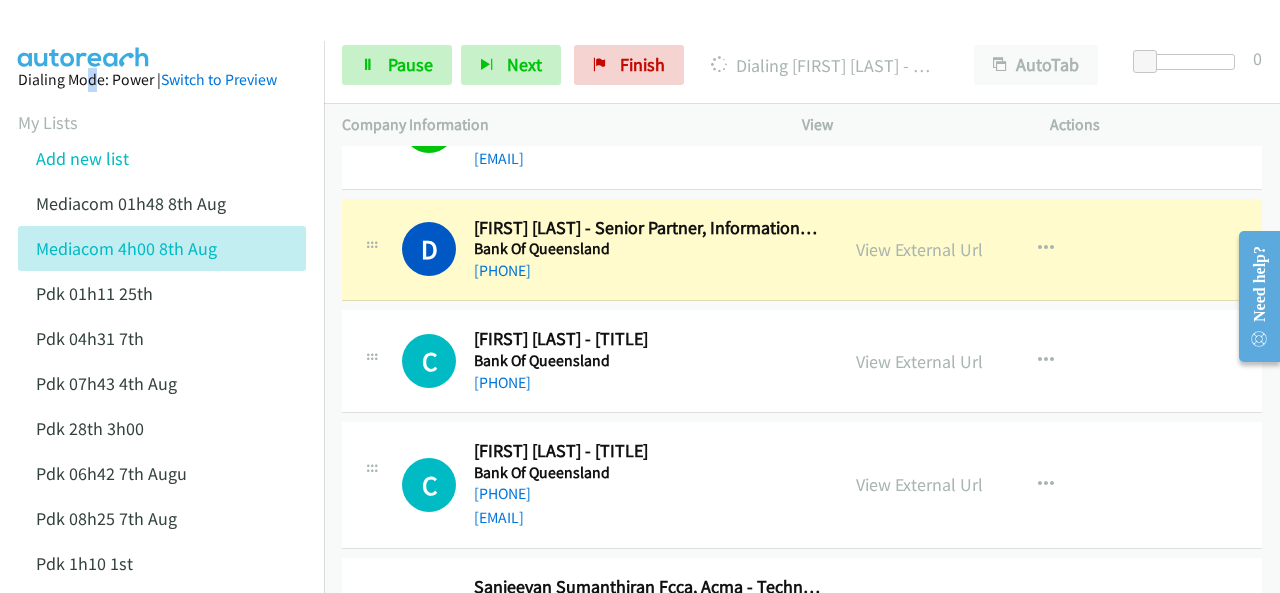 click on "Dialing Mode: Power
|
Switch to Preview
My Lists
Add new list
Mediacom 01h48 8th Aug
Mediacom 4h00 8th Aug
Pdk  01h11 25th
Pdk 04h31 7th
Pdk 07h43 4th Aug
Pdk 28th 3h00
Pdk 06h42 7th Augu
Pdk 08h25 7th Aug
Pdk 1h10 1st
Back to Campaign Management
Scheduled Callbacks
FAQ
Agent Settings
Sign Out
Compact View
Email Support" at bounding box center (162, 460) 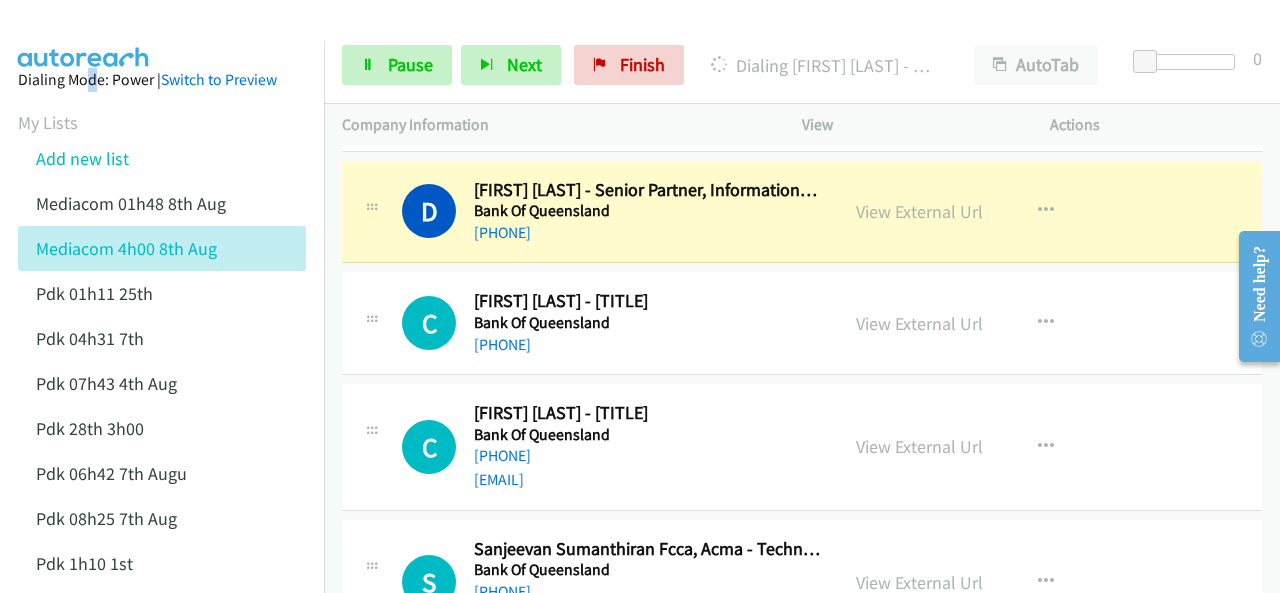 scroll, scrollTop: 900, scrollLeft: 0, axis: vertical 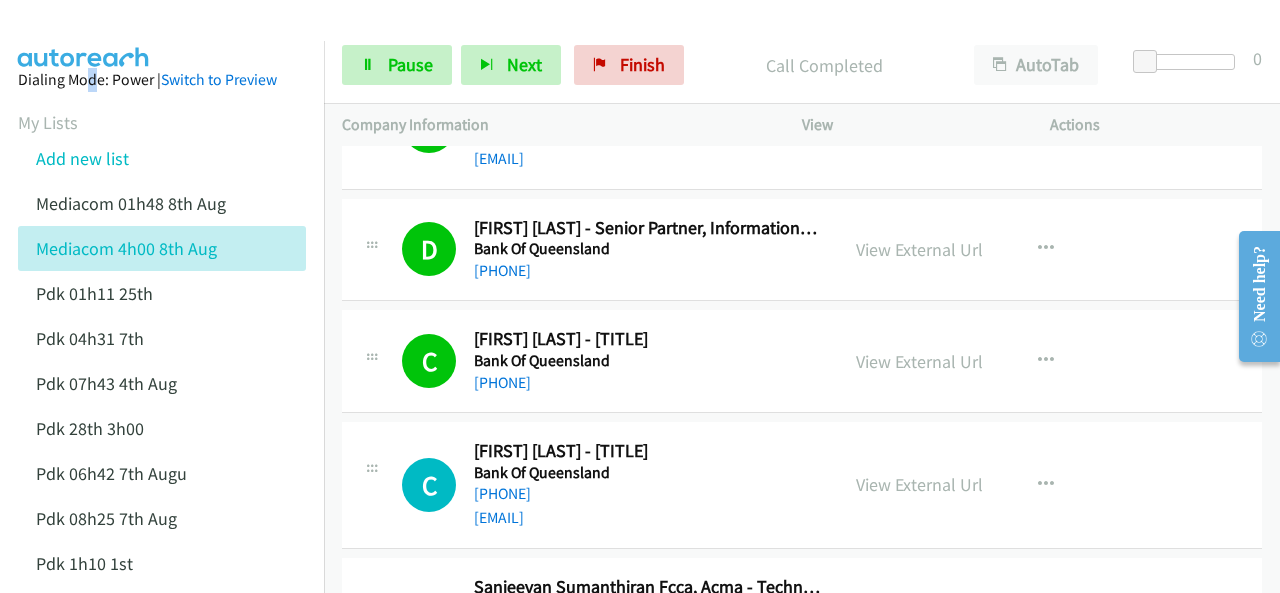 click at bounding box center [84, 35] 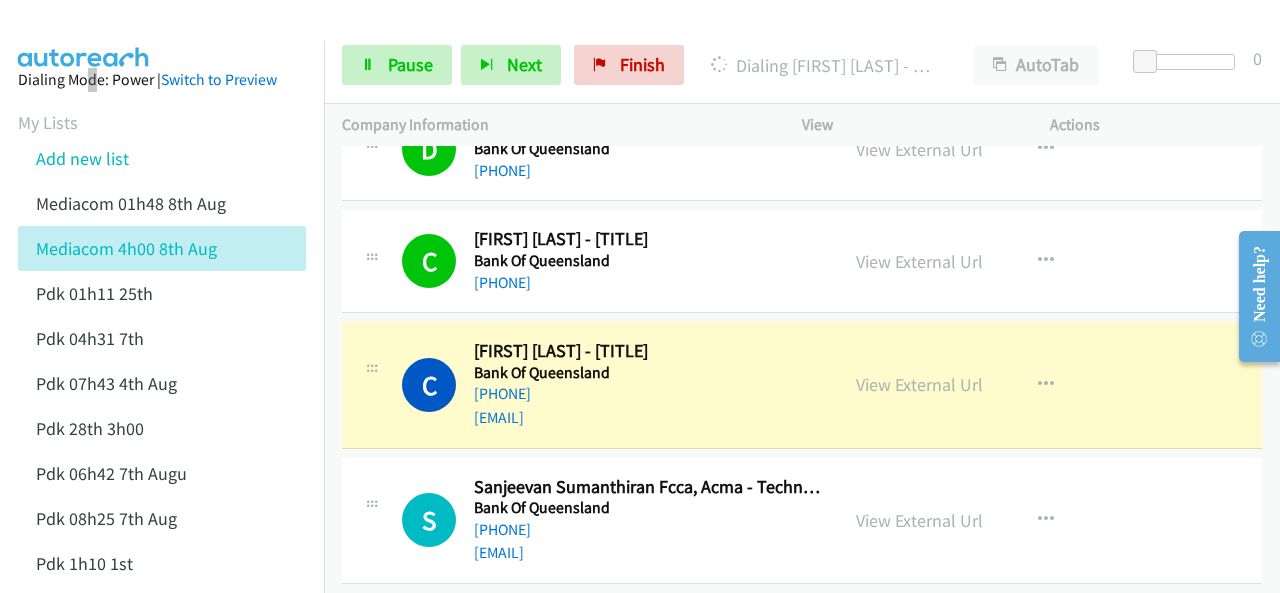 scroll, scrollTop: 1100, scrollLeft: 0, axis: vertical 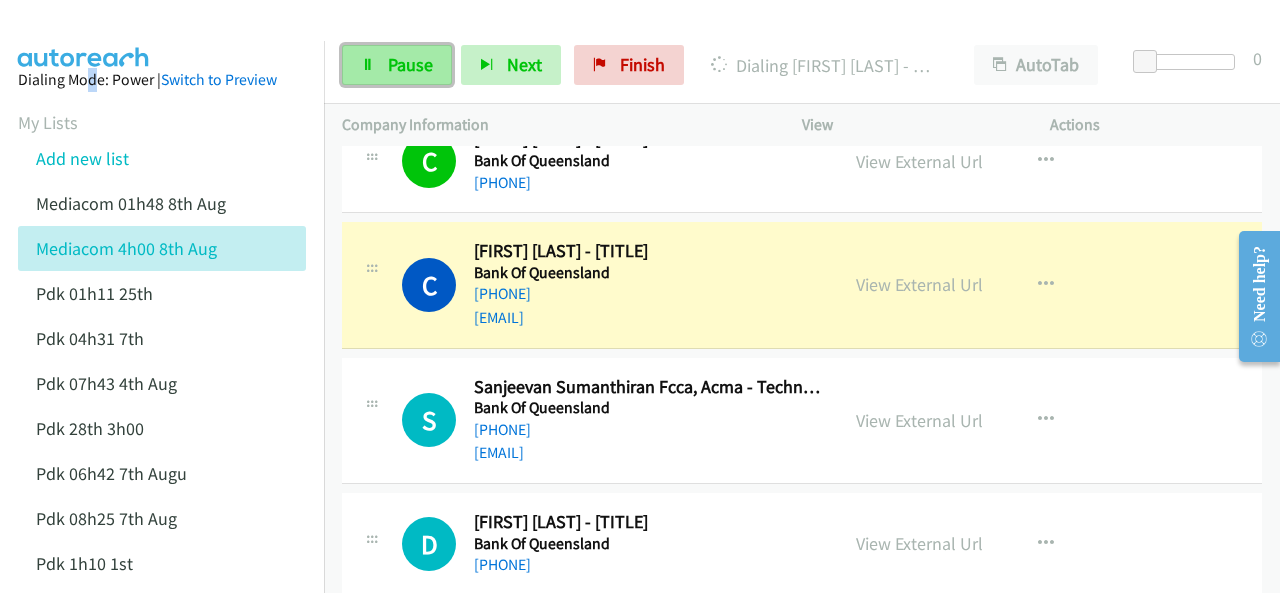 click on "Pause" at bounding box center (410, 64) 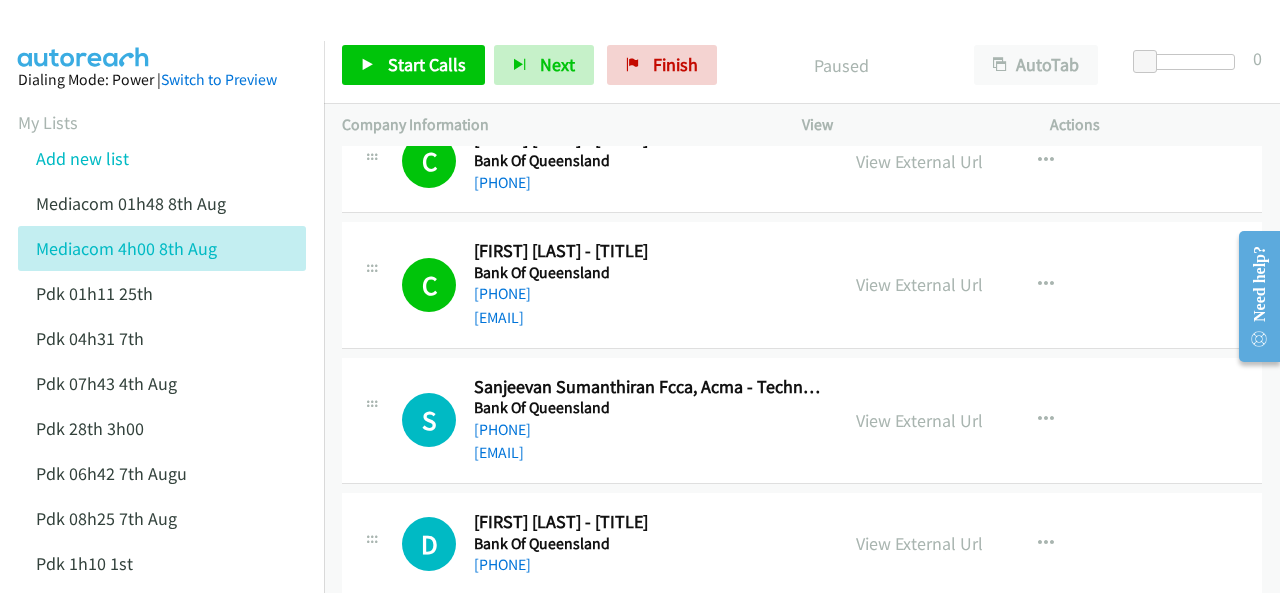 click on "Dialing Mode: Power
|
Switch to Preview
My Lists
Add new list
Mediacom 01h48 8th Aug
Mediacom 4h00 8th Aug
Pdk  01h11 25th
Pdk 04h31 7th
Pdk 07h43 4th Aug
Pdk 28th 3h00
Pdk 06h42 7th Augu
Pdk 08h25 7th Aug
Pdk 1h10 1st
Back to Campaign Management
Scheduled Callbacks
FAQ
Agent Settings
Sign Out
Compact View
Email Support" at bounding box center [162, 460] 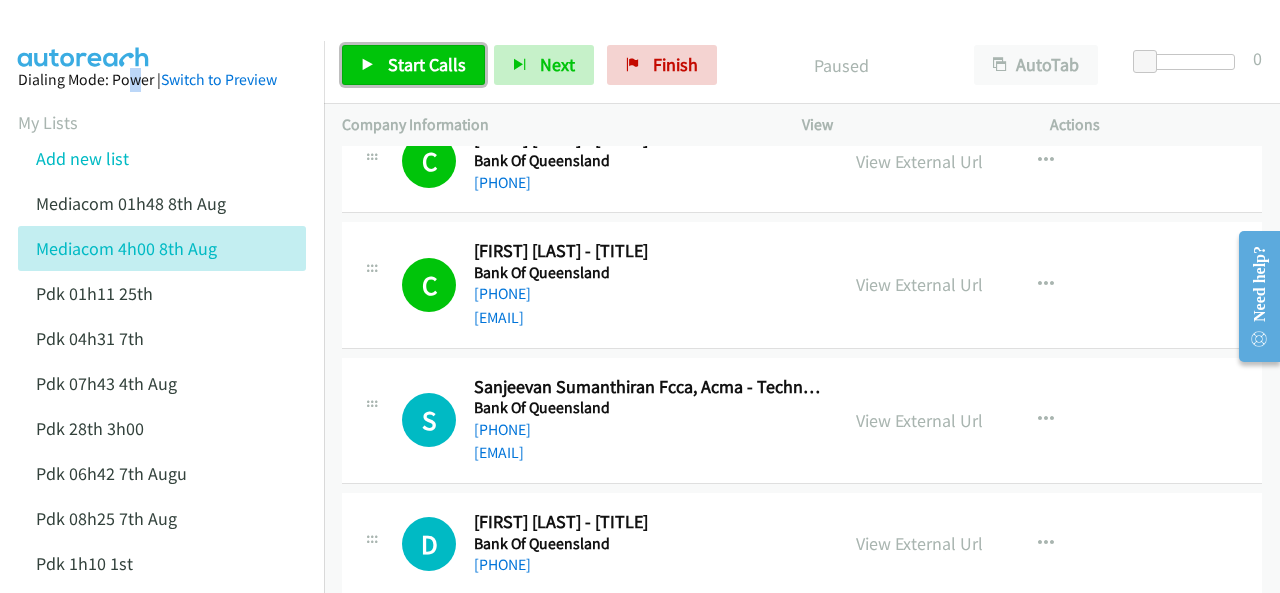click on "Start Calls" at bounding box center (413, 65) 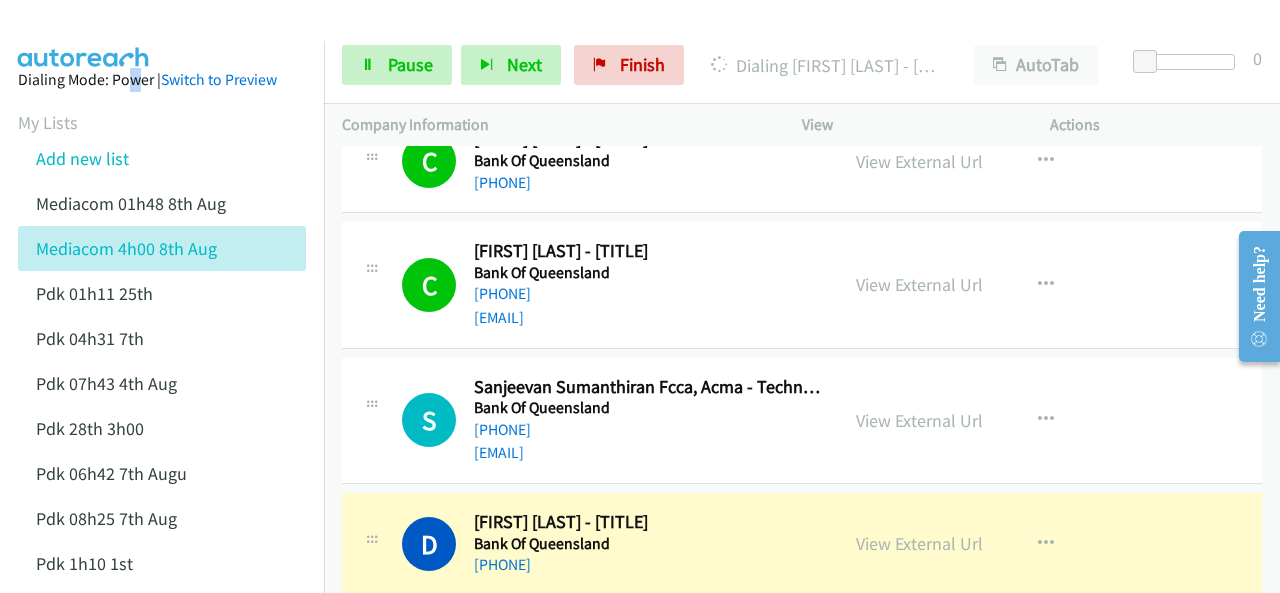 click at bounding box center (84, 35) 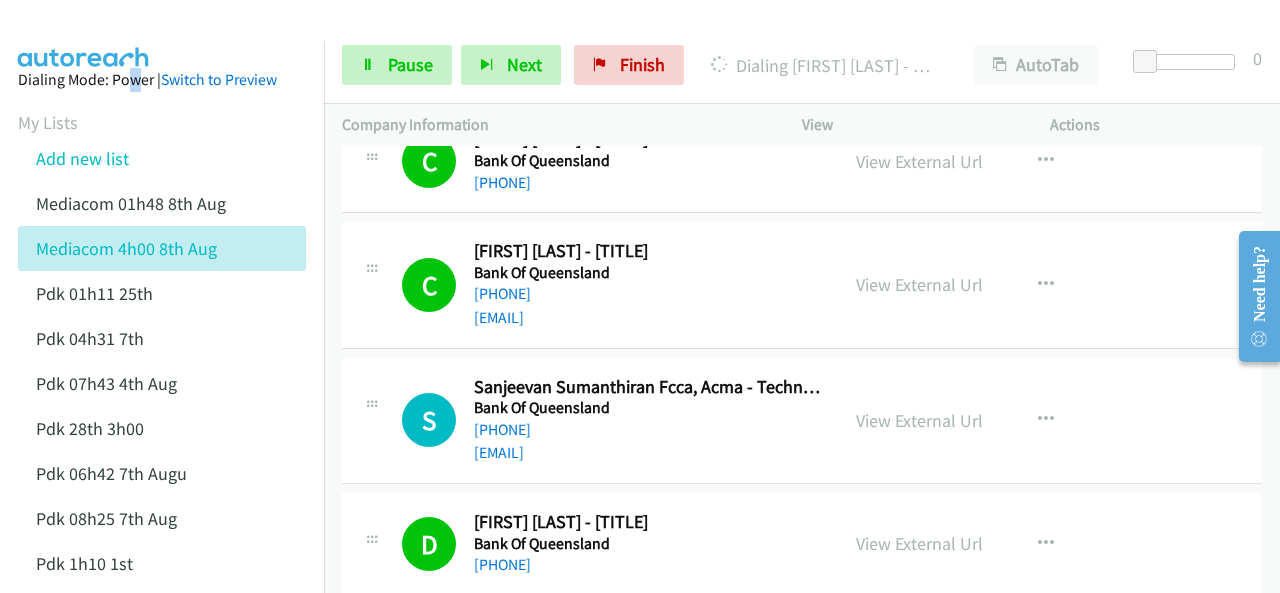 click at bounding box center (84, 35) 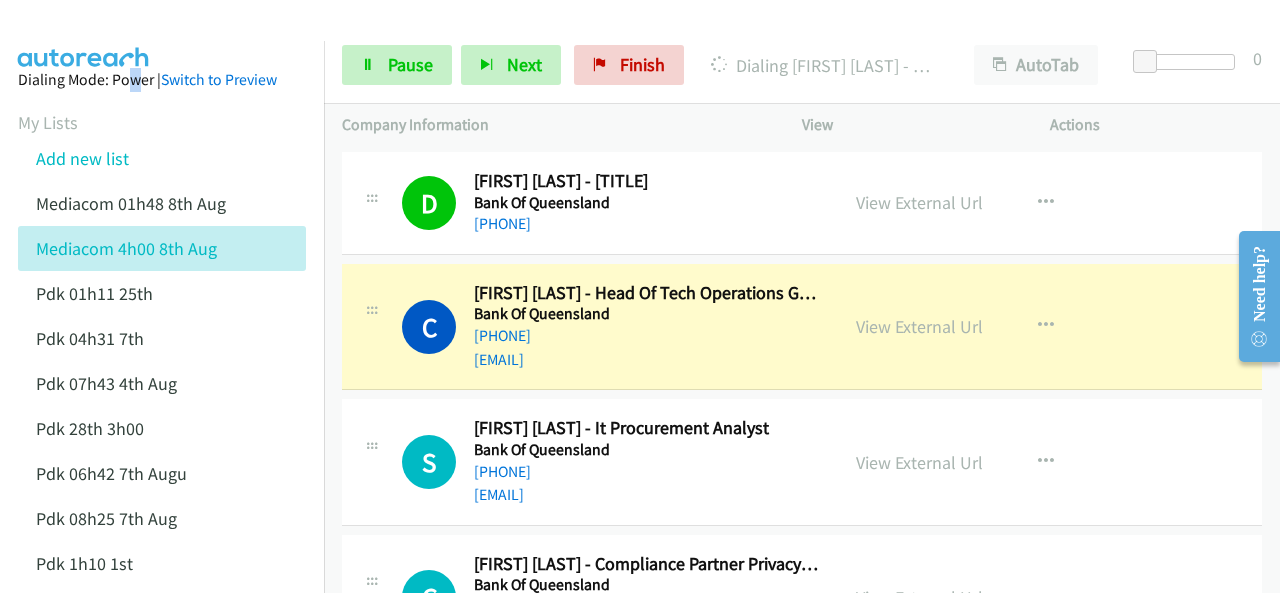 scroll, scrollTop: 1500, scrollLeft: 0, axis: vertical 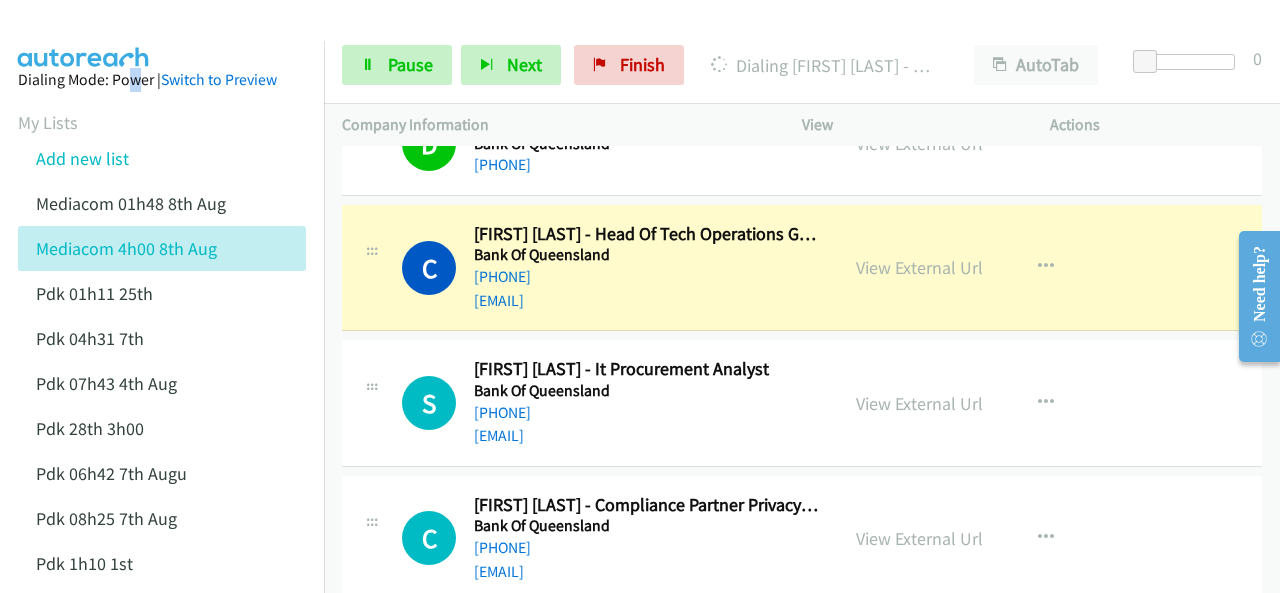 click at bounding box center (84, 35) 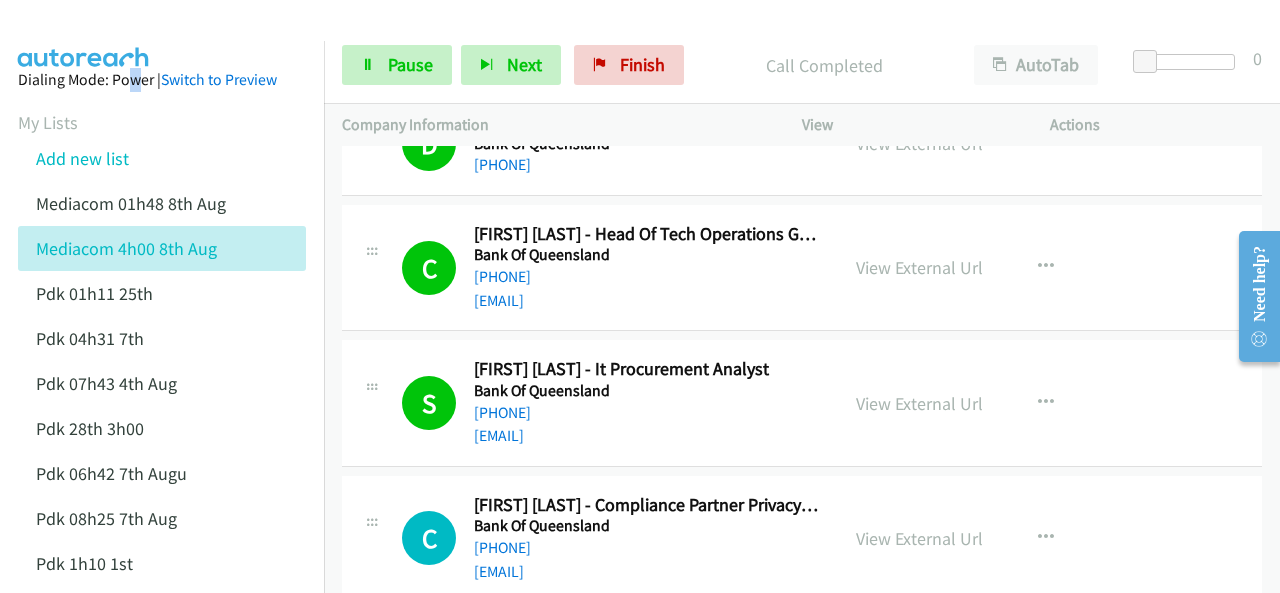 click at bounding box center [84, 35] 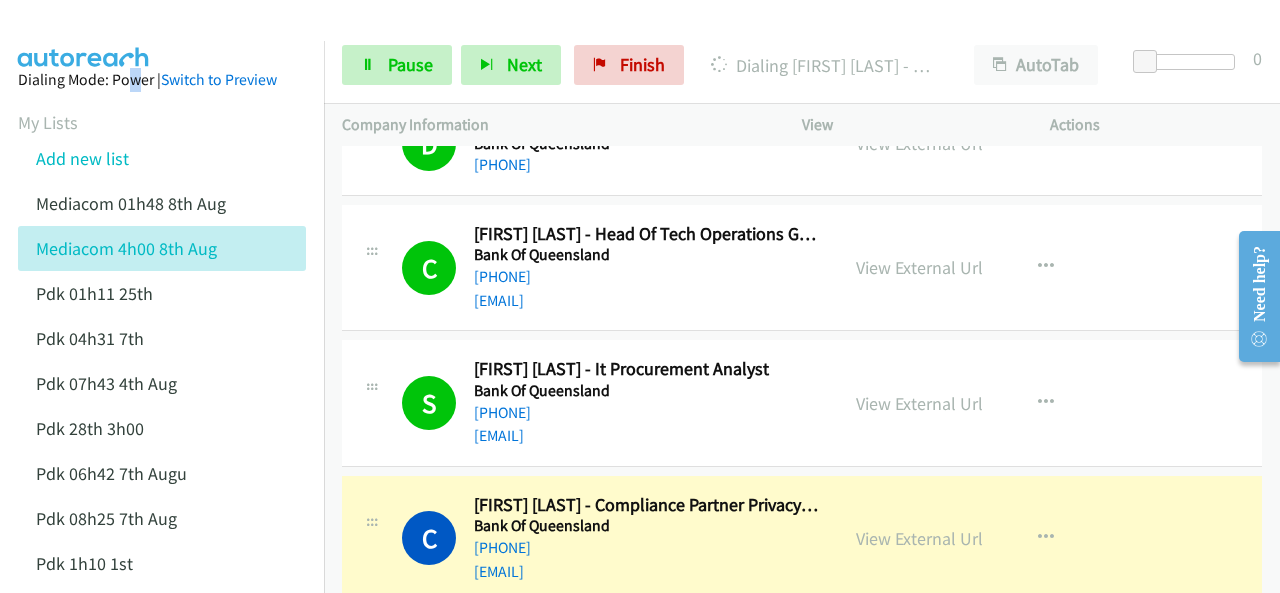 click at bounding box center (84, 35) 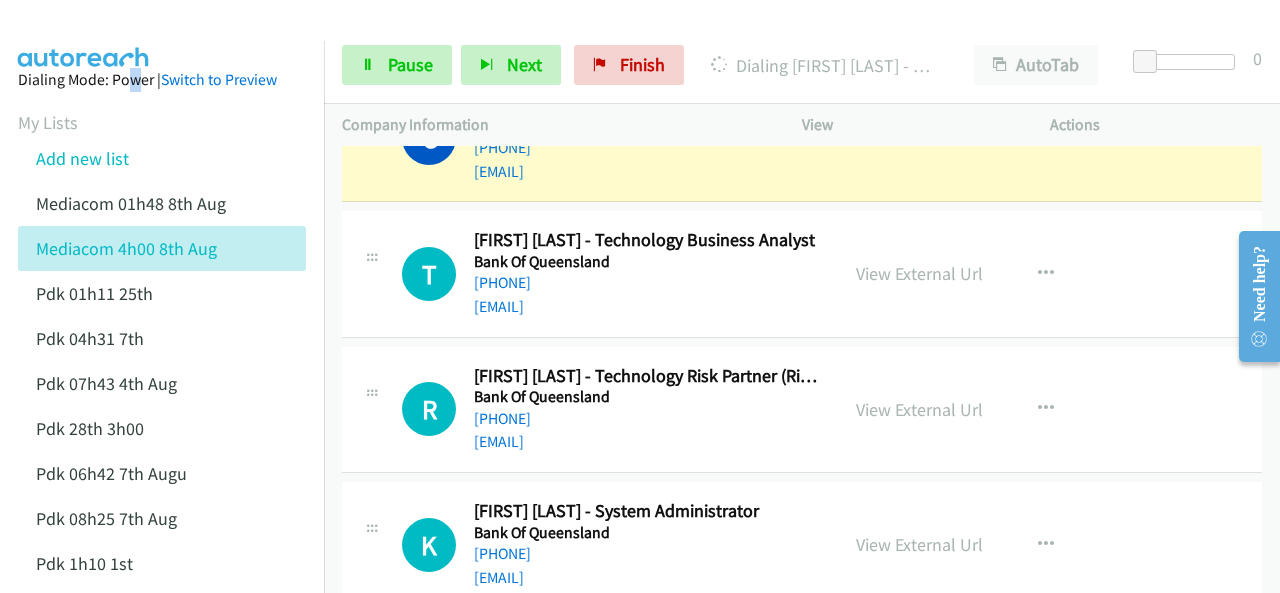scroll, scrollTop: 1800, scrollLeft: 0, axis: vertical 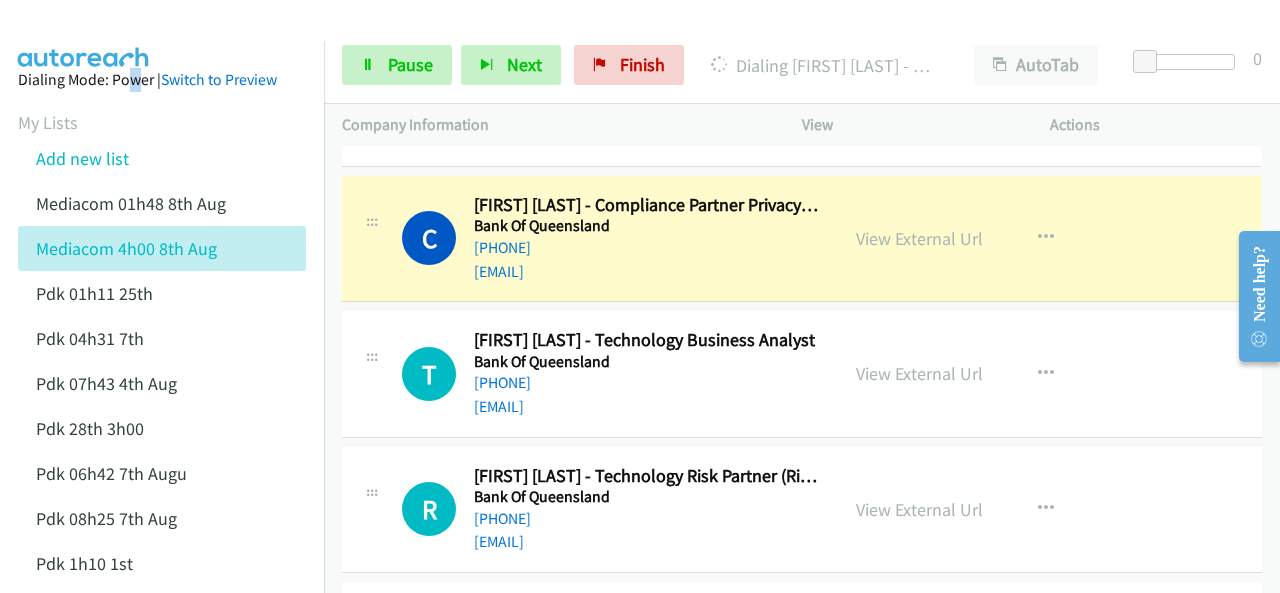 click at bounding box center (84, 35) 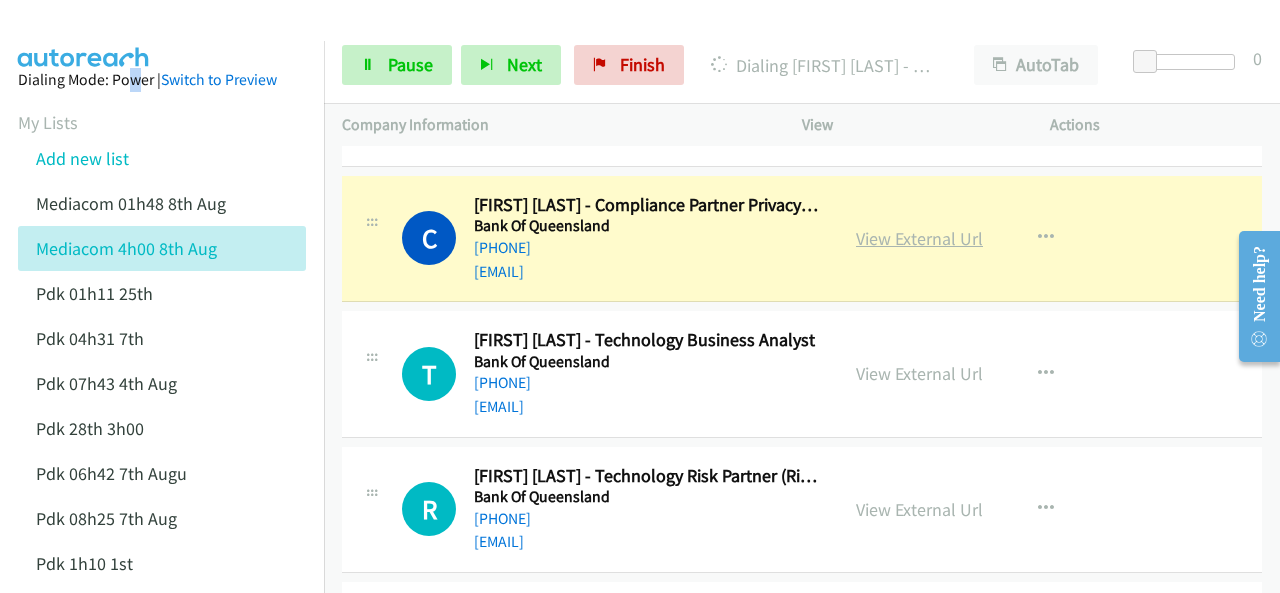 click on "View External Url" at bounding box center (919, 238) 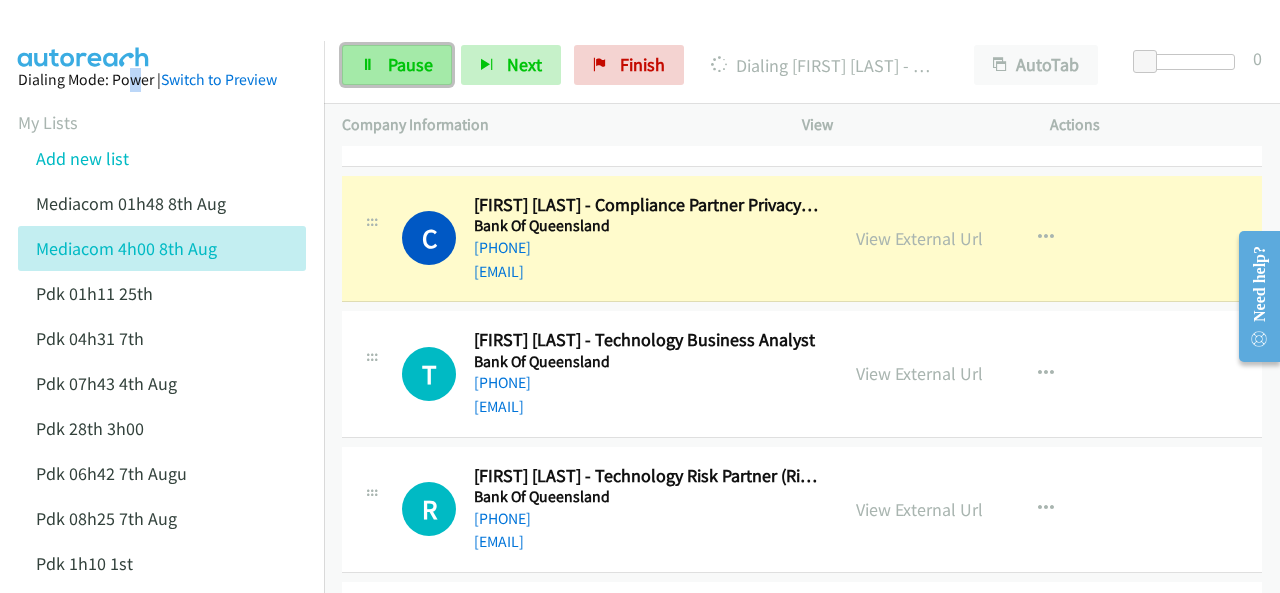 click on "Pause" at bounding box center (397, 65) 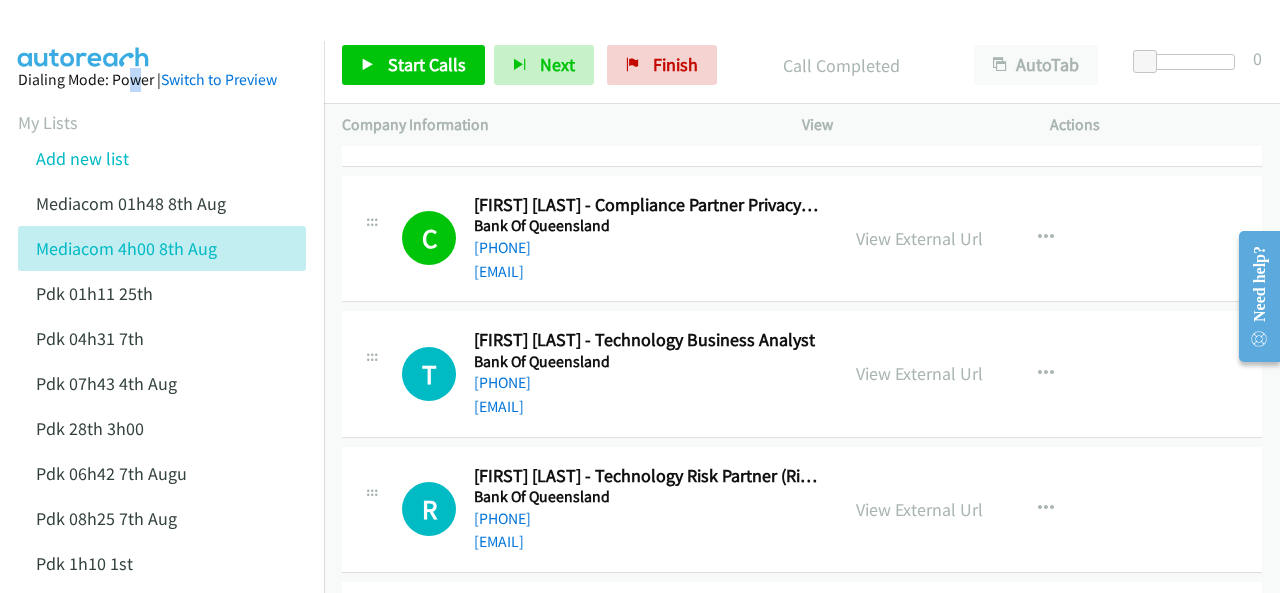 click at bounding box center (84, 35) 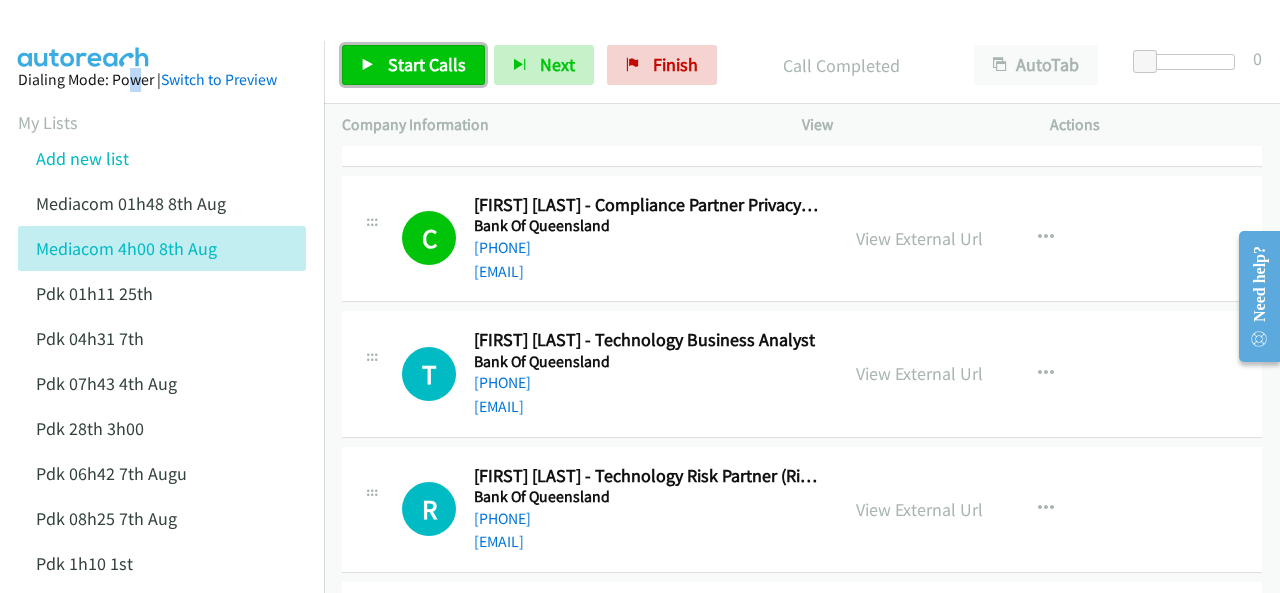click on "Start Calls" at bounding box center (427, 64) 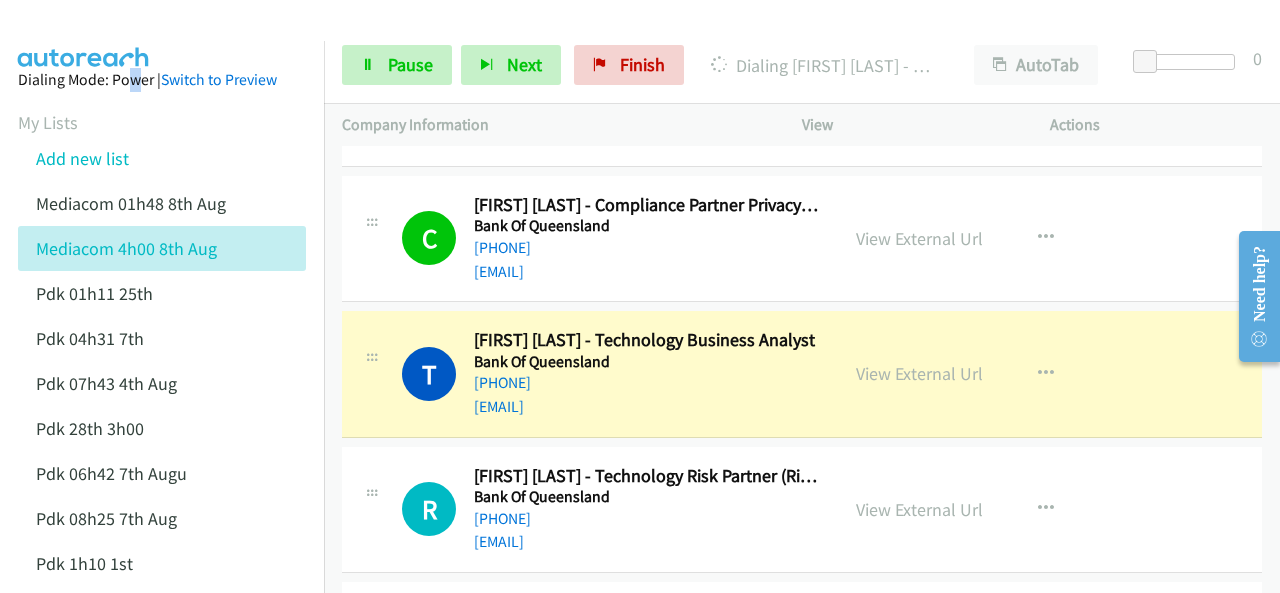 click at bounding box center [84, 35] 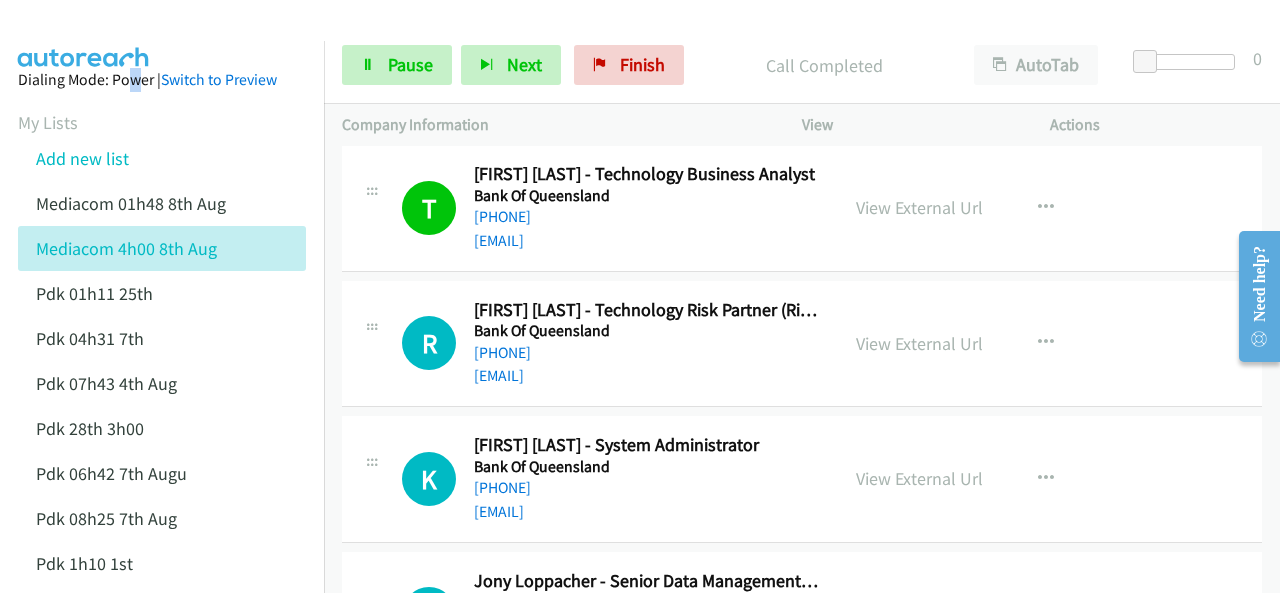 scroll, scrollTop: 2000, scrollLeft: 0, axis: vertical 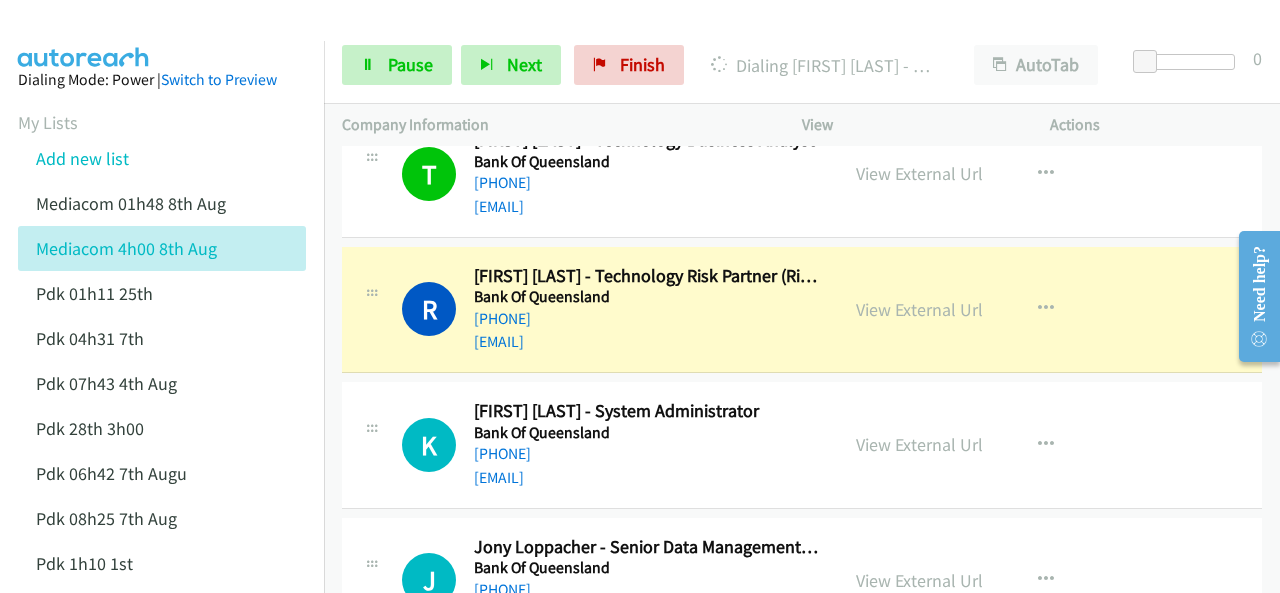 click on "Dialing Mode: Power
|
Switch to Preview
My Lists
Add new list
Mediacom 01h48 8th Aug
Mediacom 4h00 8th Aug
Pdk  01h11 25th
Pdk 04h31 7th
Pdk 07h43 4th Aug
Pdk 28th 3h00
Pdk 06h42 7th Augu
Pdk 08h25 7th Aug
Pdk 1h10 1st
Back to Campaign Management
Scheduled Callbacks
FAQ
Agent Settings
Sign Out
Compact View
Email Support" at bounding box center (162, 460) 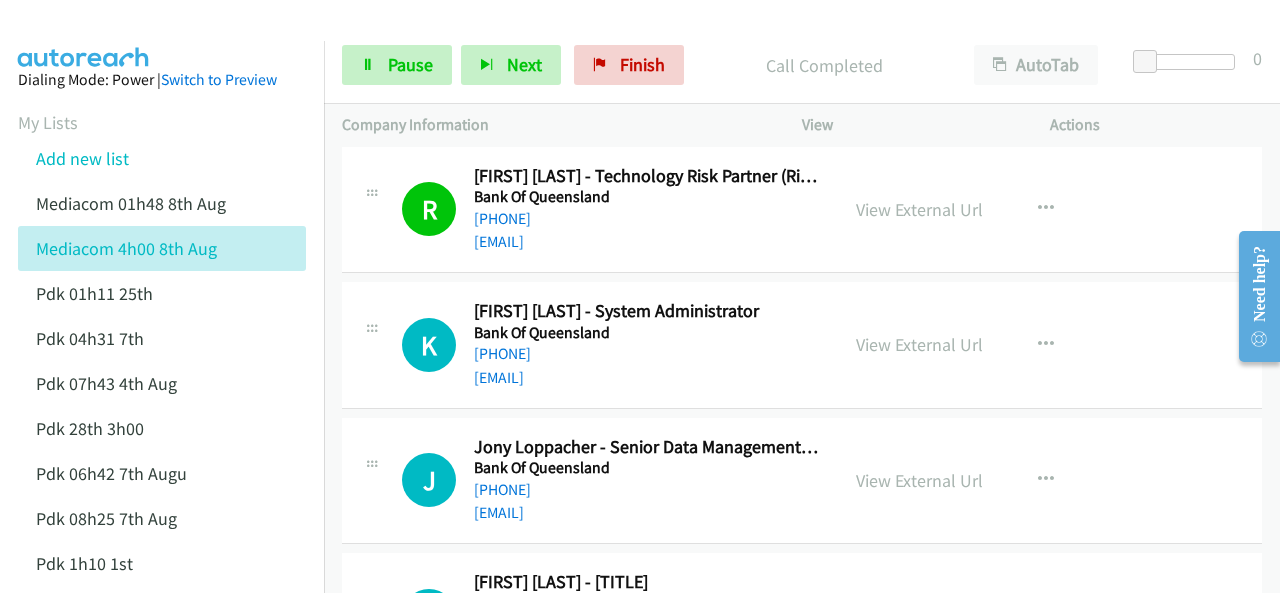 scroll, scrollTop: 2200, scrollLeft: 0, axis: vertical 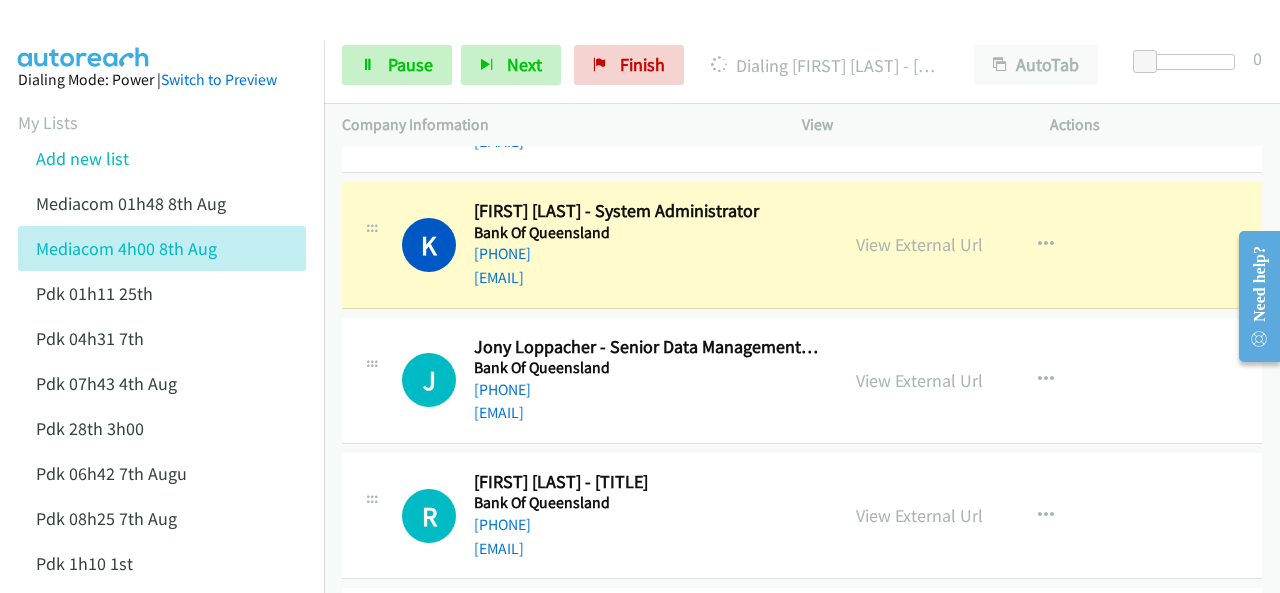 click at bounding box center (84, 35) 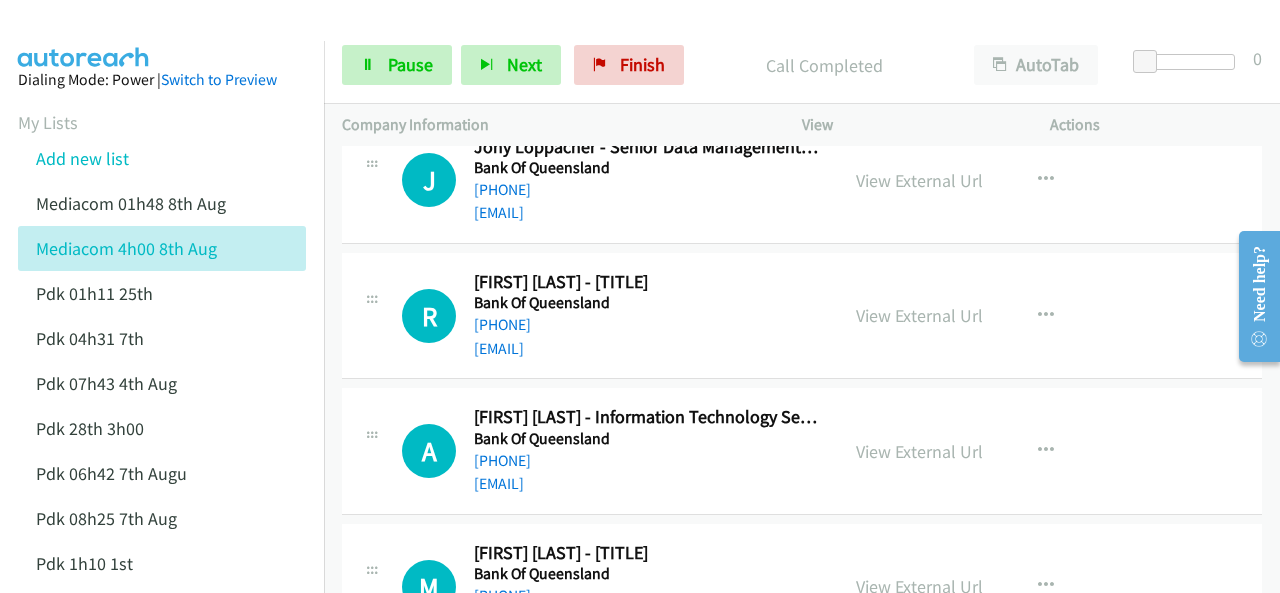 scroll, scrollTop: 2300, scrollLeft: 0, axis: vertical 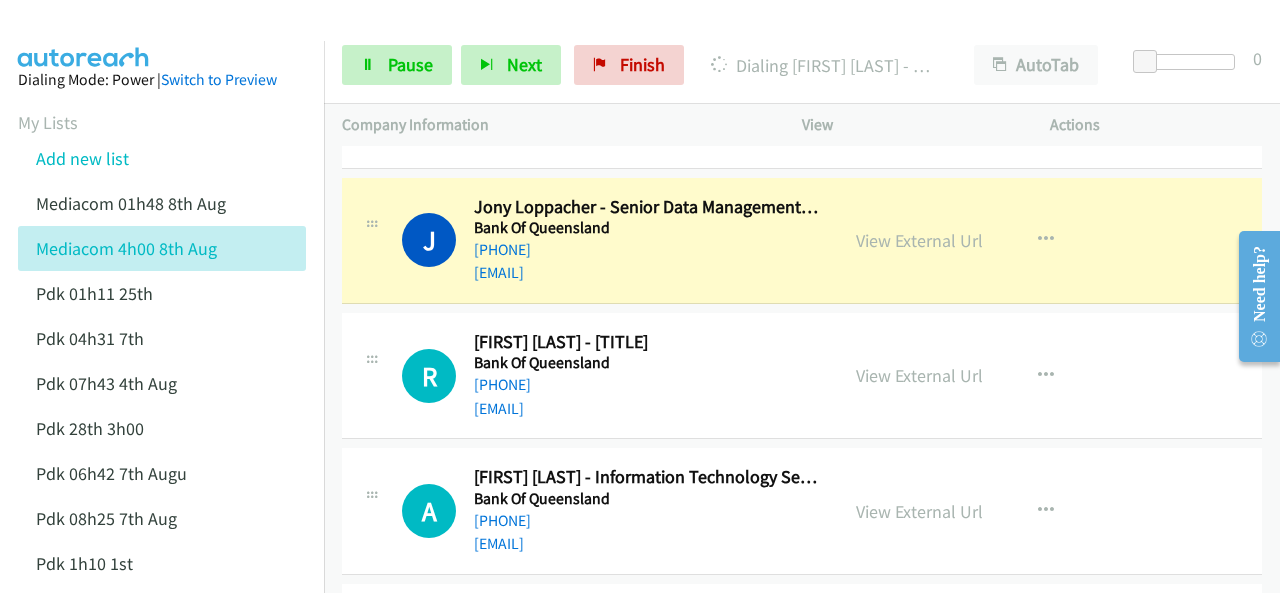 click at bounding box center (631, 38) 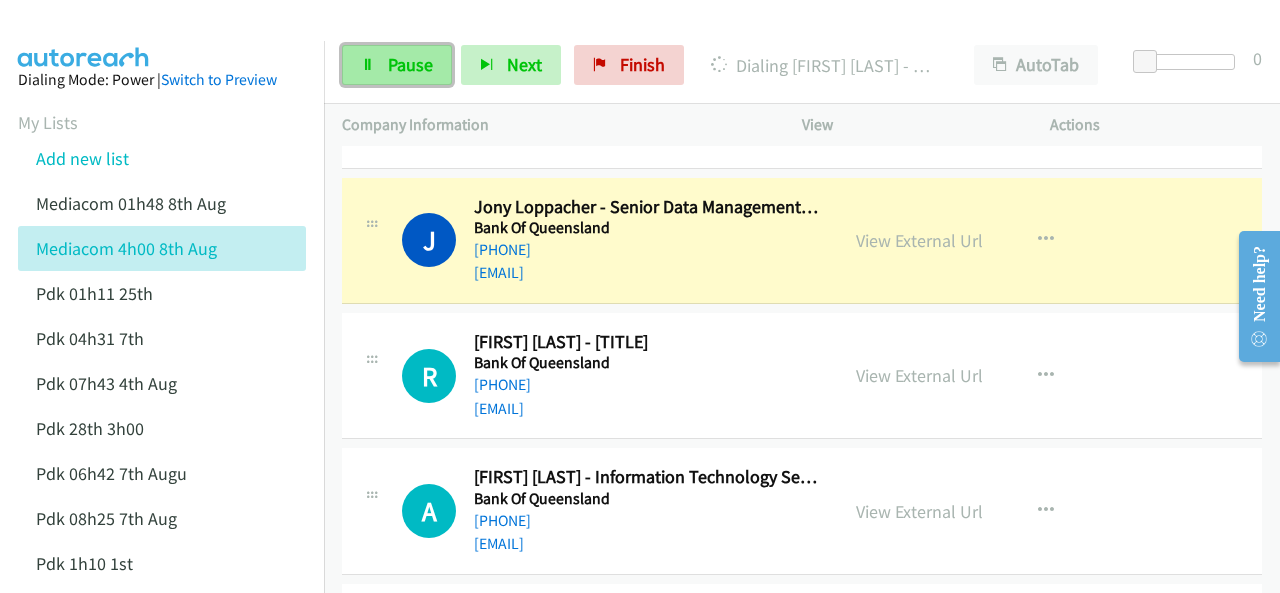click on "Pause" at bounding box center (397, 65) 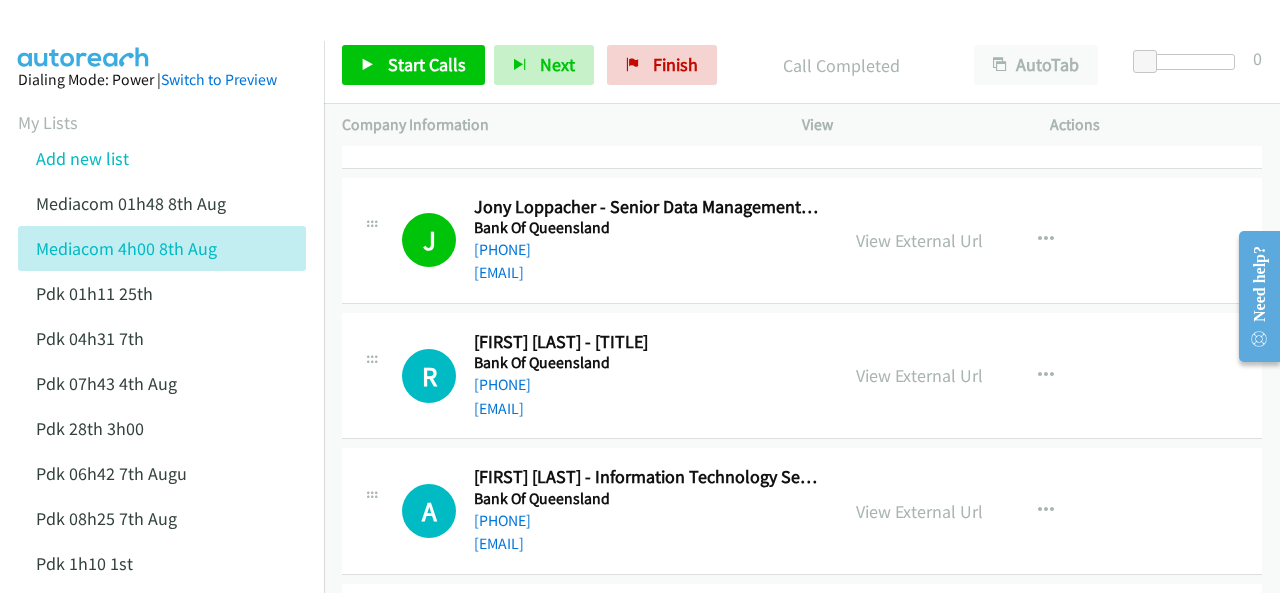 click on "Dialing Mode: Power
|
Switch to Preview
My Lists
Add new list
Mediacom 01h48 8th Aug
Mediacom 4h00 8th Aug
Pdk  01h11 25th
Pdk 04h31 7th
Pdk 07h43 4th Aug
Pdk 28th 3h00
Pdk 06h42 7th Augu
Pdk 08h25 7th Aug
Pdk 1h10 1st
Back to Campaign Management
Scheduled Callbacks
FAQ
Agent Settings
Sign Out
Compact View
Email Support" at bounding box center (162, 460) 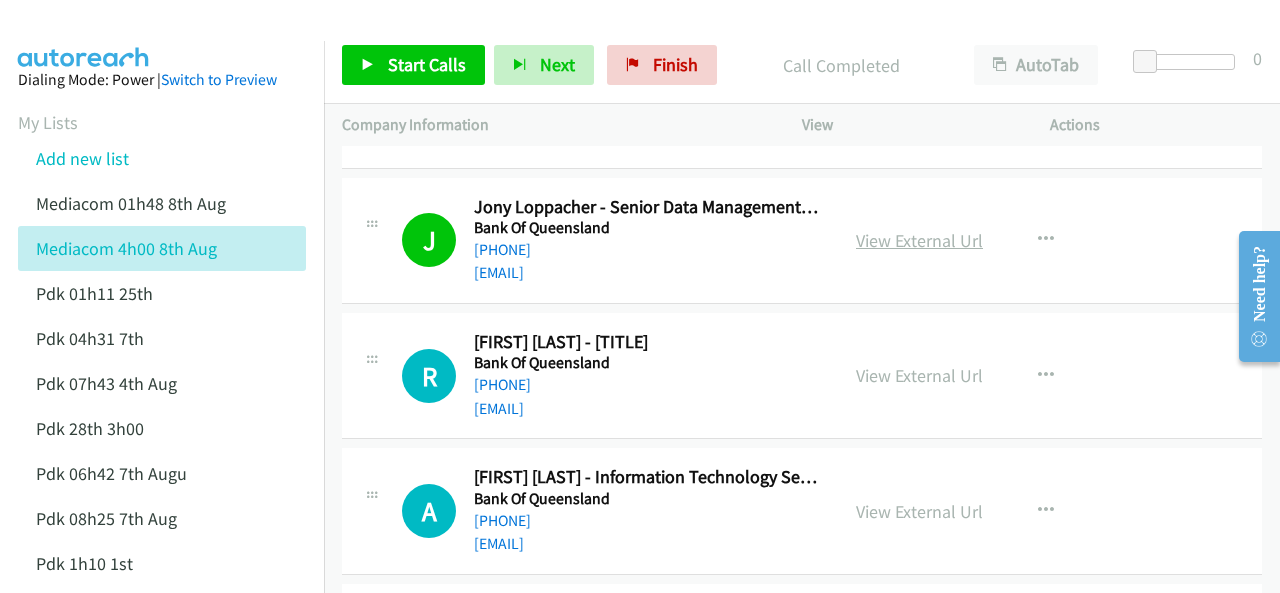click on "View External Url" at bounding box center [919, 240] 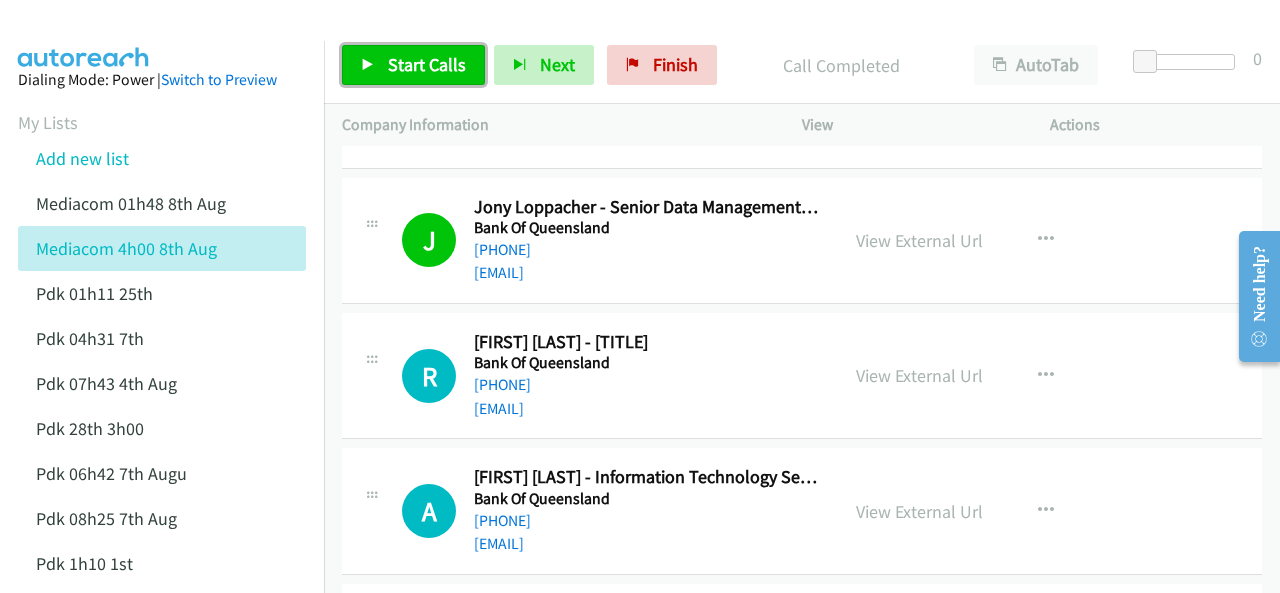 click on "Start Calls" at bounding box center [427, 64] 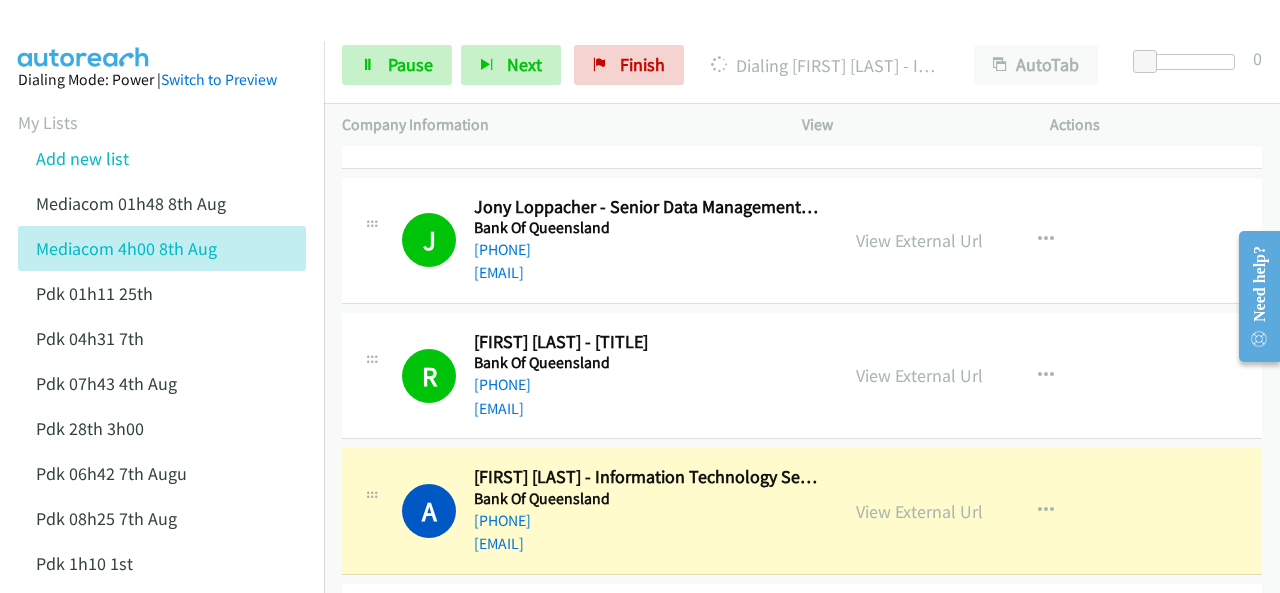 click at bounding box center [84, 35] 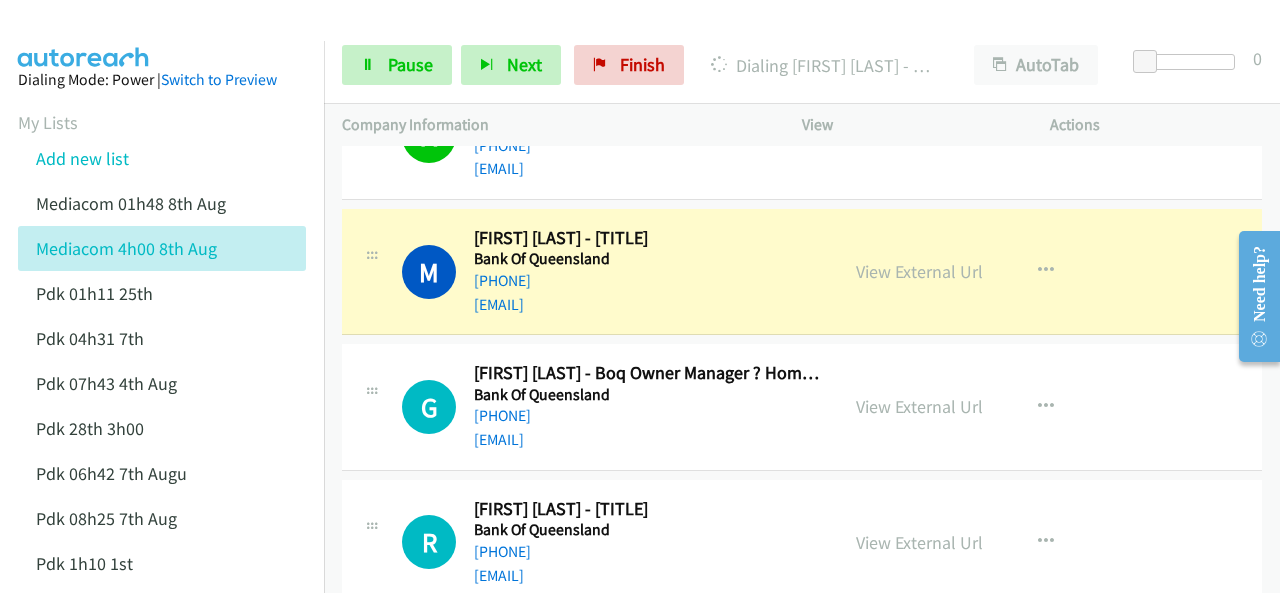 scroll, scrollTop: 2740, scrollLeft: 0, axis: vertical 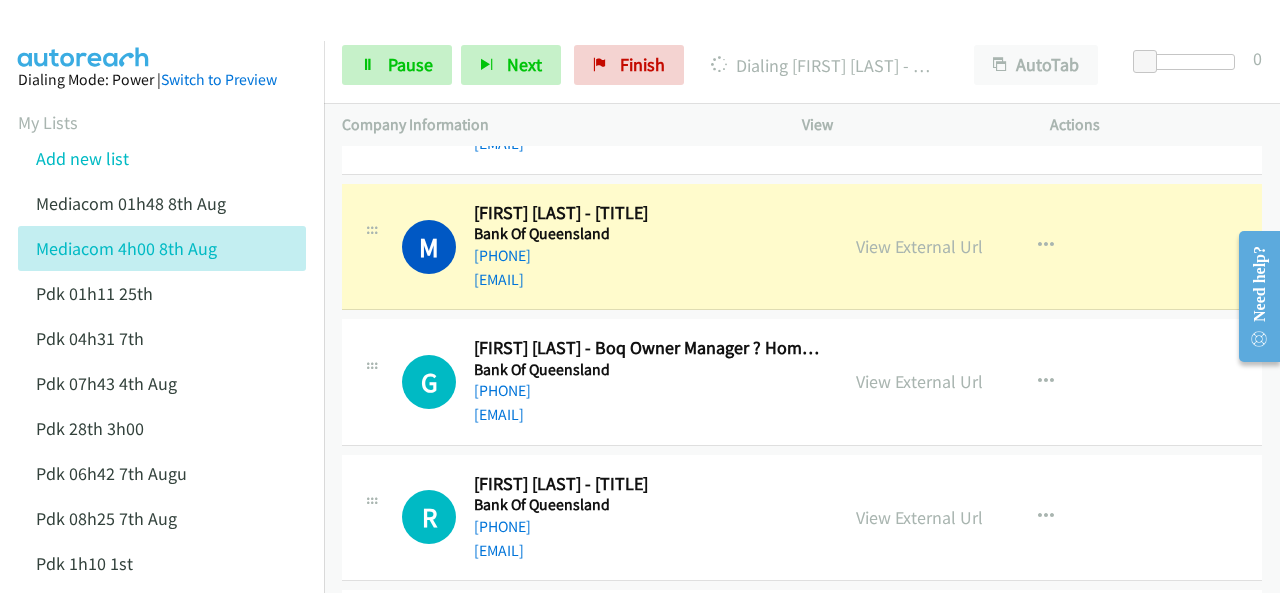 click at bounding box center [631, 38] 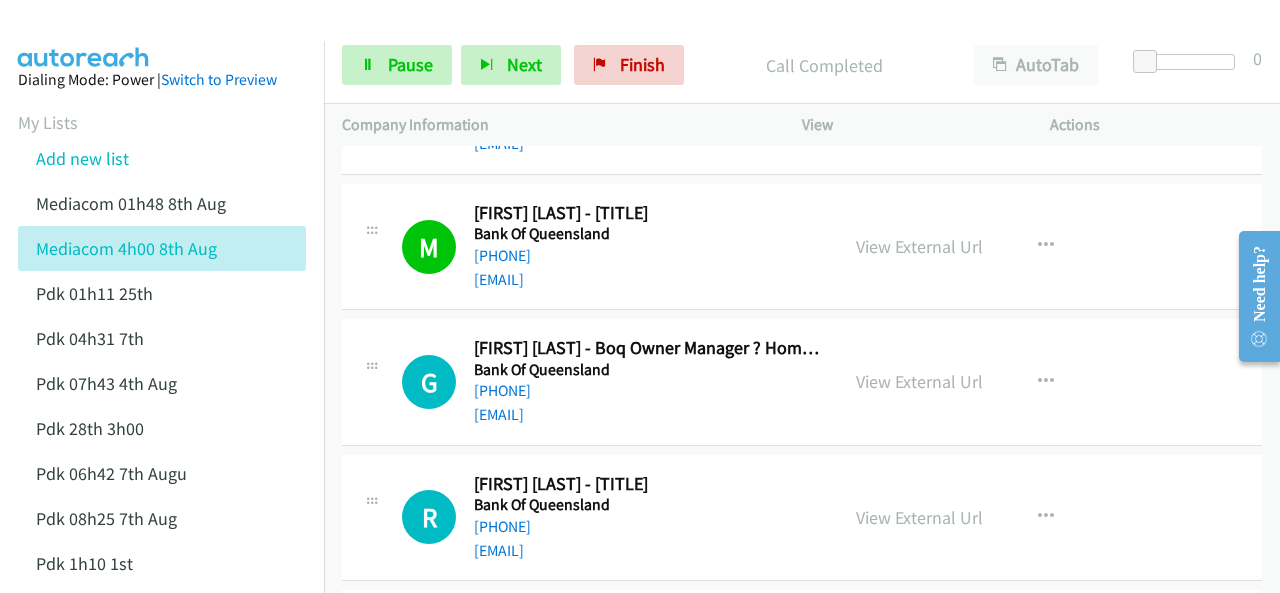 click at bounding box center (84, 35) 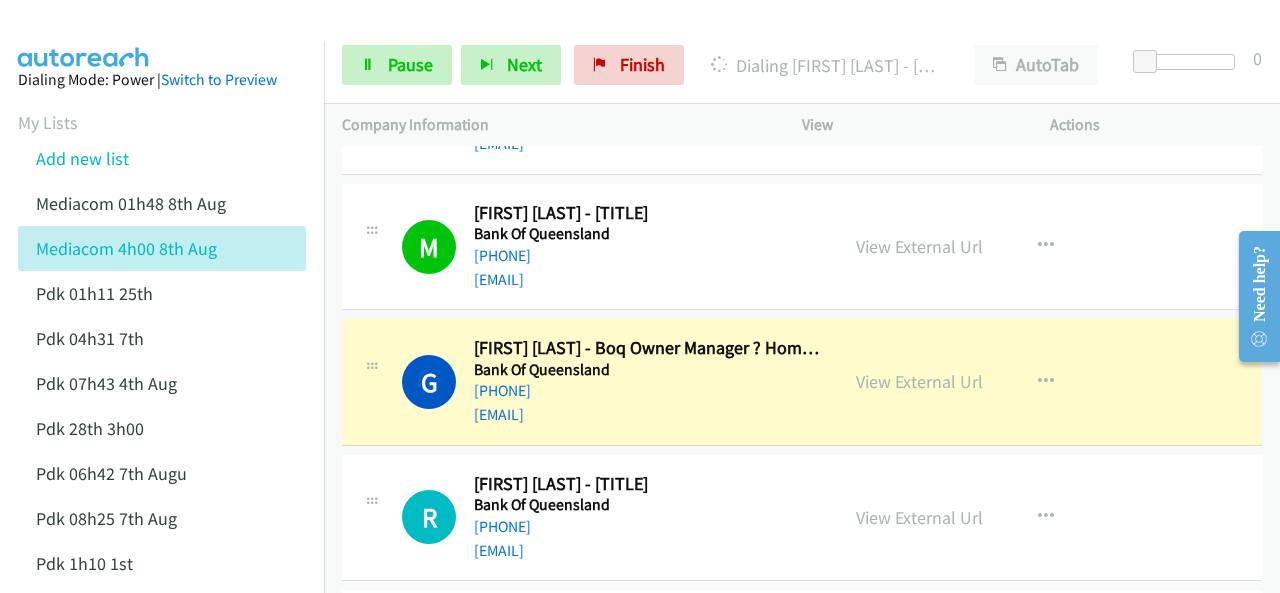 click at bounding box center [84, 35] 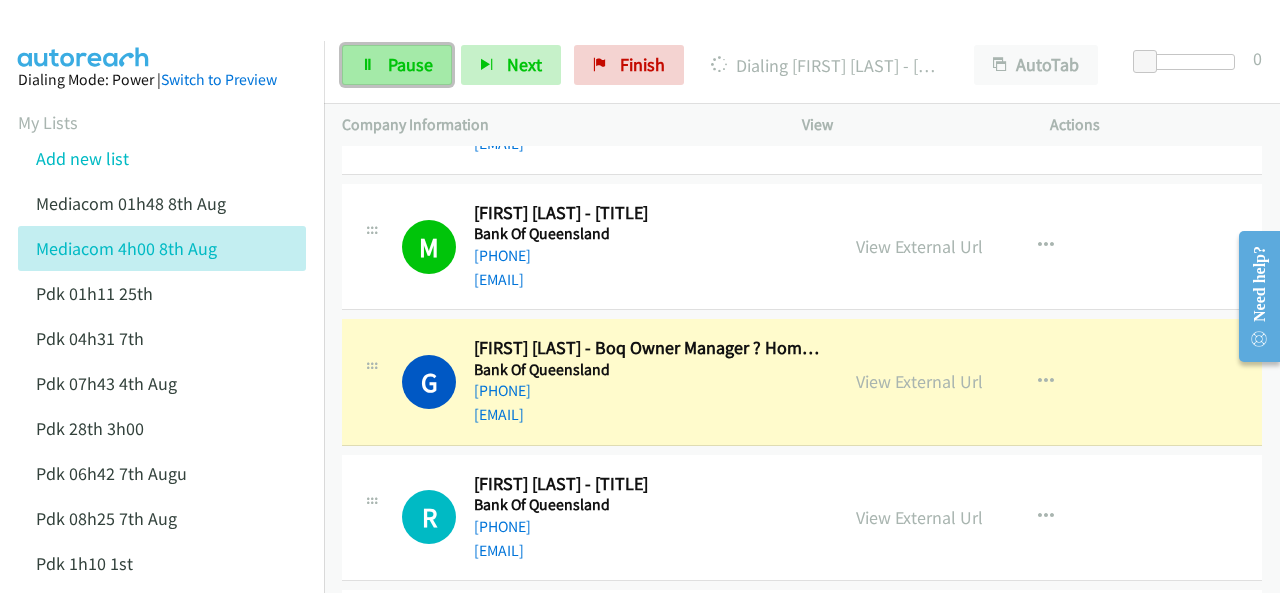 click on "Pause" at bounding box center (410, 64) 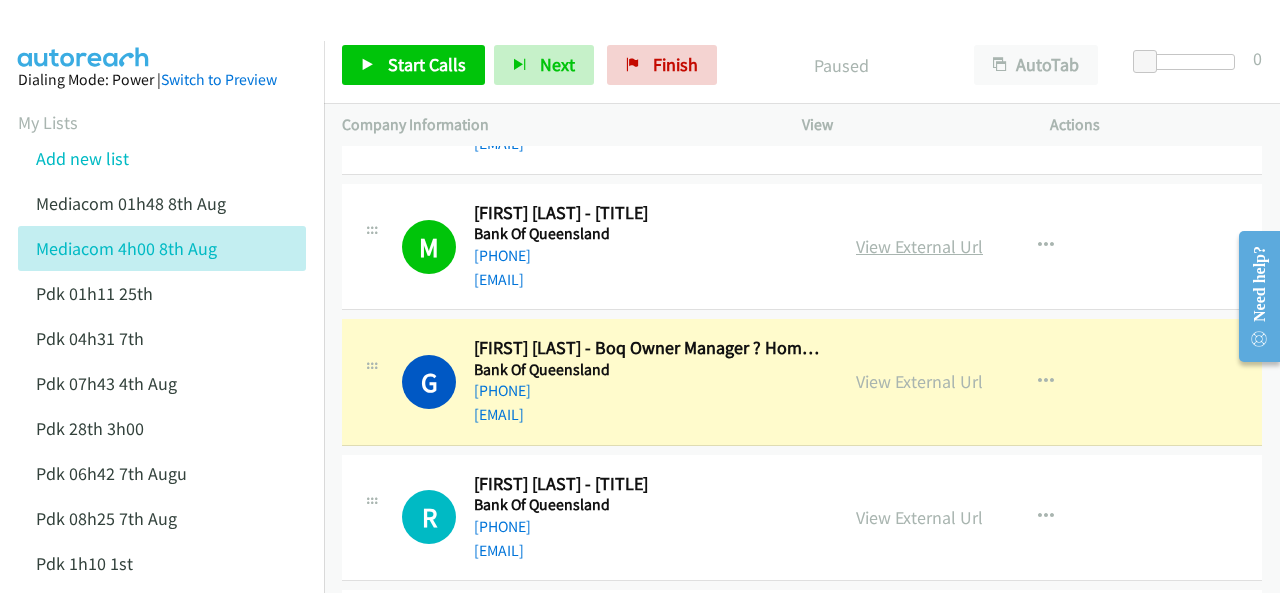 click on "View External Url" at bounding box center (919, 246) 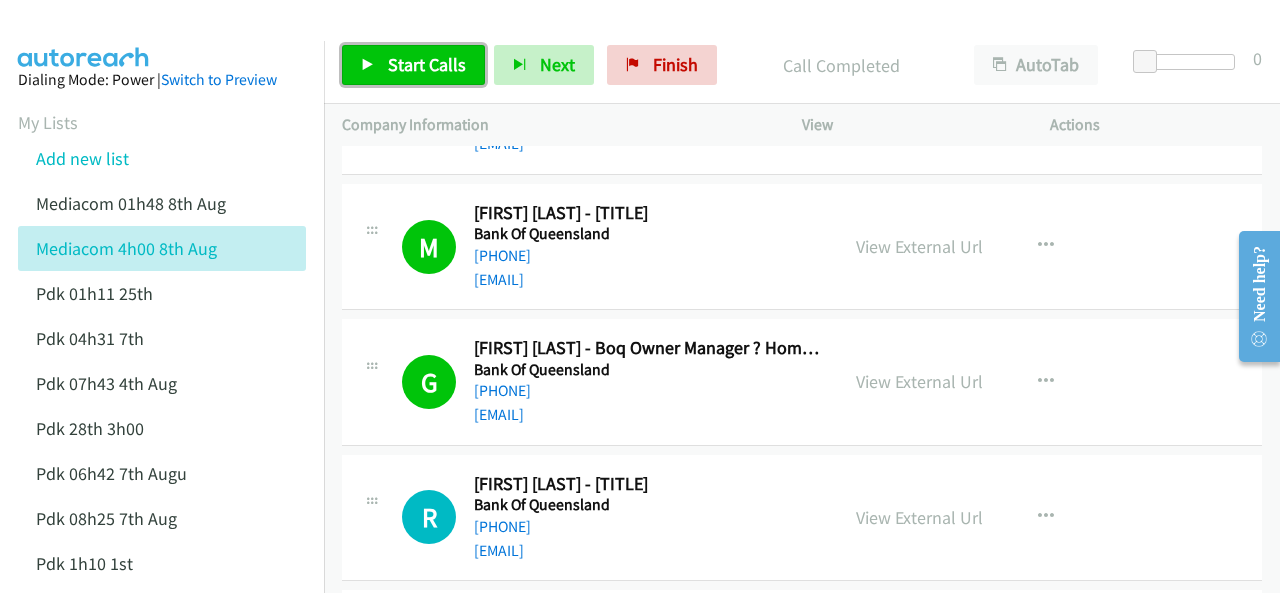 click on "Start Calls" at bounding box center [413, 65] 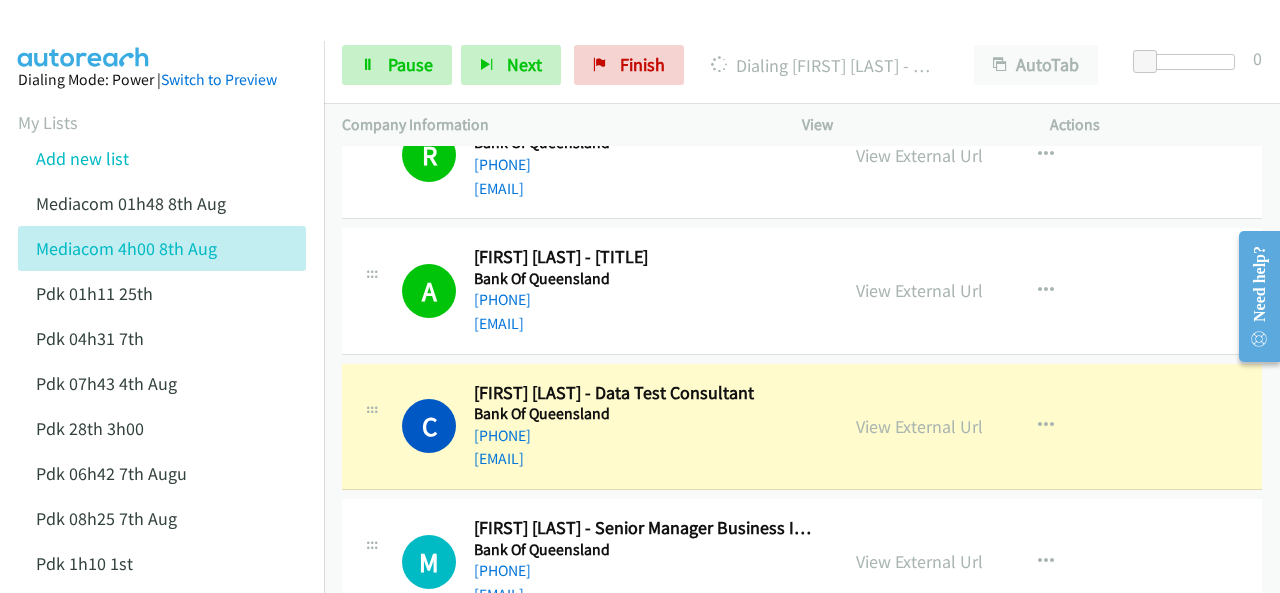 scroll, scrollTop: 3240, scrollLeft: 0, axis: vertical 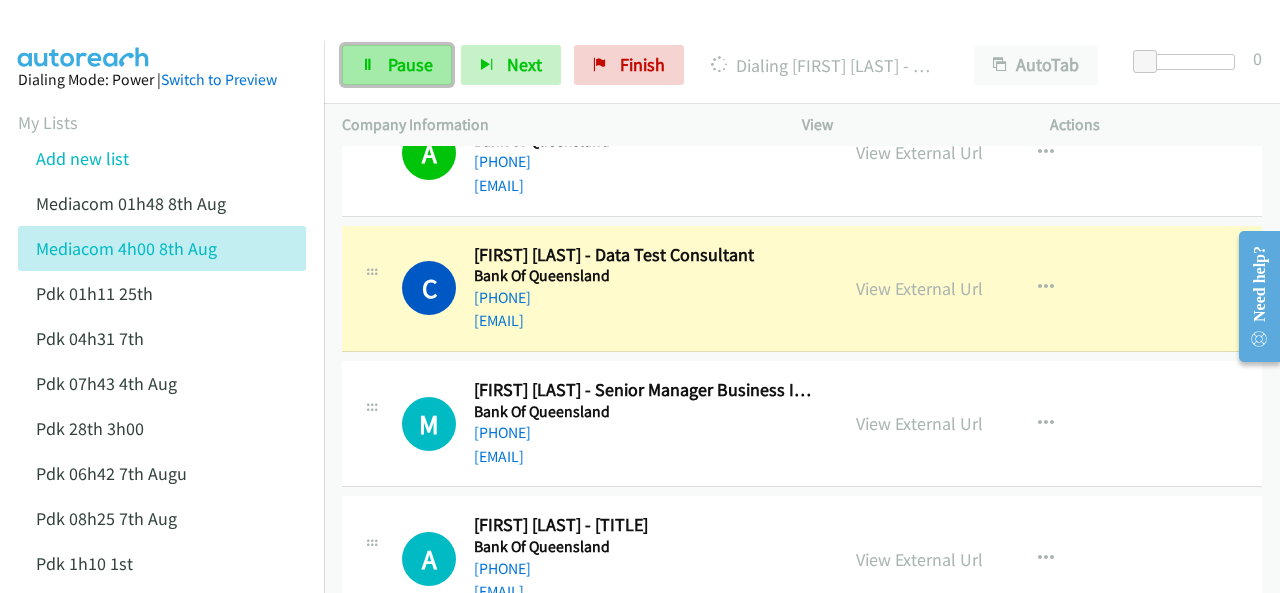 click on "Pause" at bounding box center [397, 65] 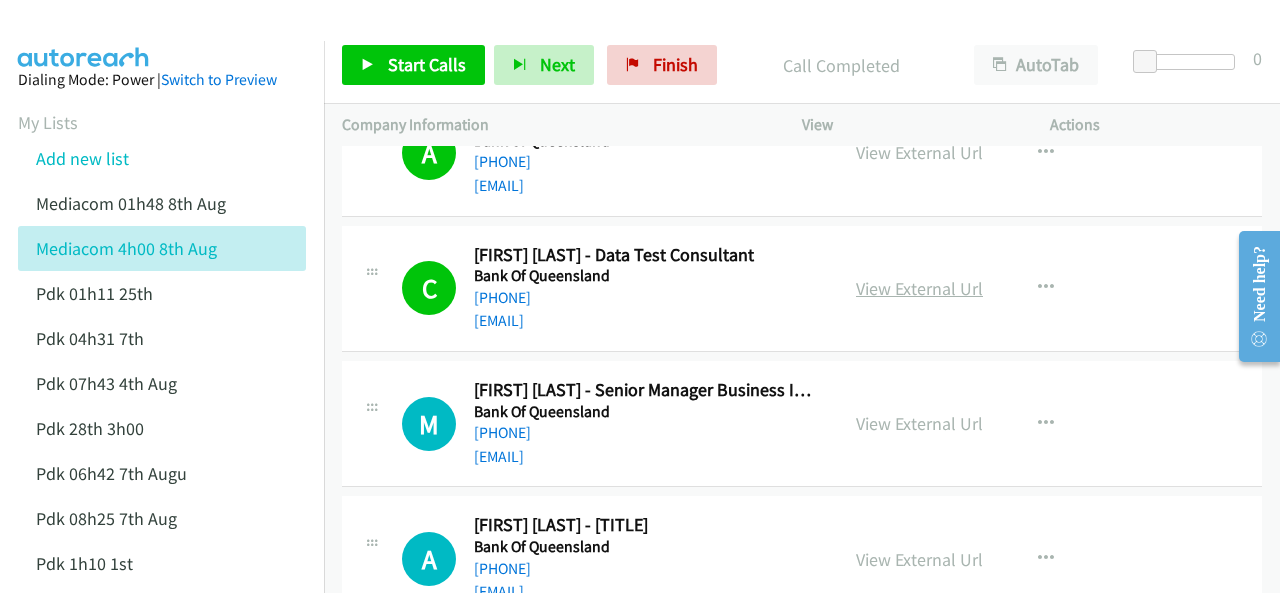 click on "View External Url" at bounding box center (919, 288) 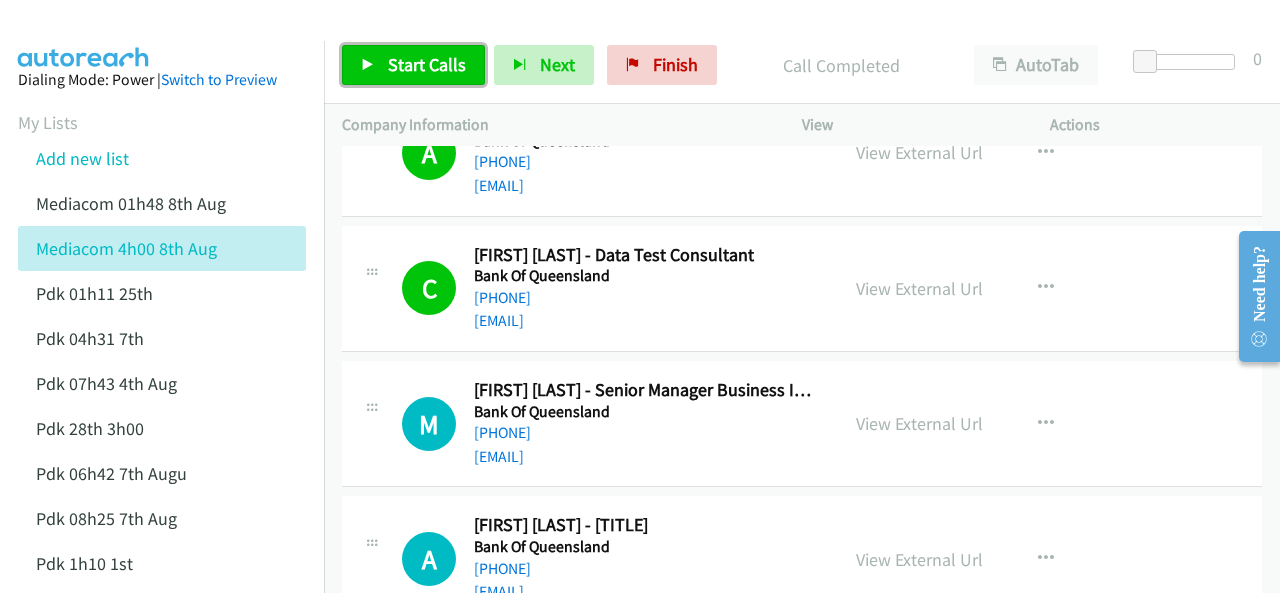 click on "Start Calls" at bounding box center (427, 64) 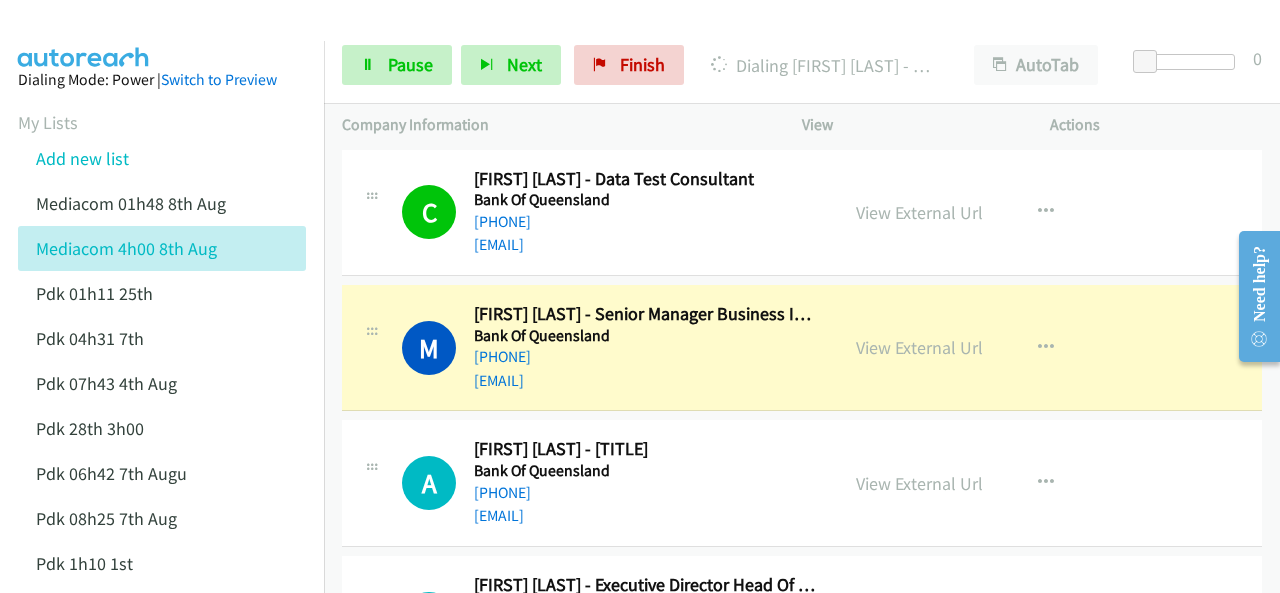 scroll, scrollTop: 3340, scrollLeft: 0, axis: vertical 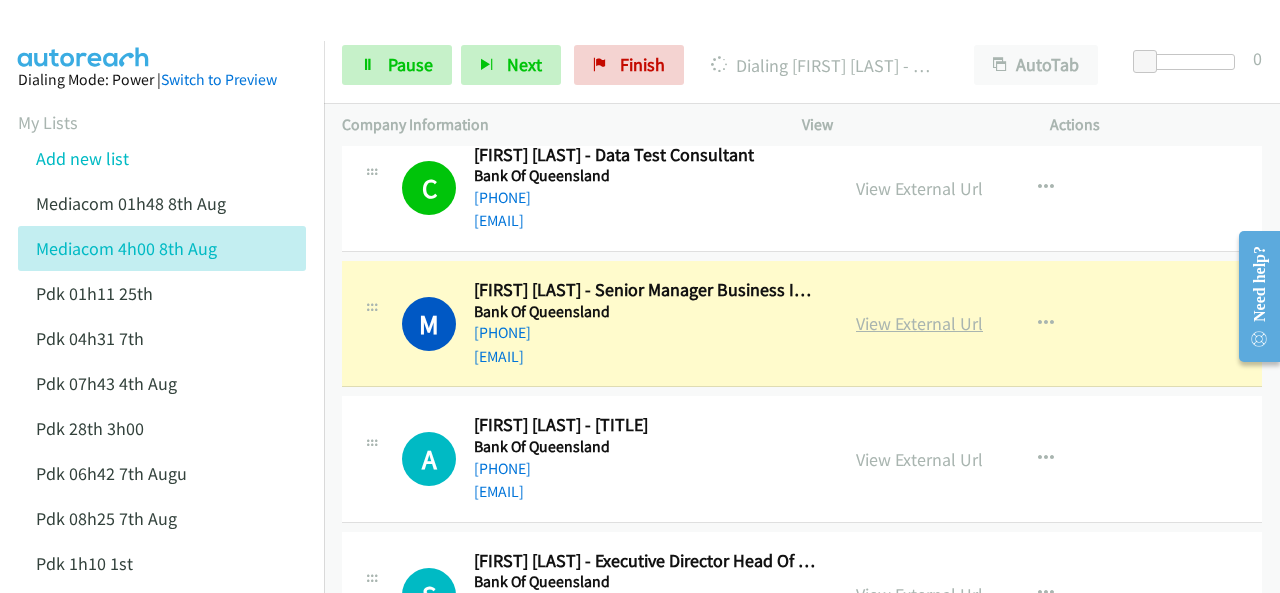 click on "View External Url" at bounding box center (919, 323) 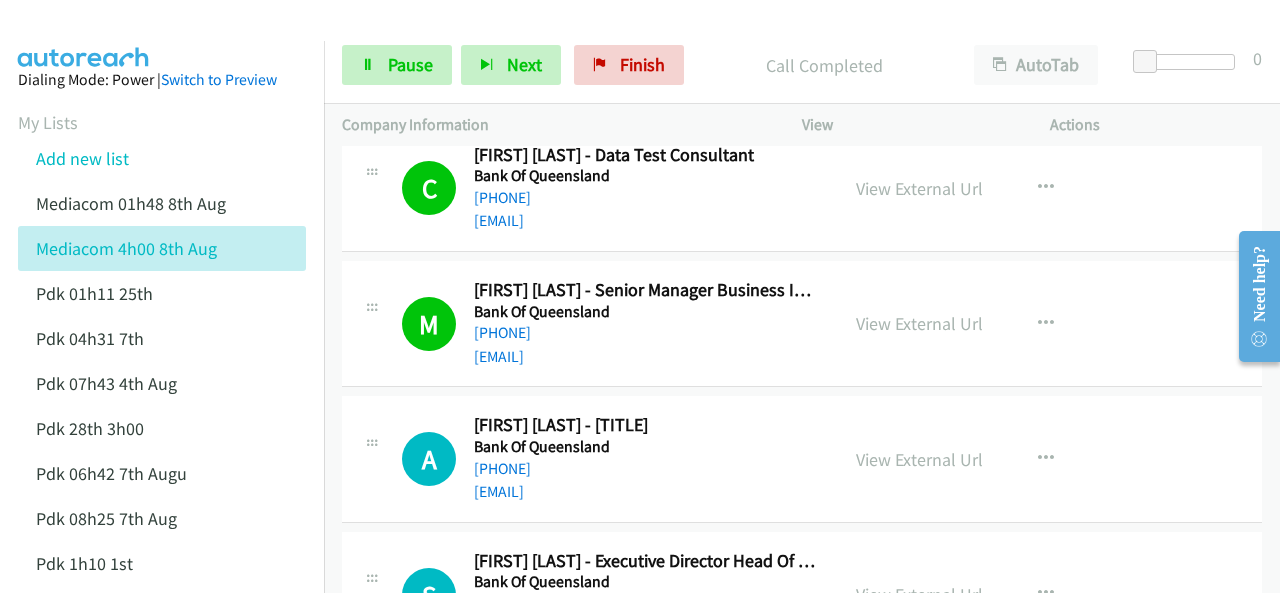 click on "Dialing Mode: Power
|
Switch to Preview
My Lists
Add new list
Mediacom 01h48 8th Aug
Mediacom 4h00 8th Aug
Pdk  01h11 25th
Pdk 04h31 7th
Pdk 07h43 4th Aug
Pdk 28th 3h00
Pdk 06h42 7th Augu
Pdk 08h25 7th Aug
Pdk 1h10 1st
Back to Campaign Management
Scheduled Callbacks
FAQ
Agent Settings
Sign Out
Compact View
Email Support" at bounding box center [162, 460] 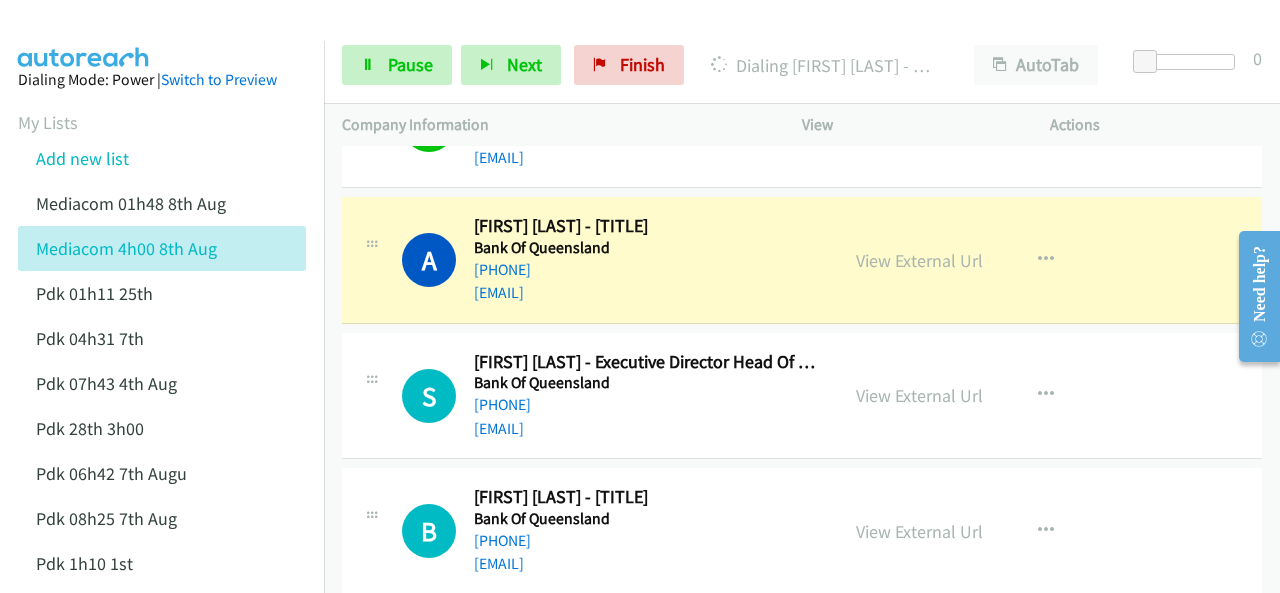 scroll, scrollTop: 3540, scrollLeft: 0, axis: vertical 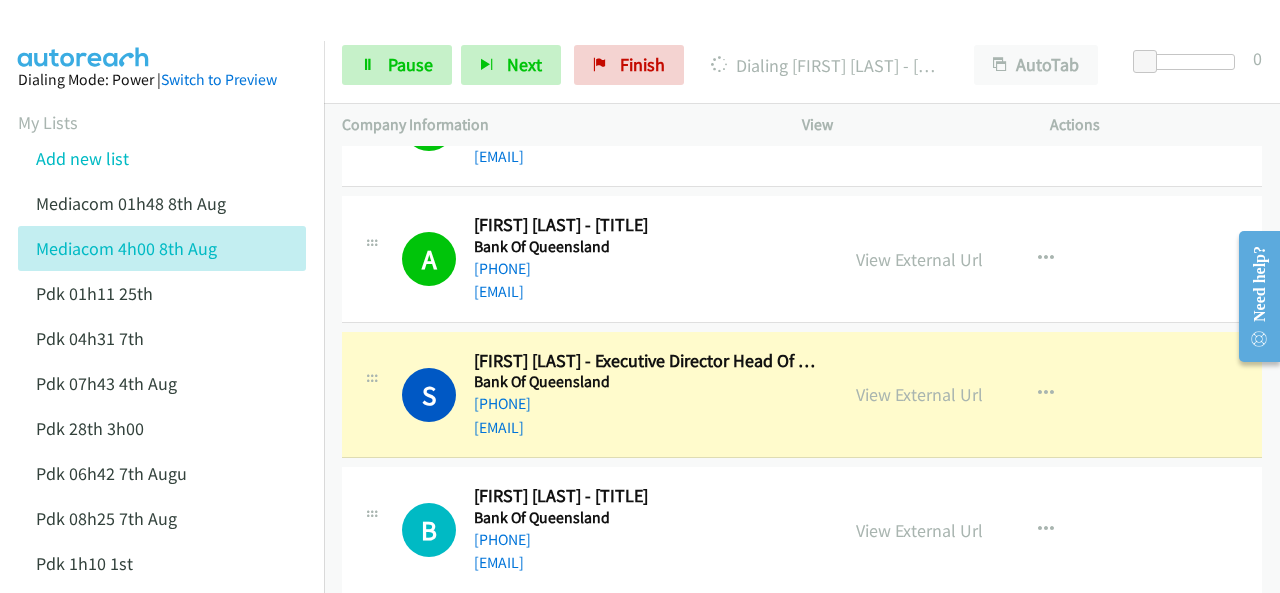 click at bounding box center (84, 35) 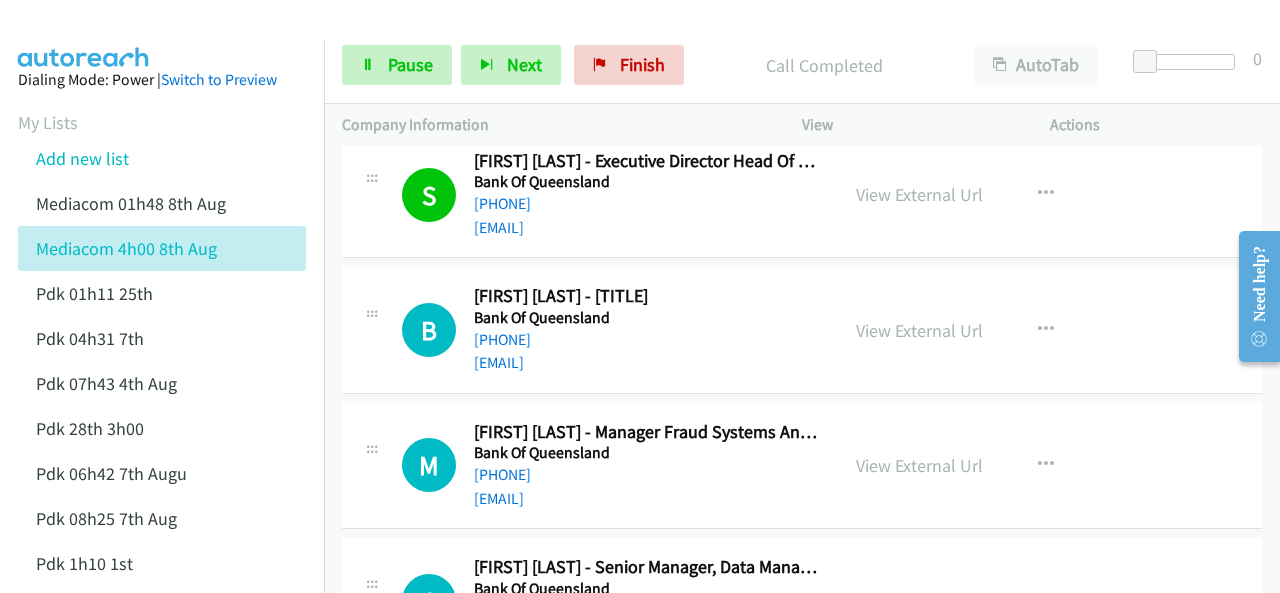 scroll, scrollTop: 3640, scrollLeft: 0, axis: vertical 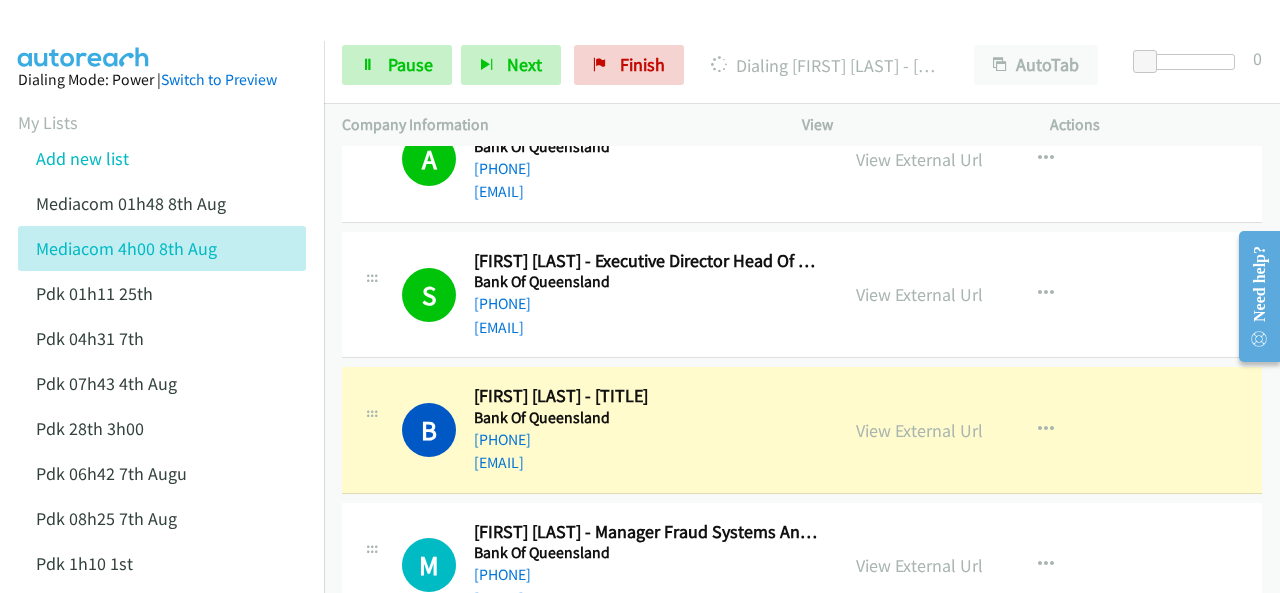 click at bounding box center (84, 35) 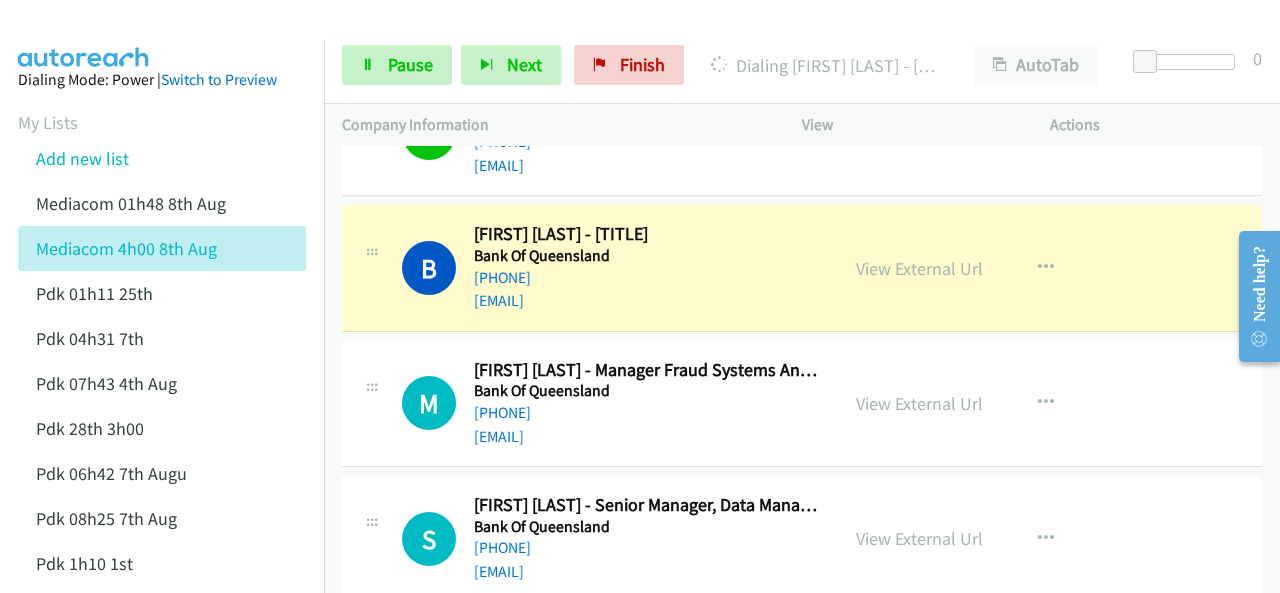 scroll, scrollTop: 3840, scrollLeft: 0, axis: vertical 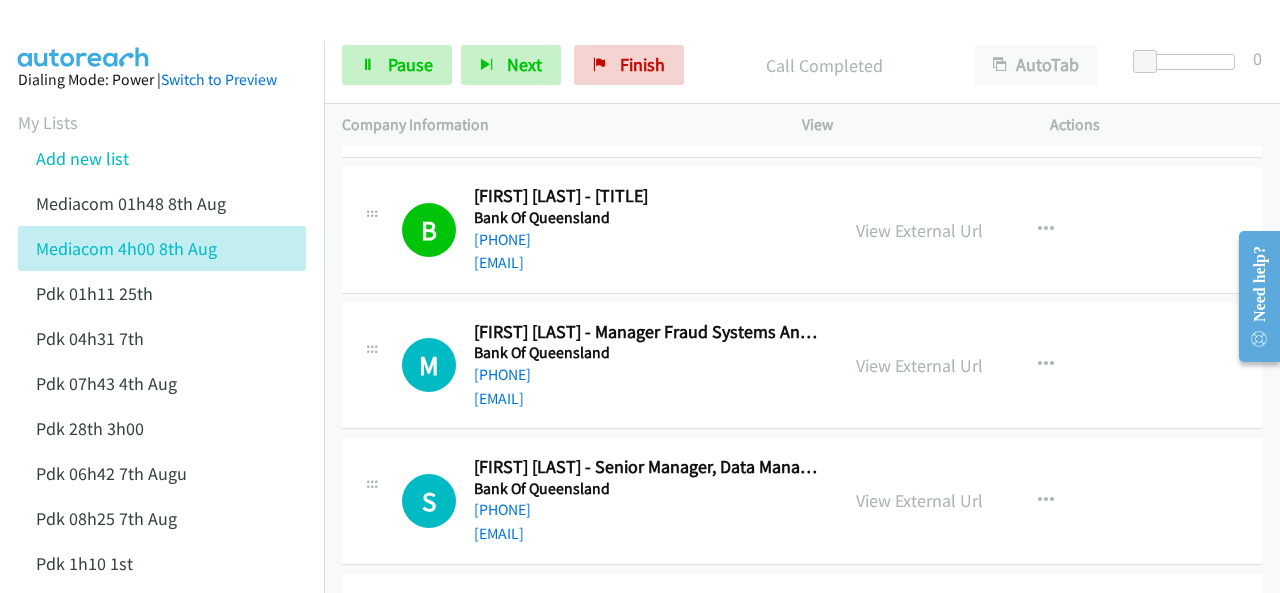 click at bounding box center (84, 35) 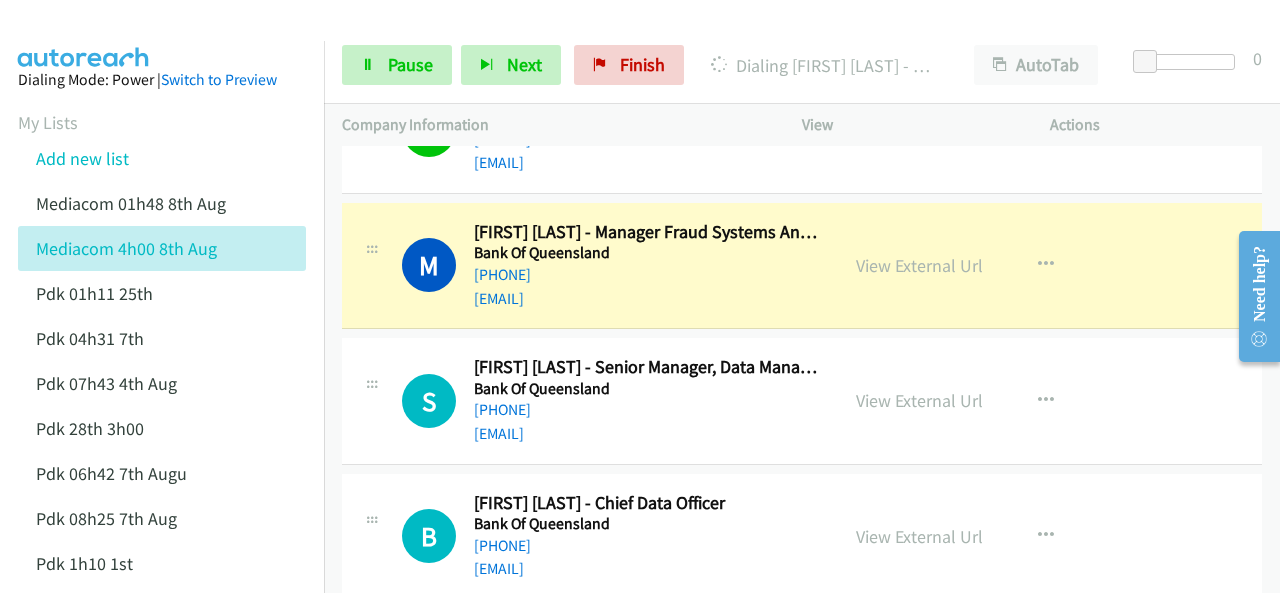 click on "Dialing [FIRST] [LAST] - Manager Fraud Systems And Data Analytics
AutoTab
AutoTab
0
Company Information
Info
Status
View
Actions
[PHONE]
Call failed - Please reload the list and try again
The Callbar Failed to Load Please Open it and Reload the Page
Hmm something isn't quite right.. Please refresh the page
Hmm something isn't quite right.. Please refresh the page
The entire list has been dialed down. We'll auto-refresh when new numbers are added.
Loading New Records ...
T
Callback Scheduled
[FIRST] [LAST] - Managing Director
Age Consultants
Australia/Sydney
[PHONE]
[EMAIL]
View External Url
View External Url
Email
Schedule/Manage Callback
Start Calls Here" at bounding box center (640, 47) 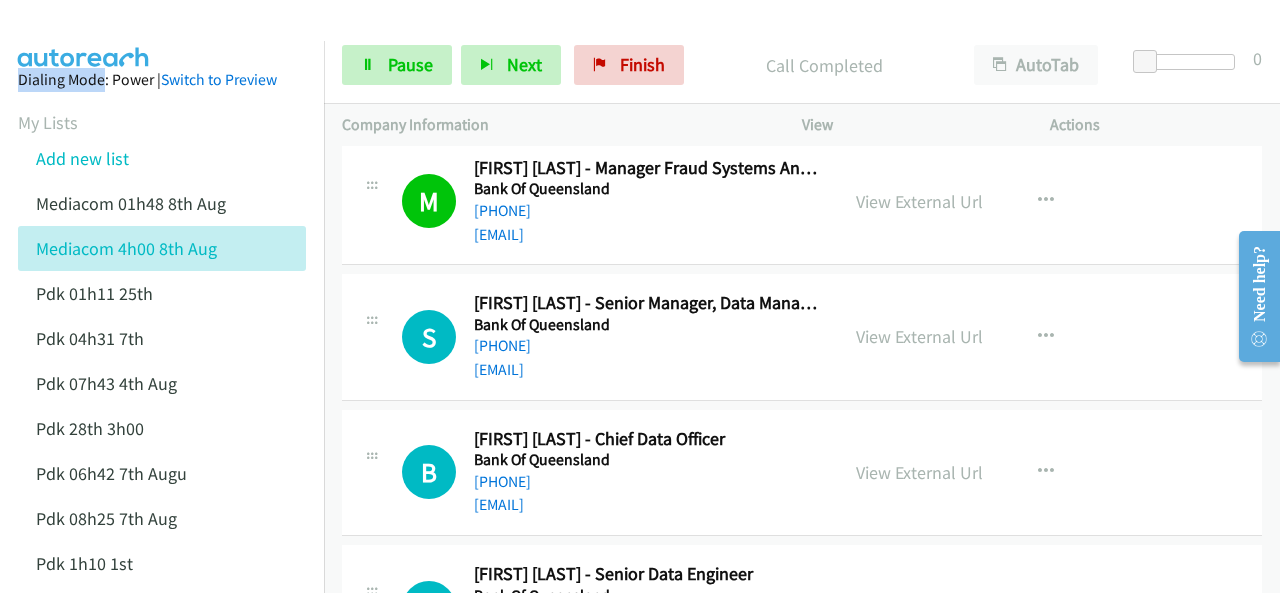 scroll, scrollTop: 4040, scrollLeft: 0, axis: vertical 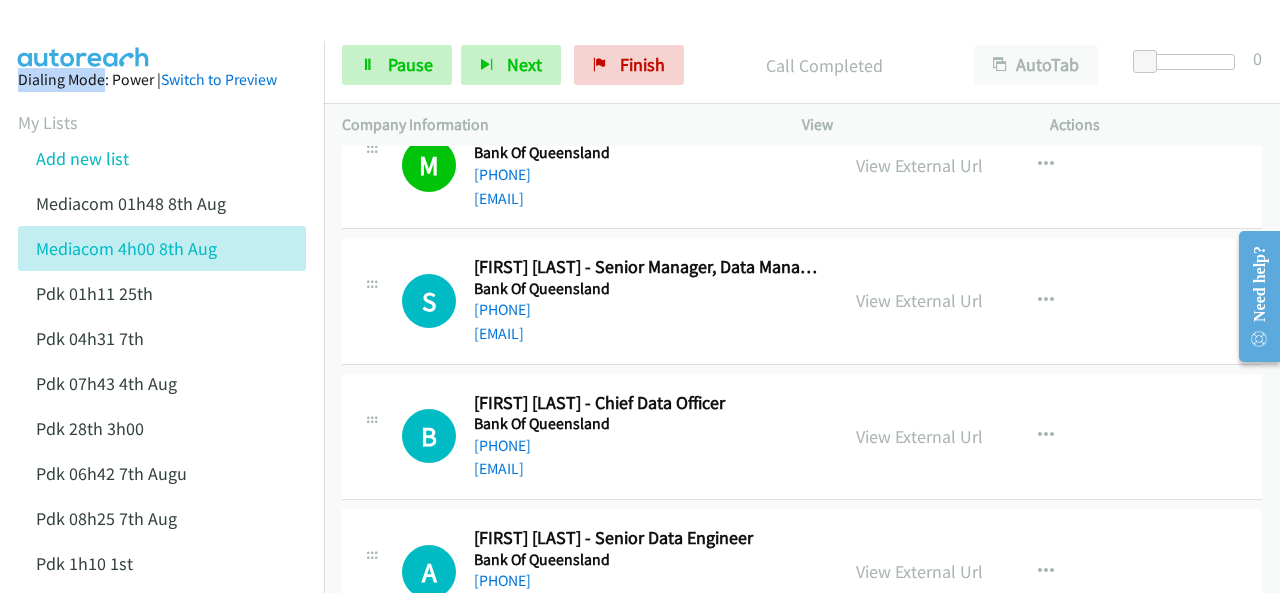 click at bounding box center (84, 35) 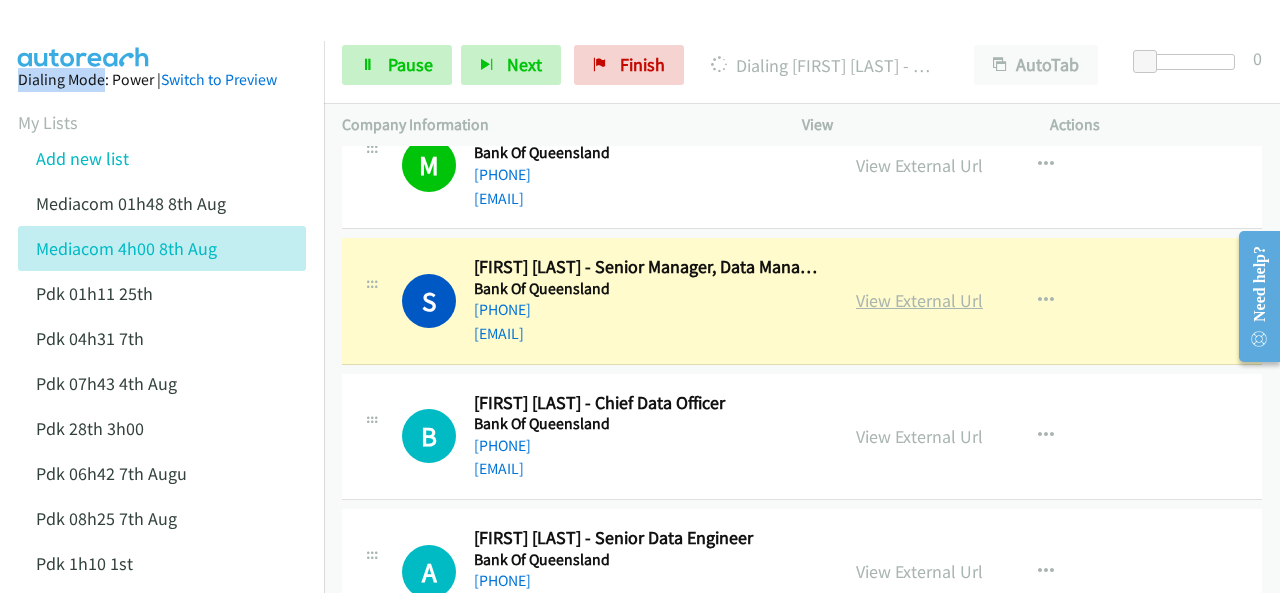 click on "View External Url" at bounding box center (919, 300) 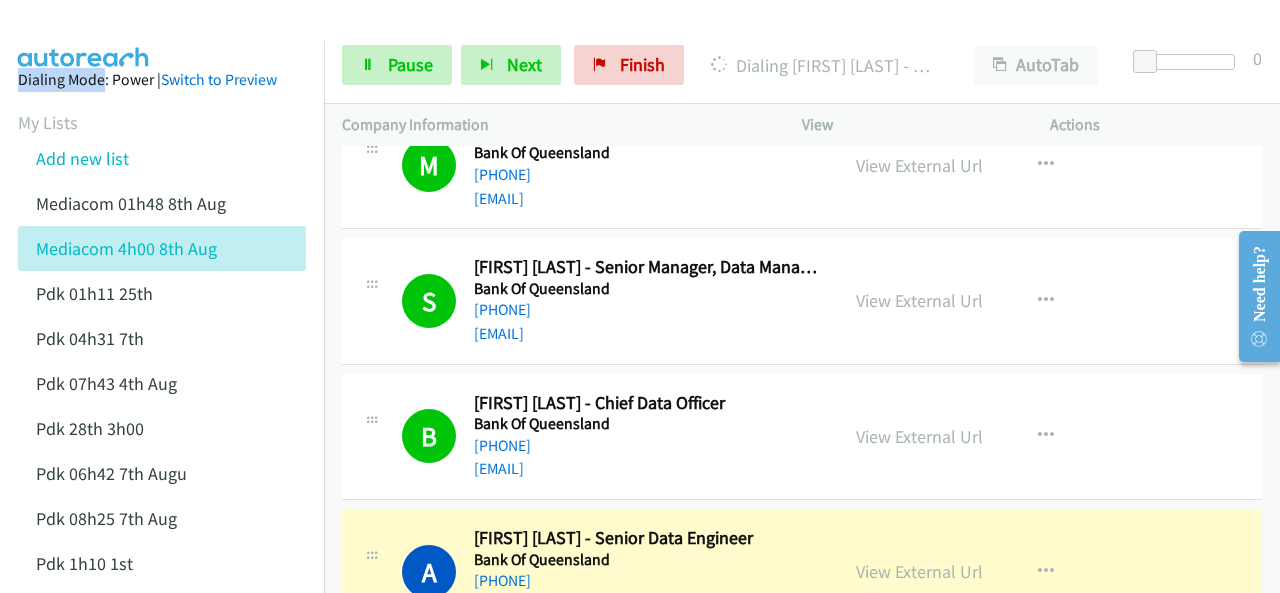click at bounding box center [84, 35] 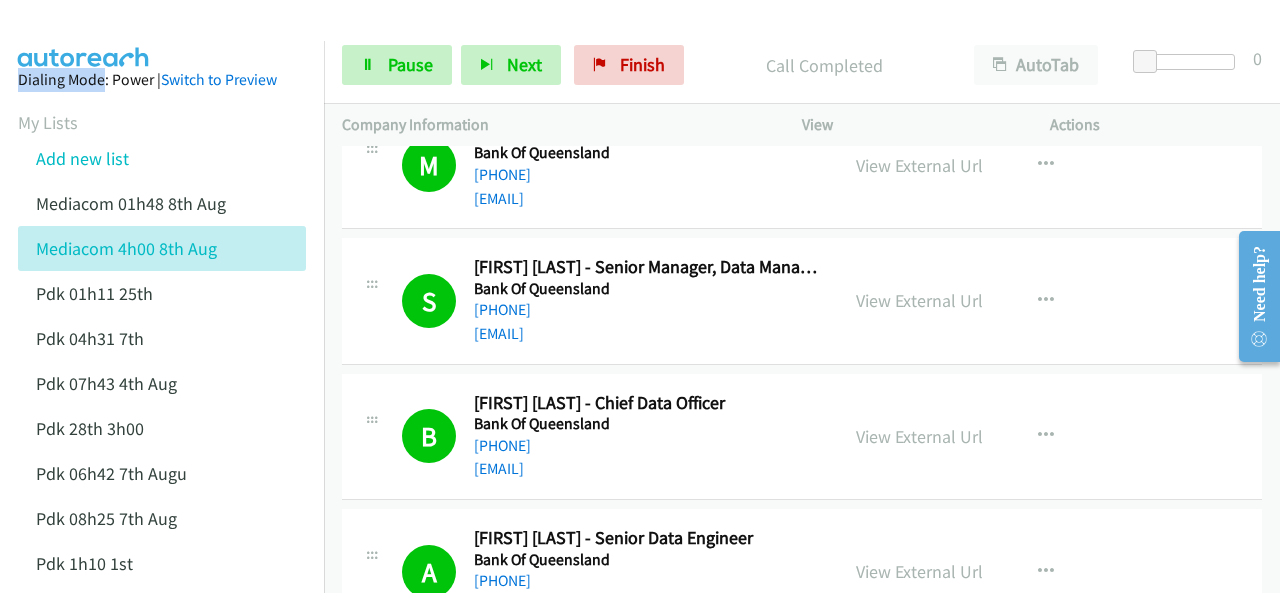 click at bounding box center (84, 35) 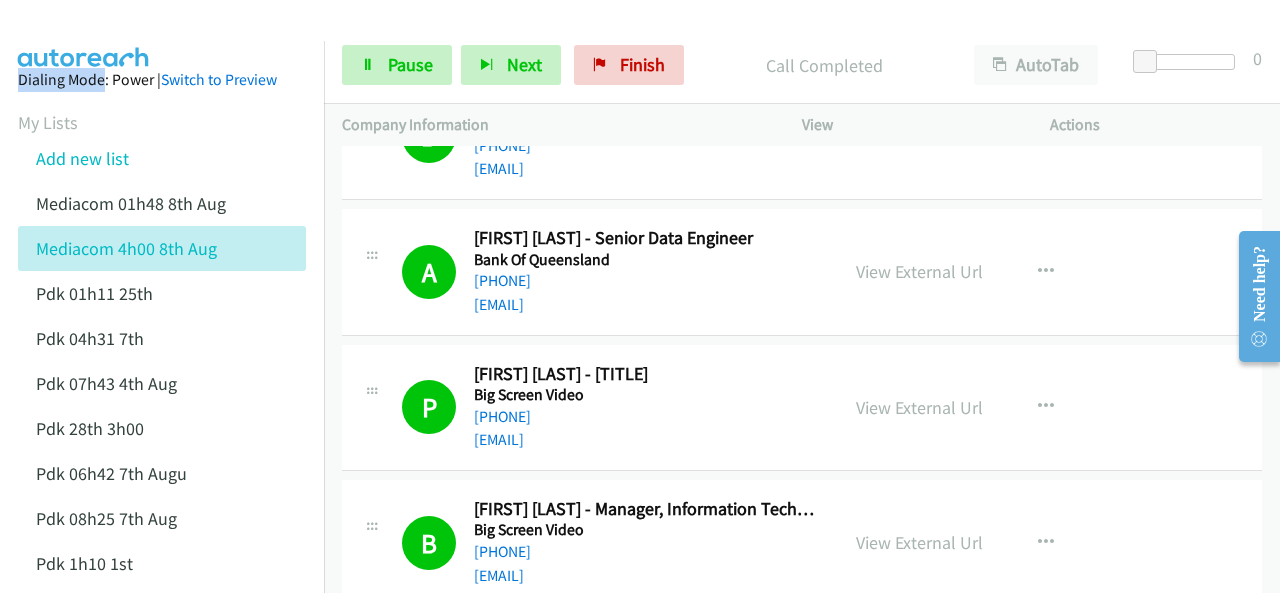 scroll, scrollTop: 4440, scrollLeft: 0, axis: vertical 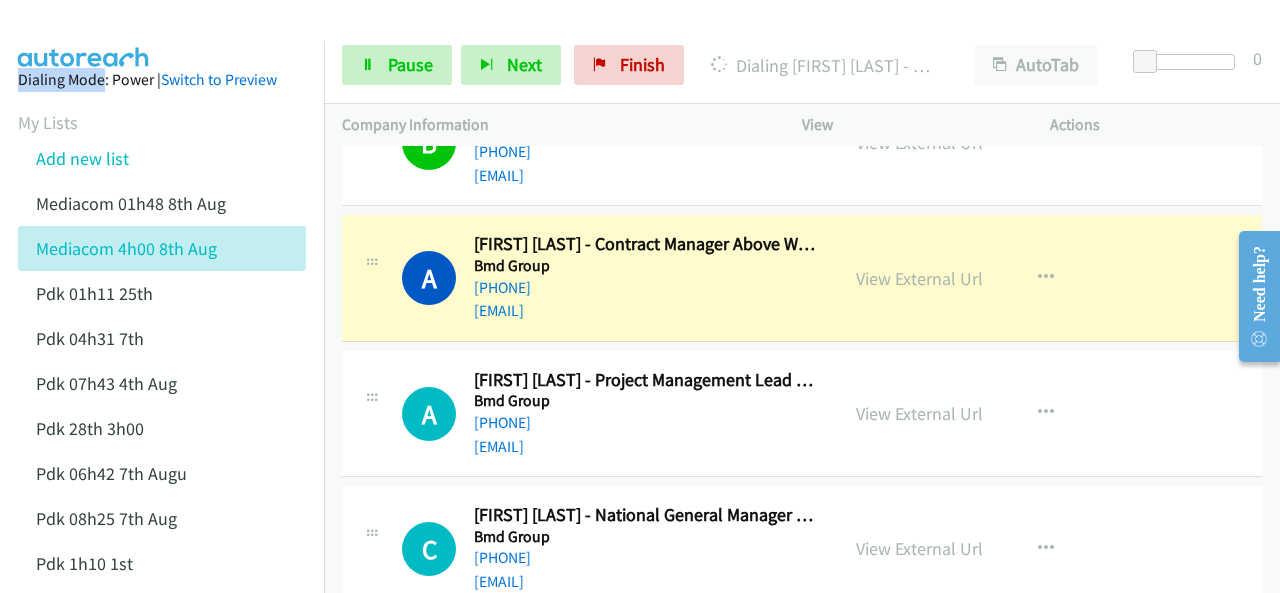 click at bounding box center [631, 38] 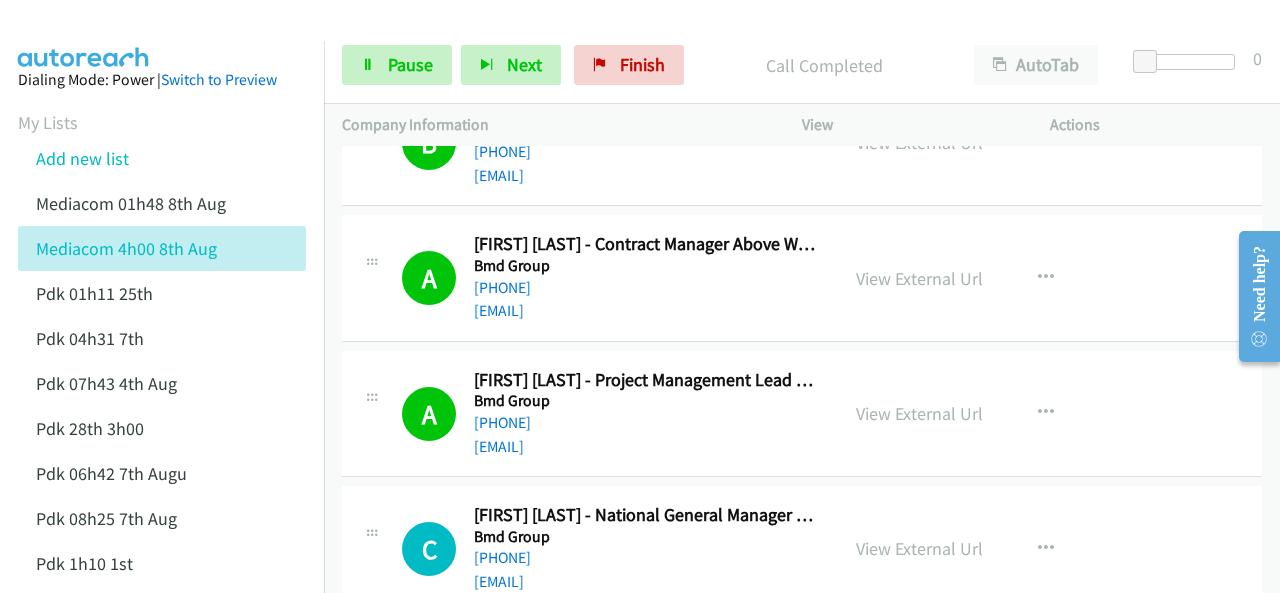 click at bounding box center (84, 35) 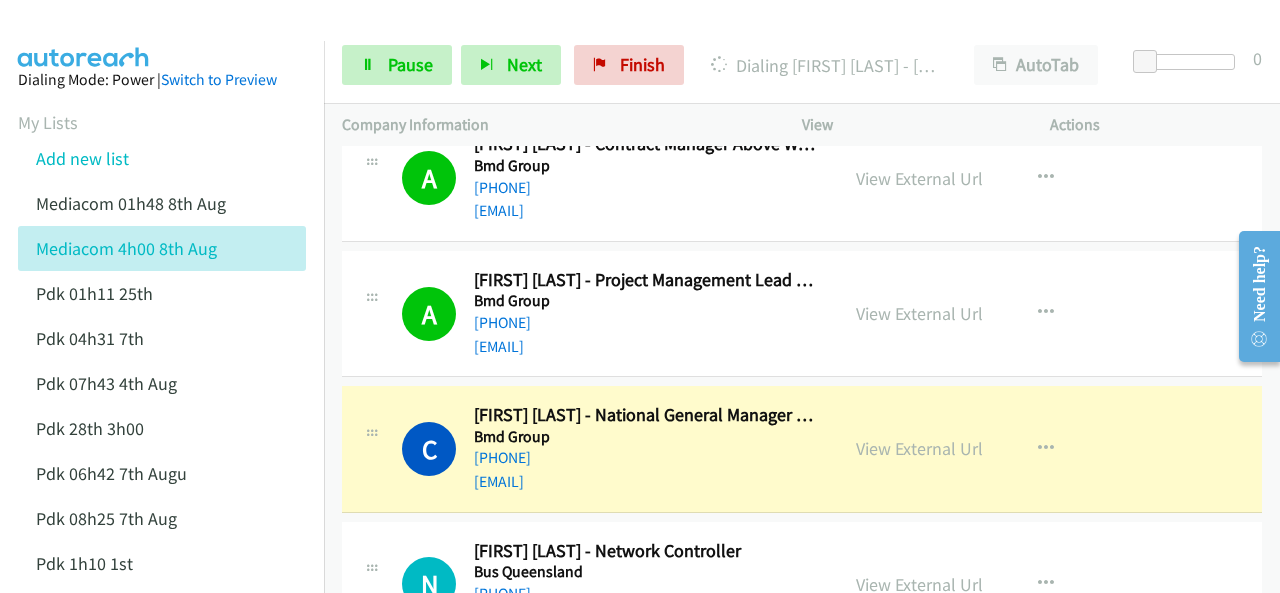 scroll, scrollTop: 4740, scrollLeft: 0, axis: vertical 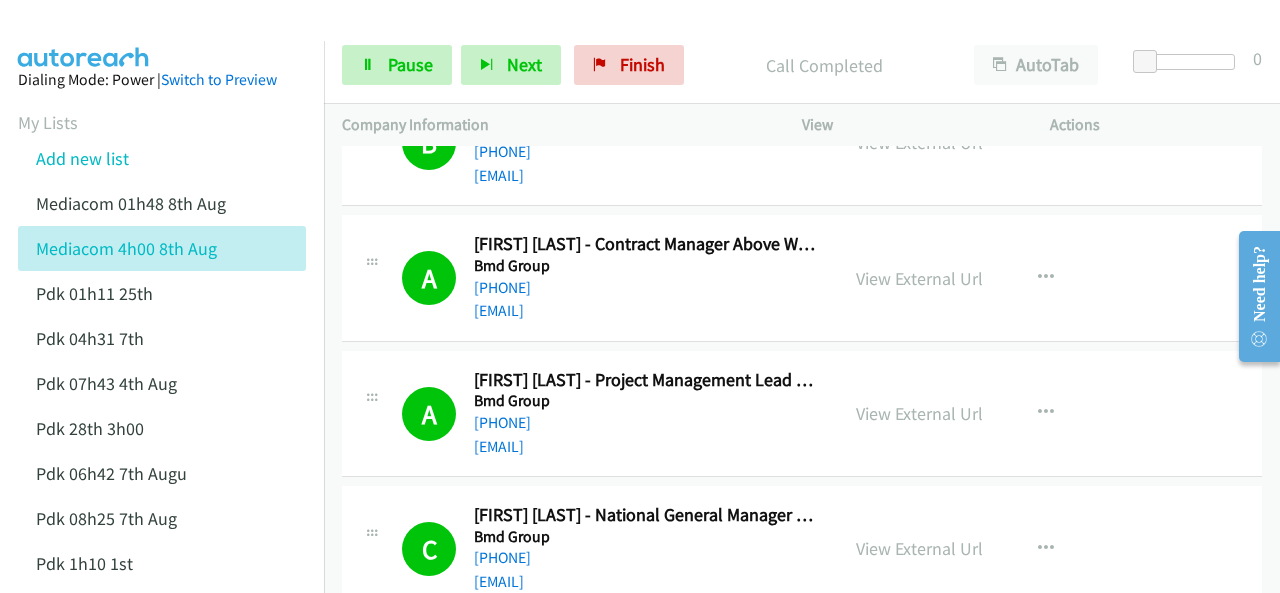click on "Dialing Mode: Power
|
Switch to Preview
My Lists
Add new list
Mediacom 01h48 8th Aug
Mediacom 4h00 8th Aug
Pdk  01h11 25th
Pdk 04h31 7th
Pdk 07h43 4th Aug
Pdk 28th 3h00
Pdk 06h42 7th Augu
Pdk 08h25 7th Aug
Pdk 1h10 1st
Back to Campaign Management
Scheduled Callbacks
FAQ
Agent Settings
Sign Out
Compact View
Email Support" at bounding box center [162, 460] 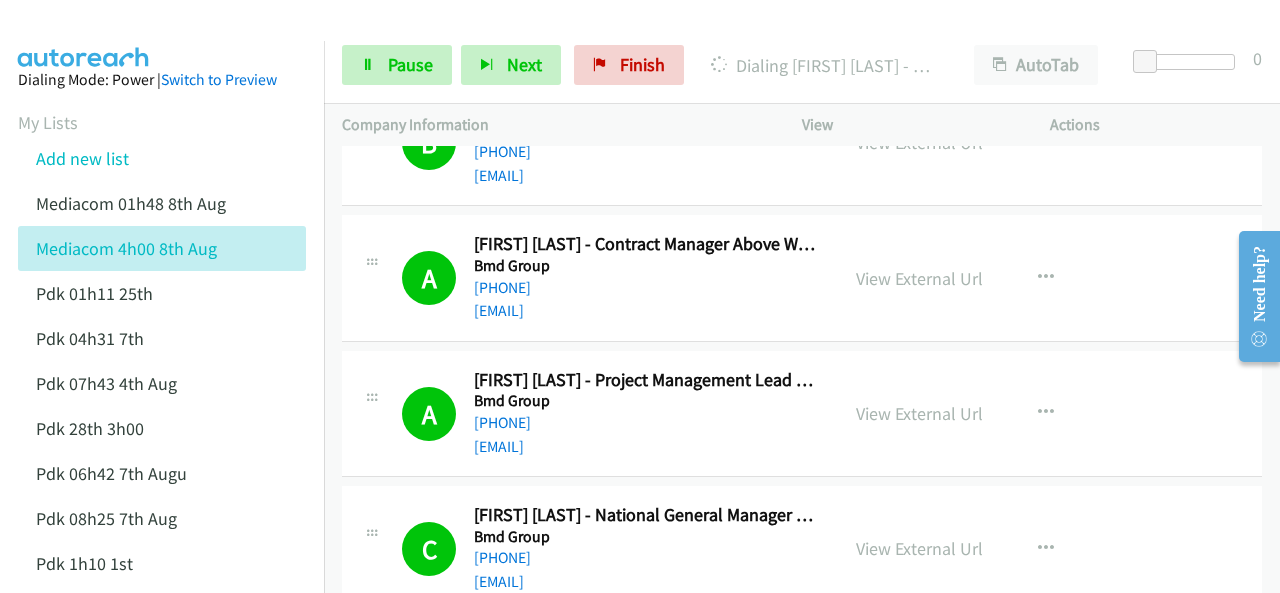 click at bounding box center [84, 35] 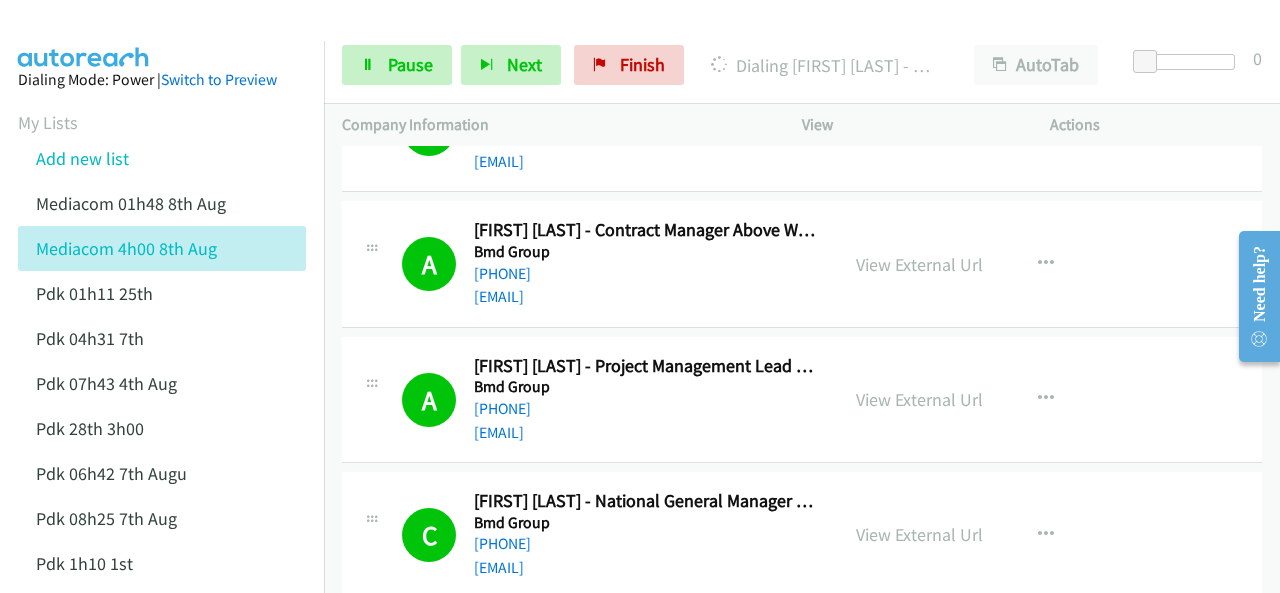 scroll, scrollTop: 5040, scrollLeft: 0, axis: vertical 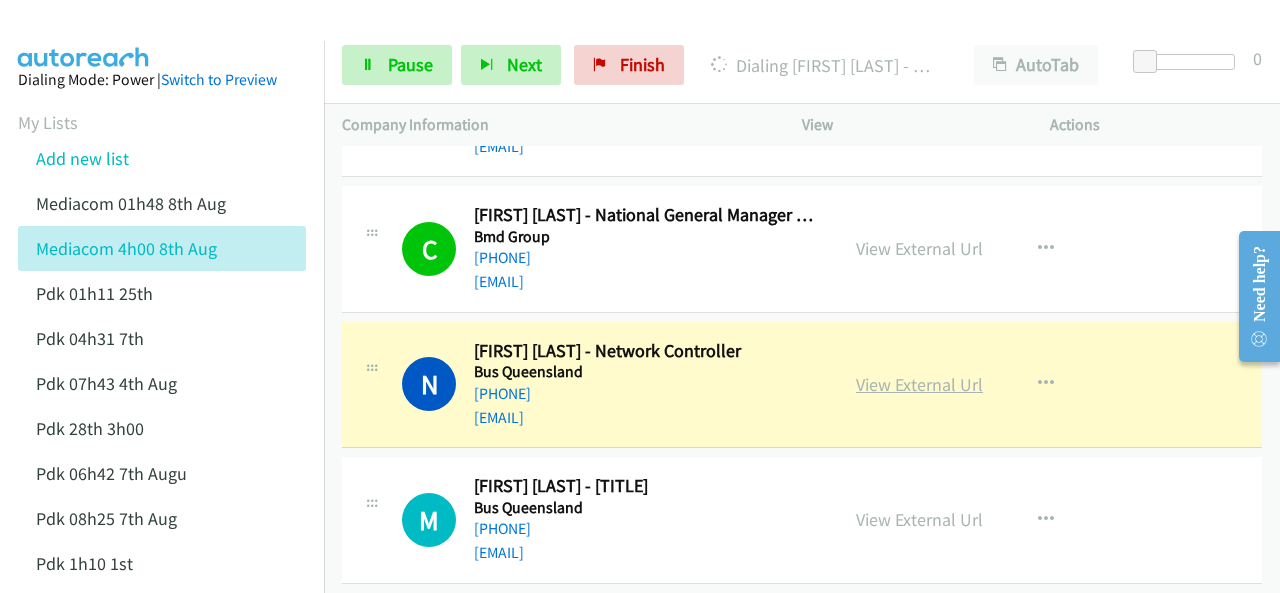click on "View External Url" at bounding box center (919, 384) 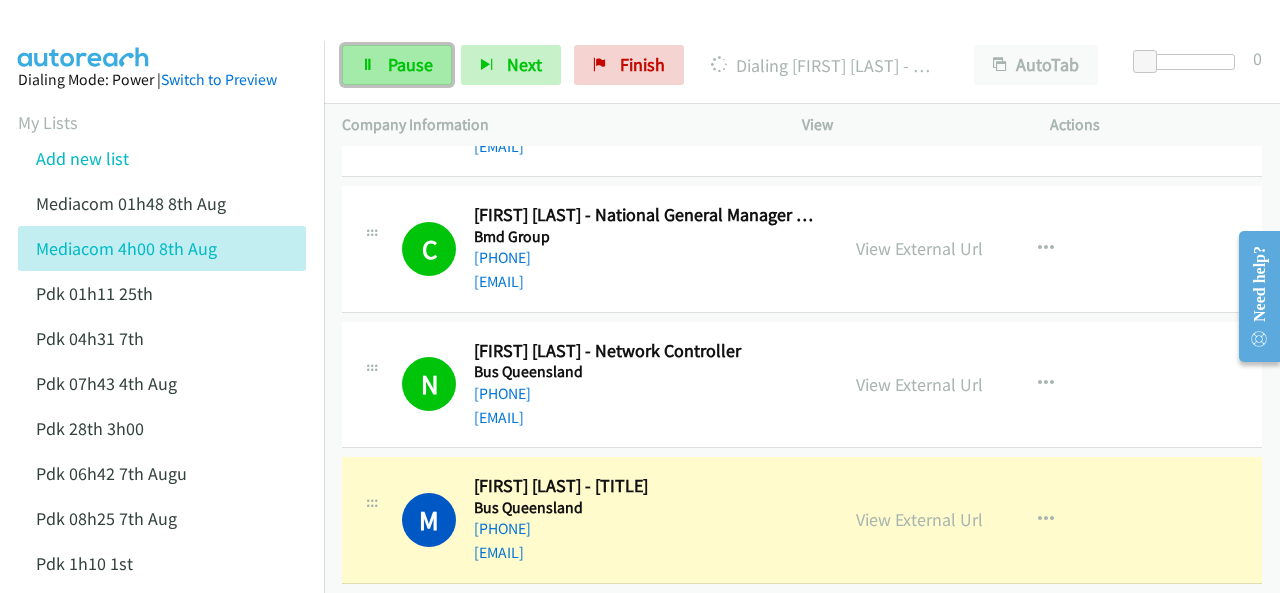 click on "Pause" at bounding box center (410, 64) 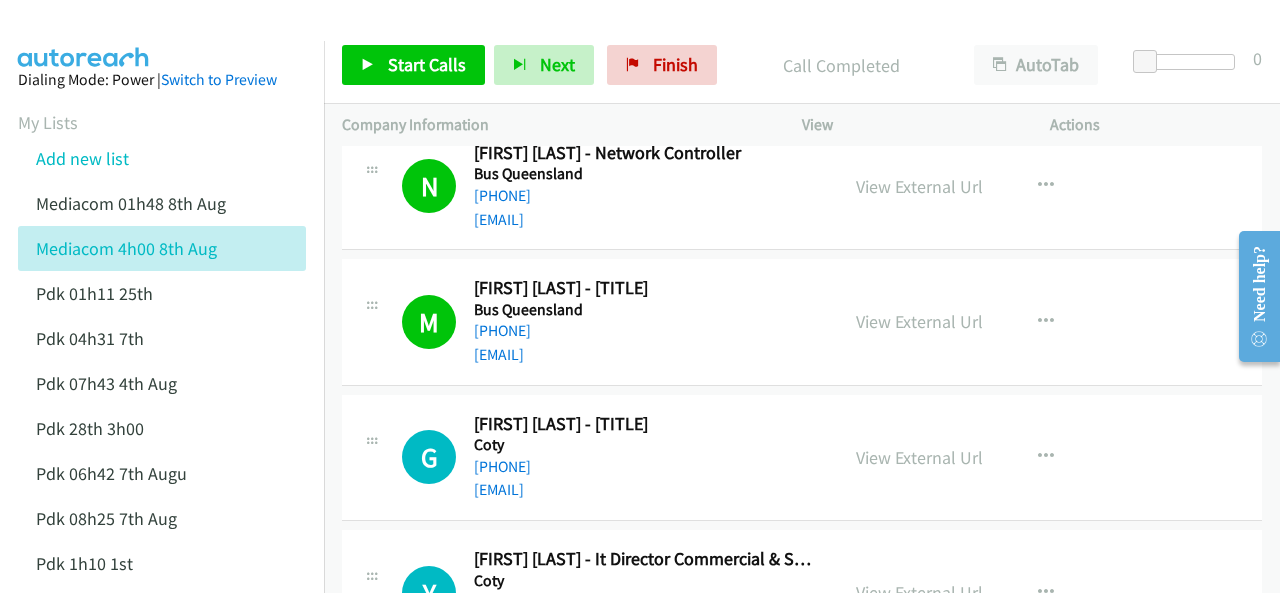 scroll, scrollTop: 5240, scrollLeft: 0, axis: vertical 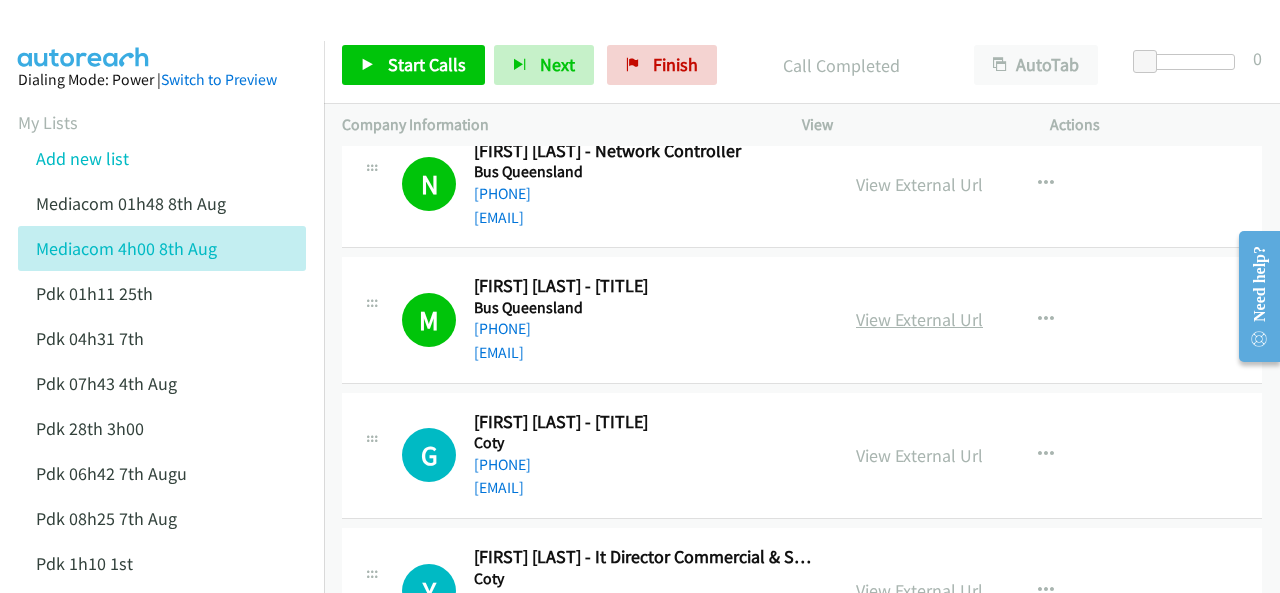 click on "View External Url" at bounding box center (919, 319) 